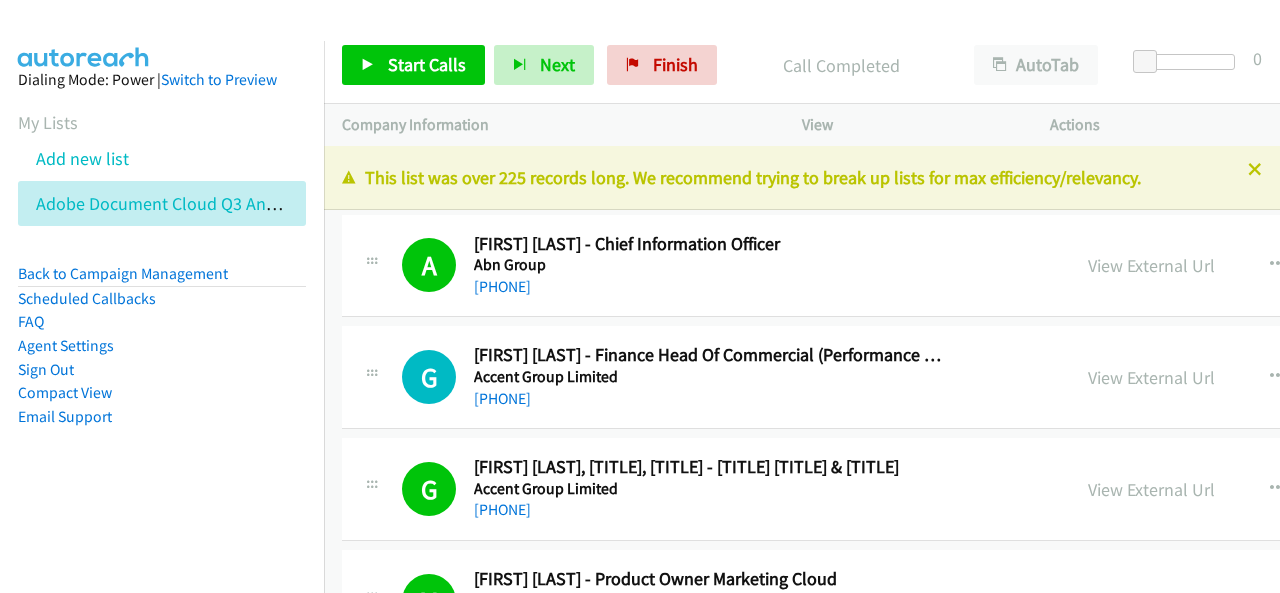 scroll, scrollTop: 0, scrollLeft: 0, axis: both 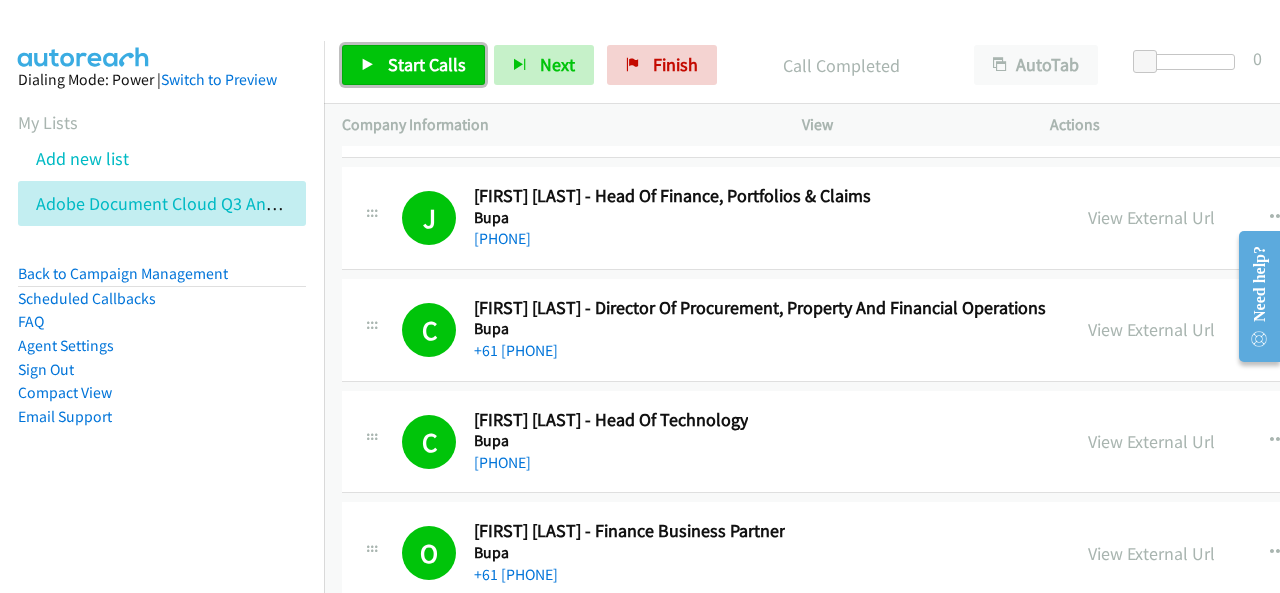 click on "Start Calls" at bounding box center (427, 64) 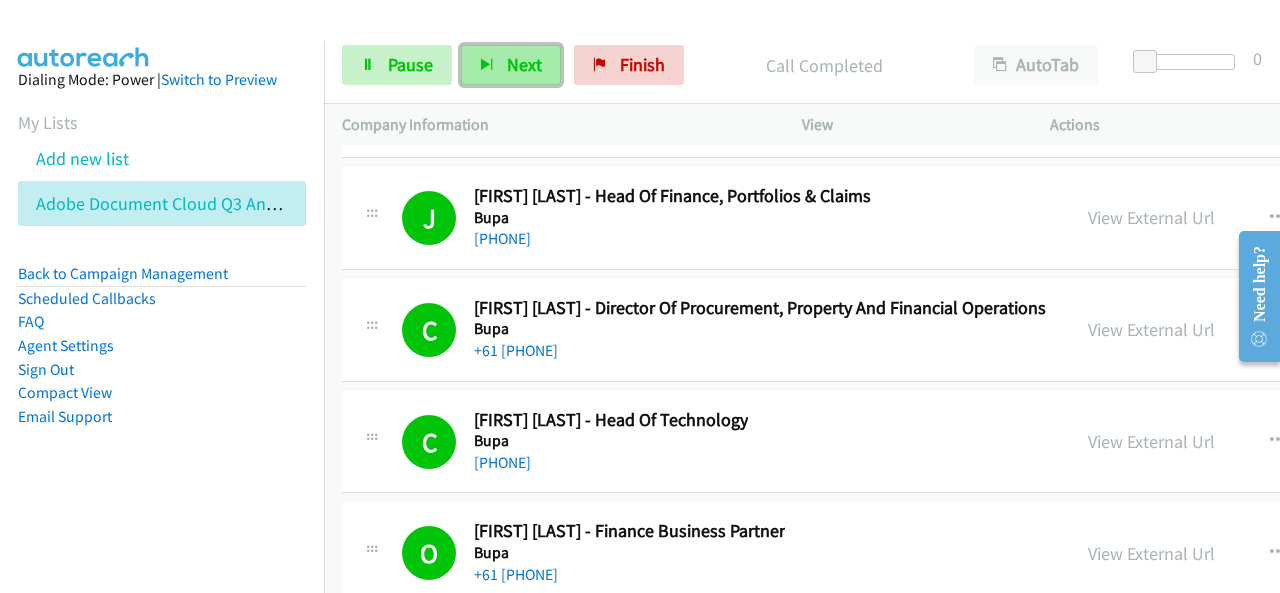 click at bounding box center [487, 66] 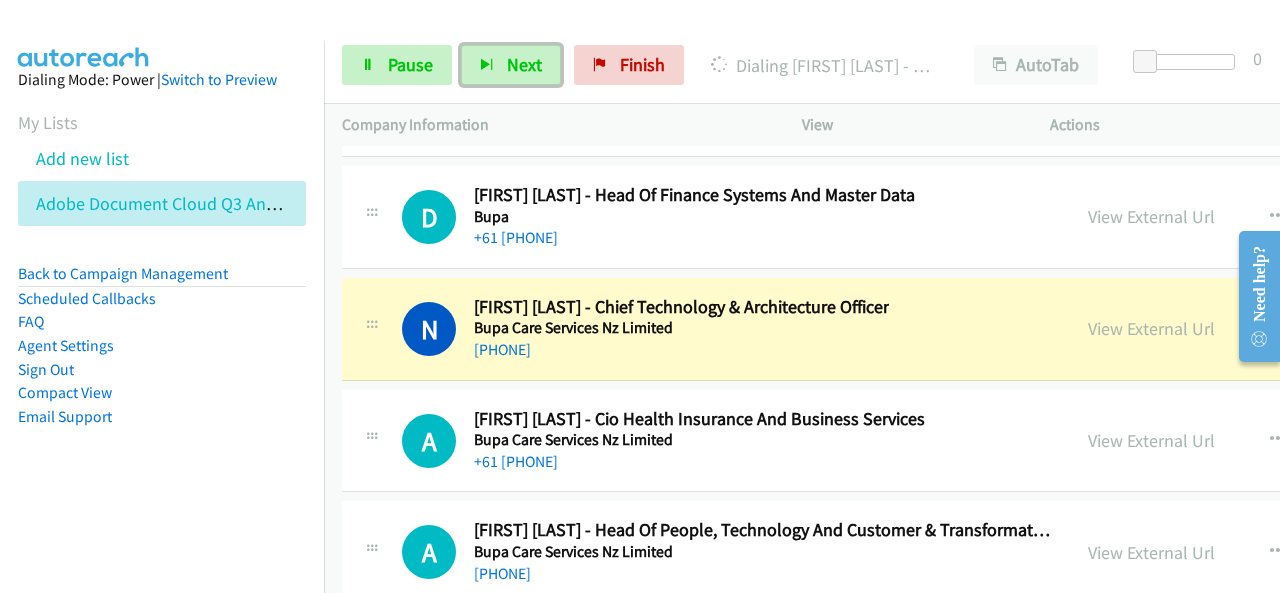 scroll, scrollTop: 42100, scrollLeft: 0, axis: vertical 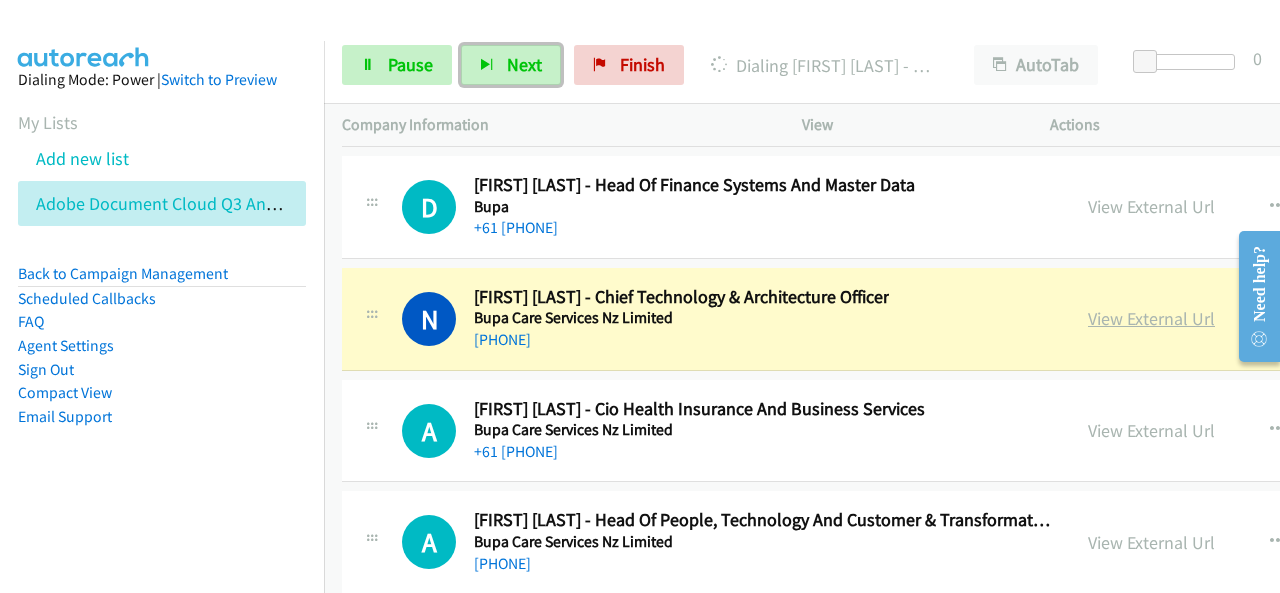 click on "View External Url" at bounding box center [1151, 318] 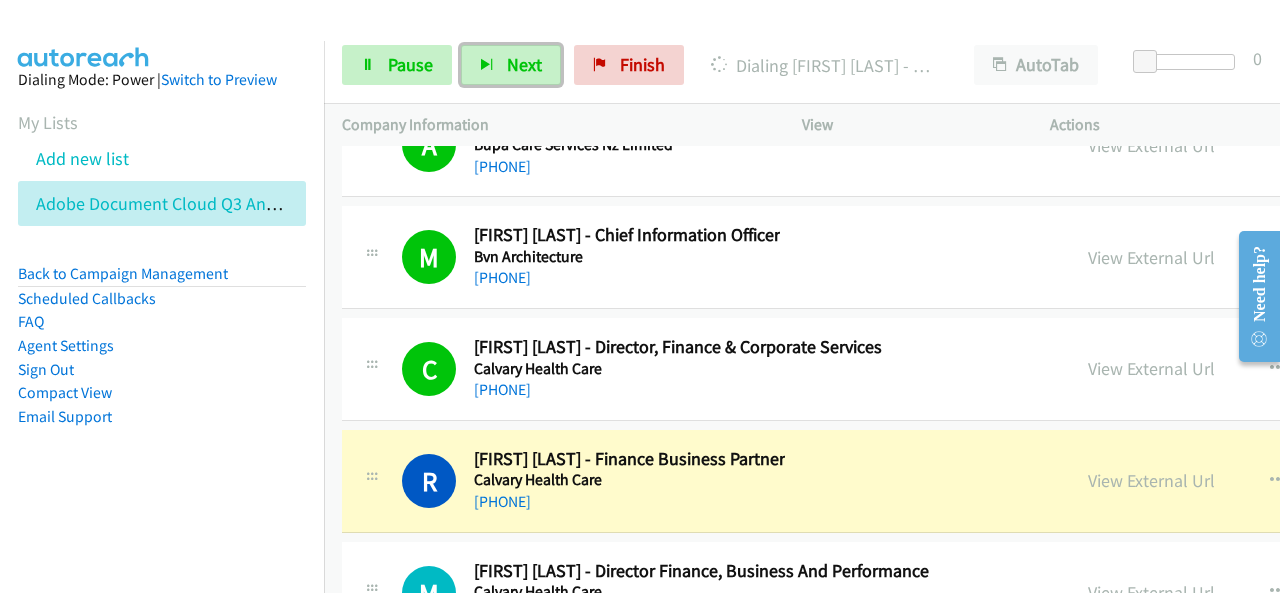 scroll, scrollTop: 42500, scrollLeft: 0, axis: vertical 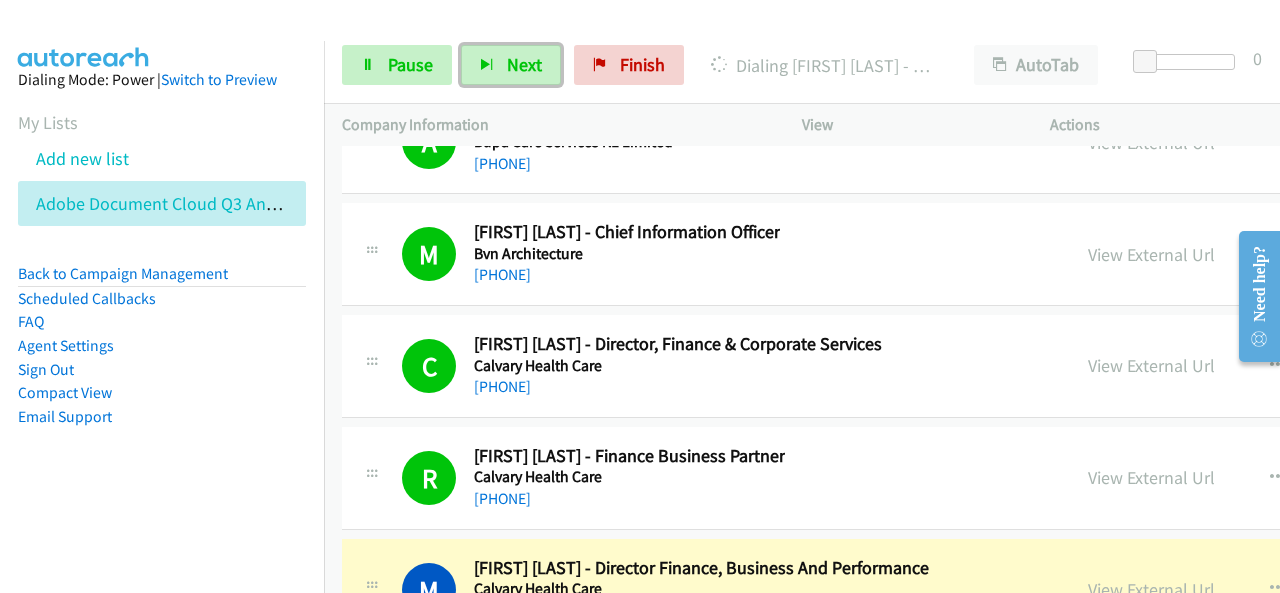 drag, startPoint x: 544, startPoint y: 441, endPoint x: 782, endPoint y: 475, distance: 240.4163 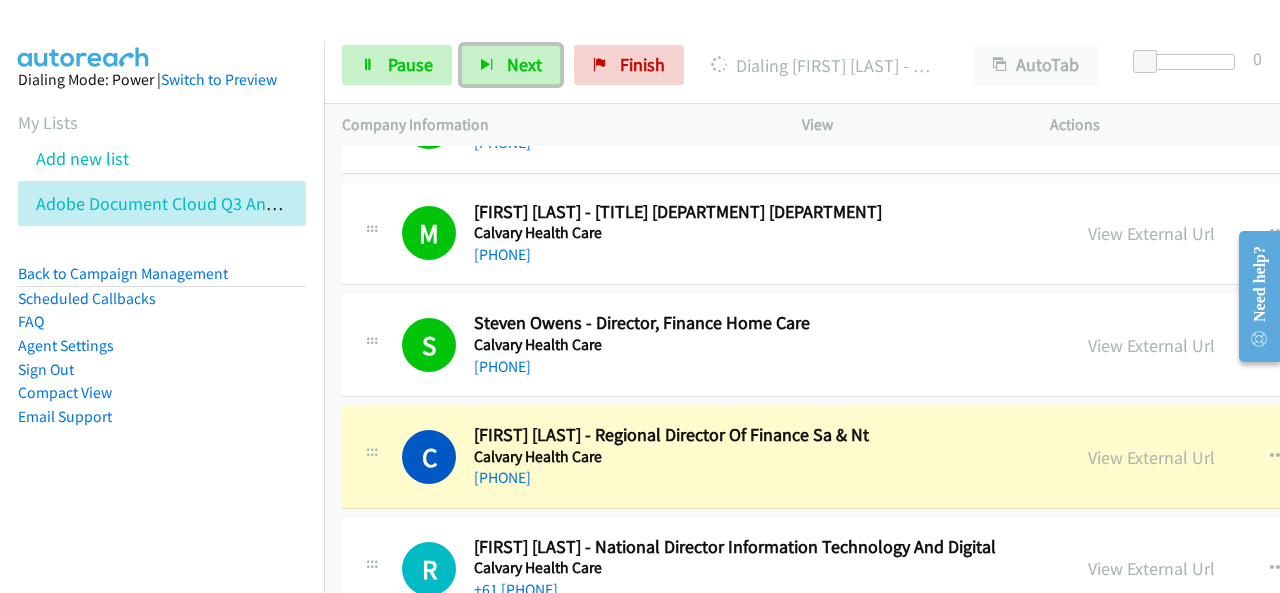 scroll, scrollTop: 43000, scrollLeft: 0, axis: vertical 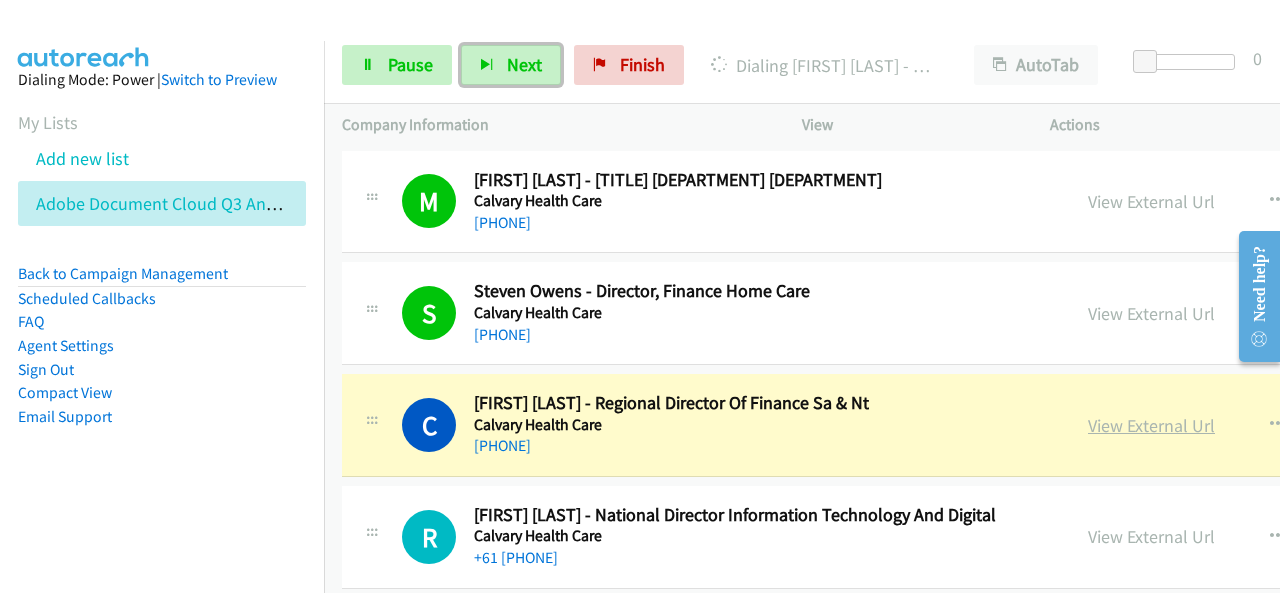 click on "View External Url" at bounding box center [1151, 425] 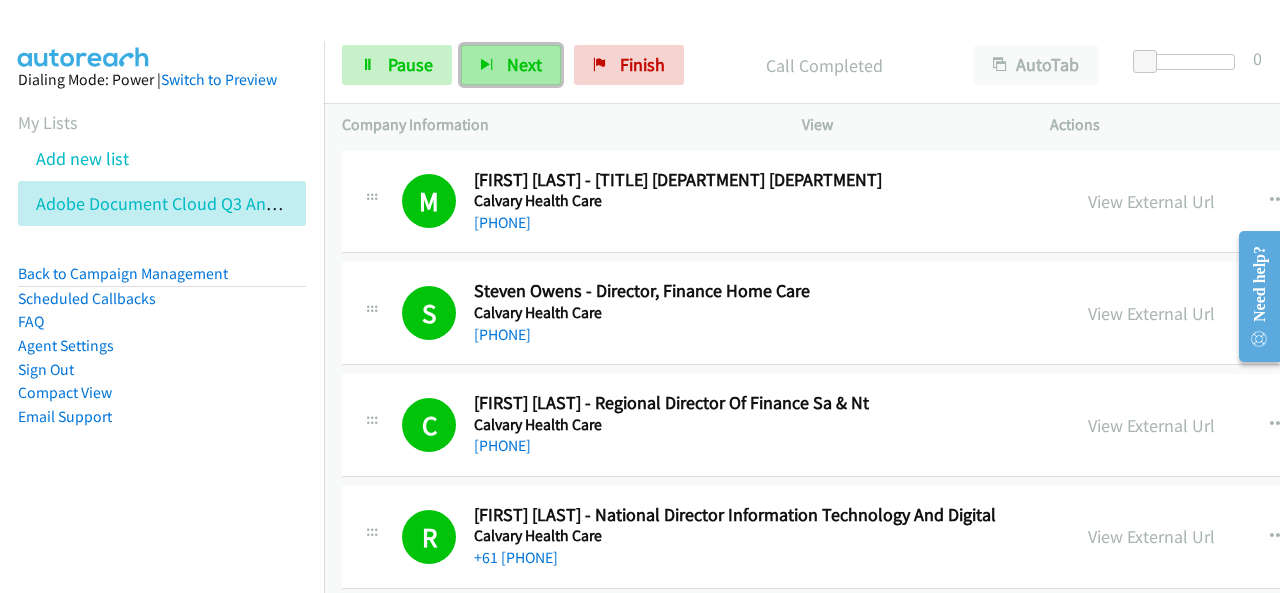 click on "Next" at bounding box center [524, 64] 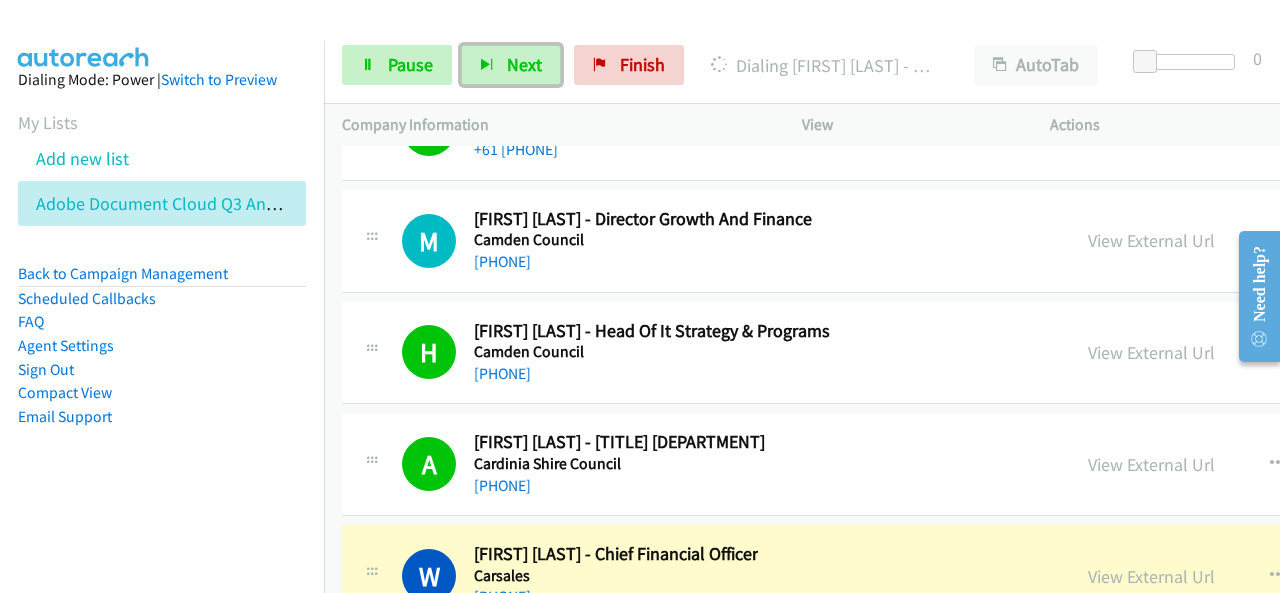 scroll, scrollTop: 43500, scrollLeft: 0, axis: vertical 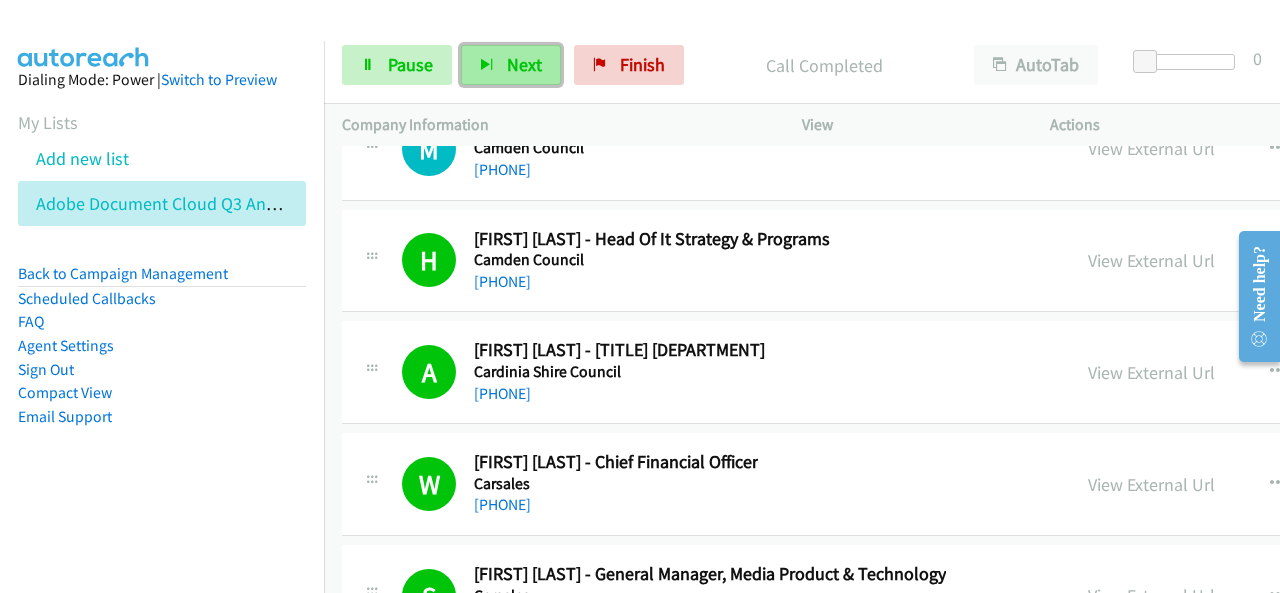 click on "Next" at bounding box center [511, 65] 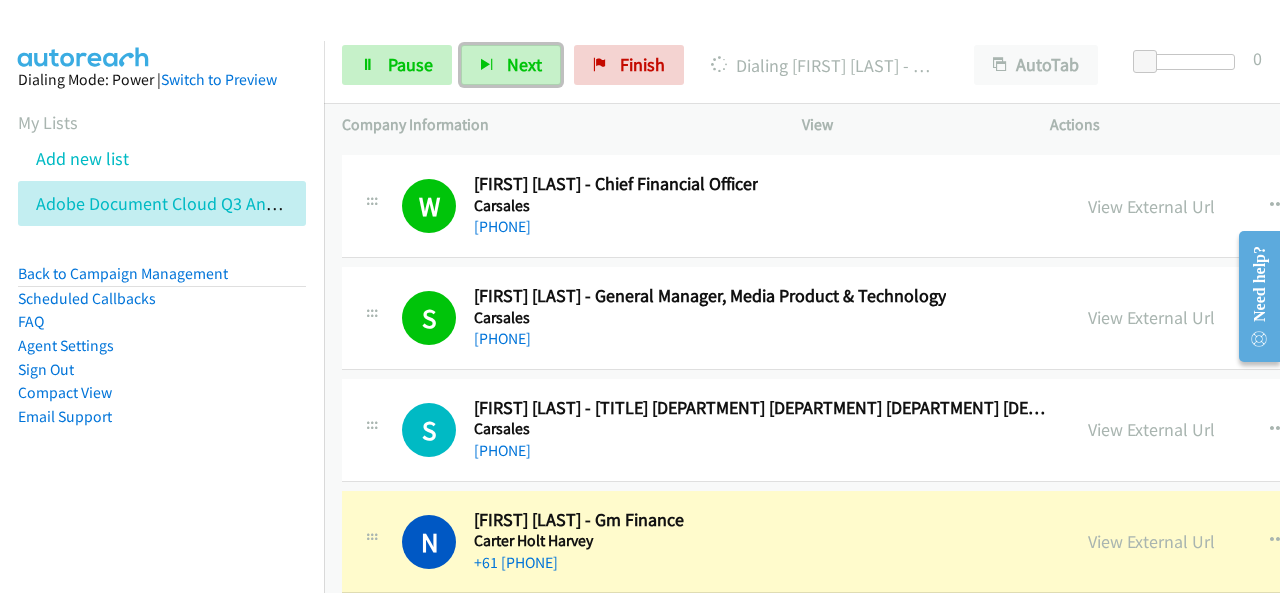 scroll, scrollTop: 43800, scrollLeft: 0, axis: vertical 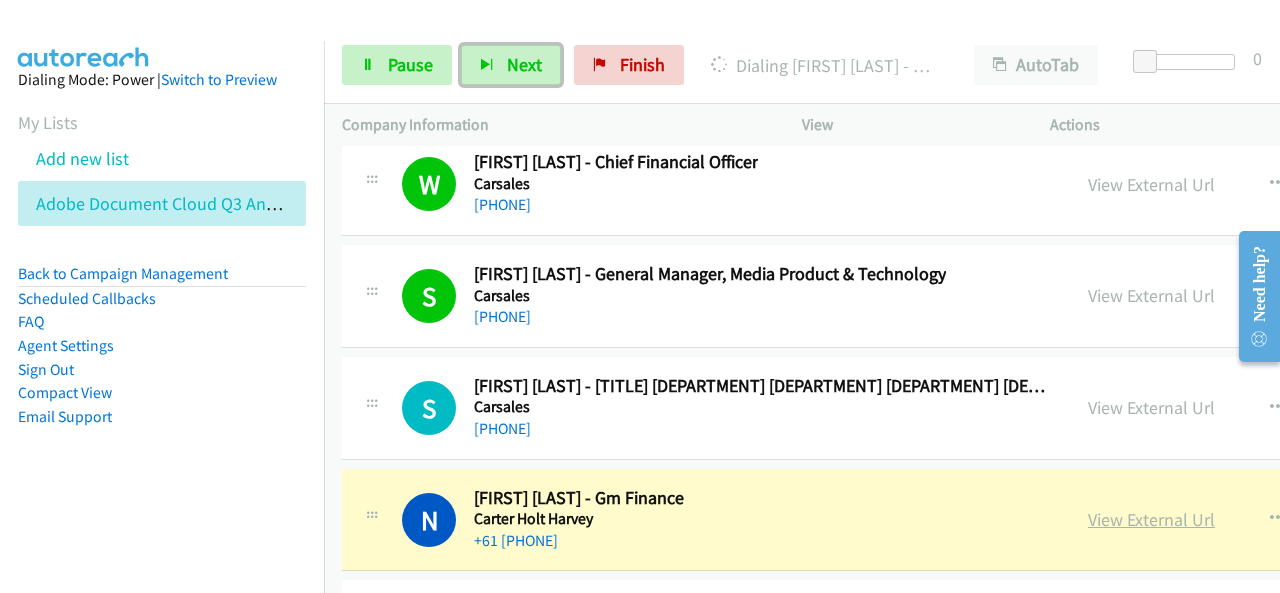 click on "View External Url" at bounding box center [1151, 519] 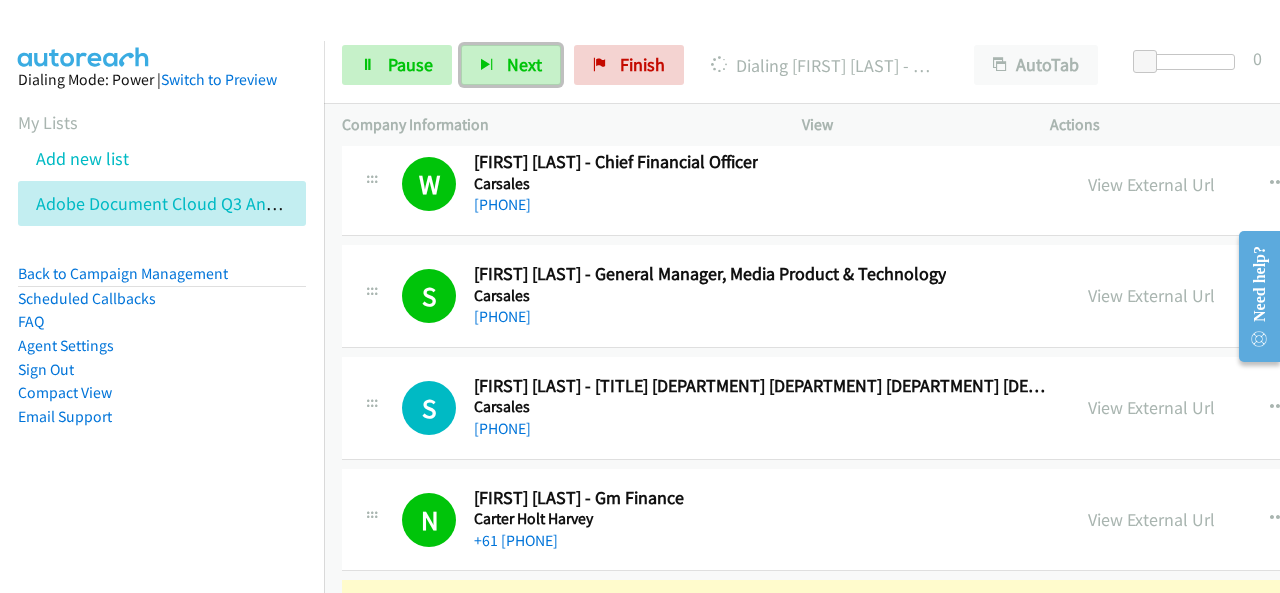 click on "View External Url" at bounding box center [1151, 631] 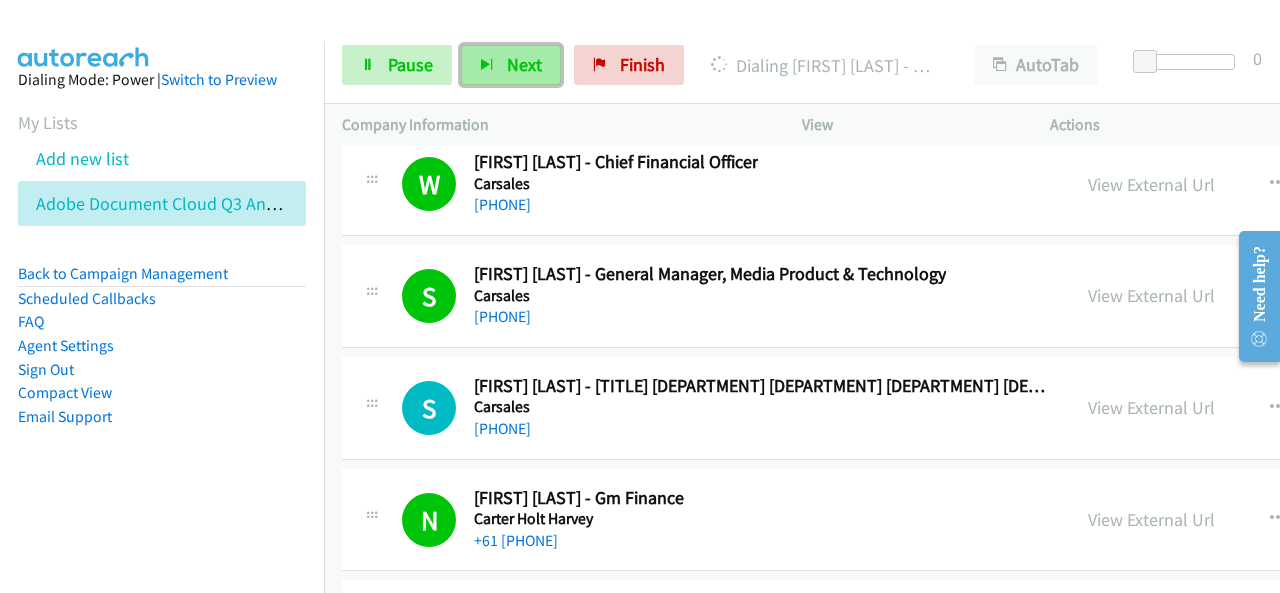 click on "Next" at bounding box center [511, 65] 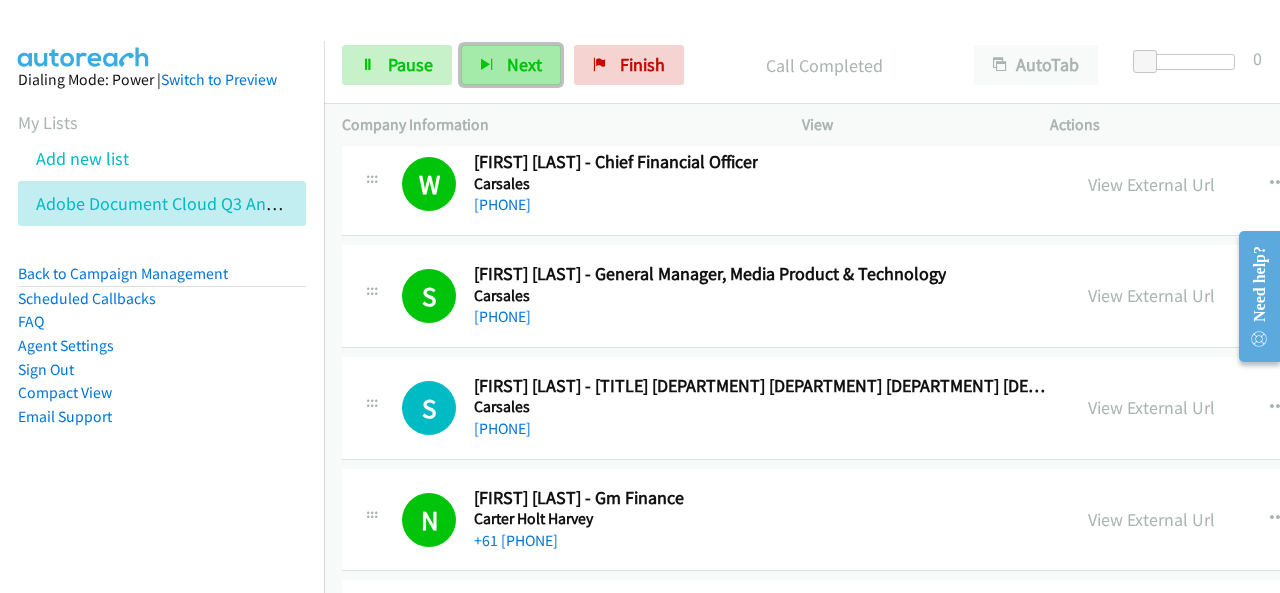 click on "Next" at bounding box center [524, 64] 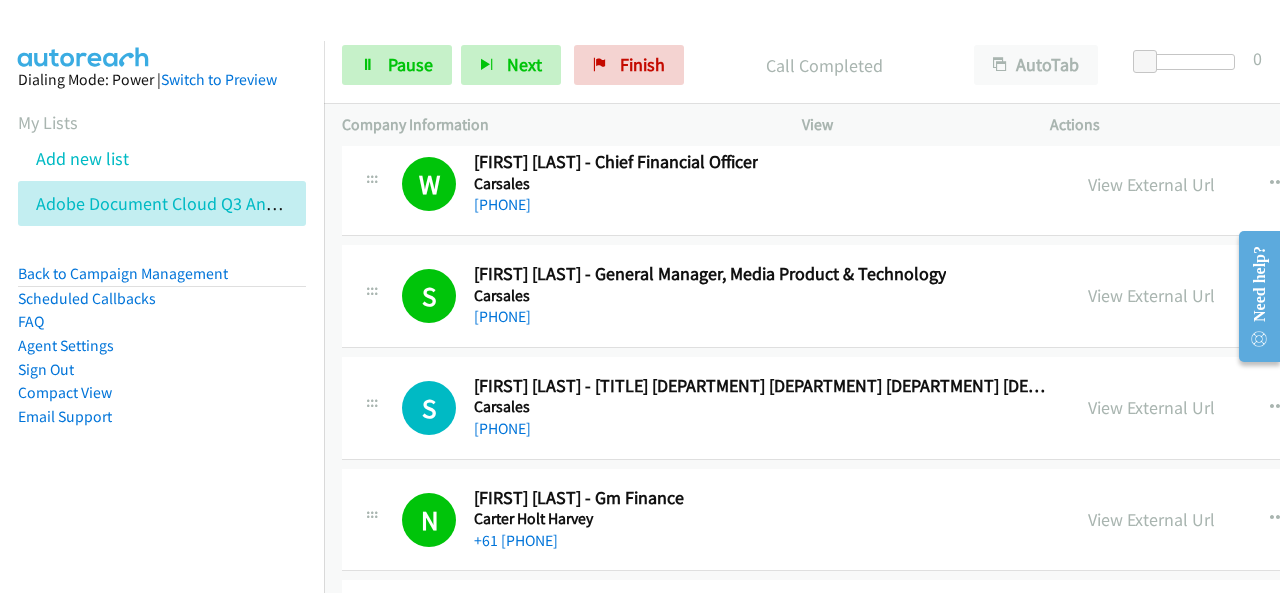 click on "Start Calls
Pause
Next
Finish
Call Completed
AutoTab
AutoTab
0
Company Information
Info
Status
View
Actions" at bounding box center (802, 87) 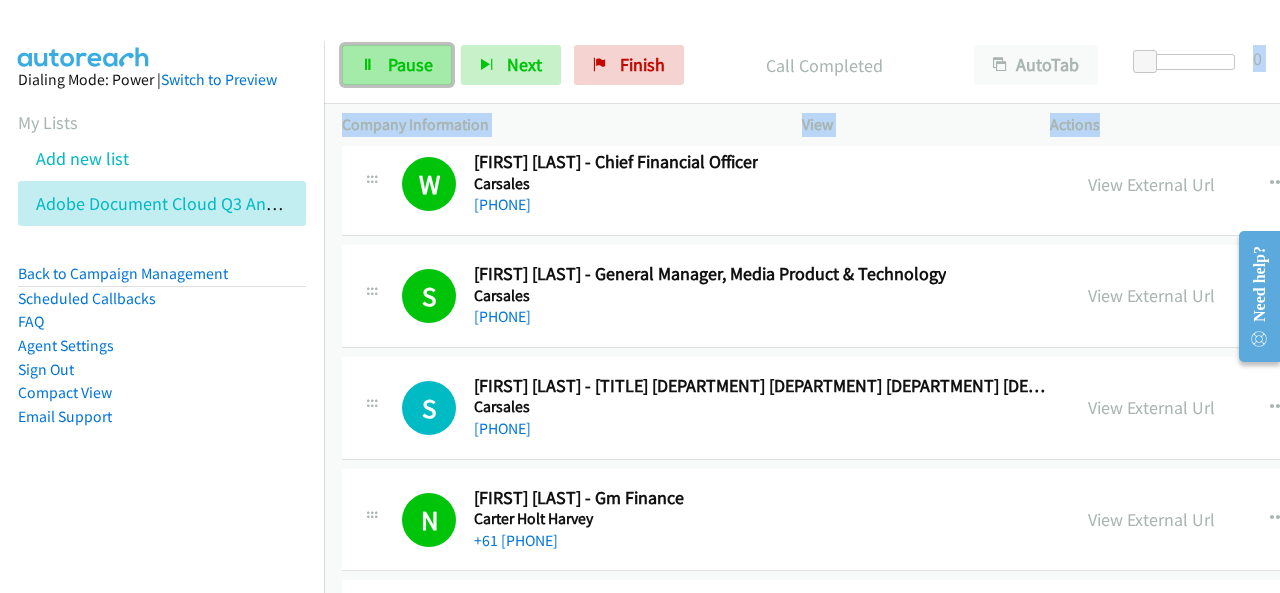 click on "Pause" at bounding box center (397, 65) 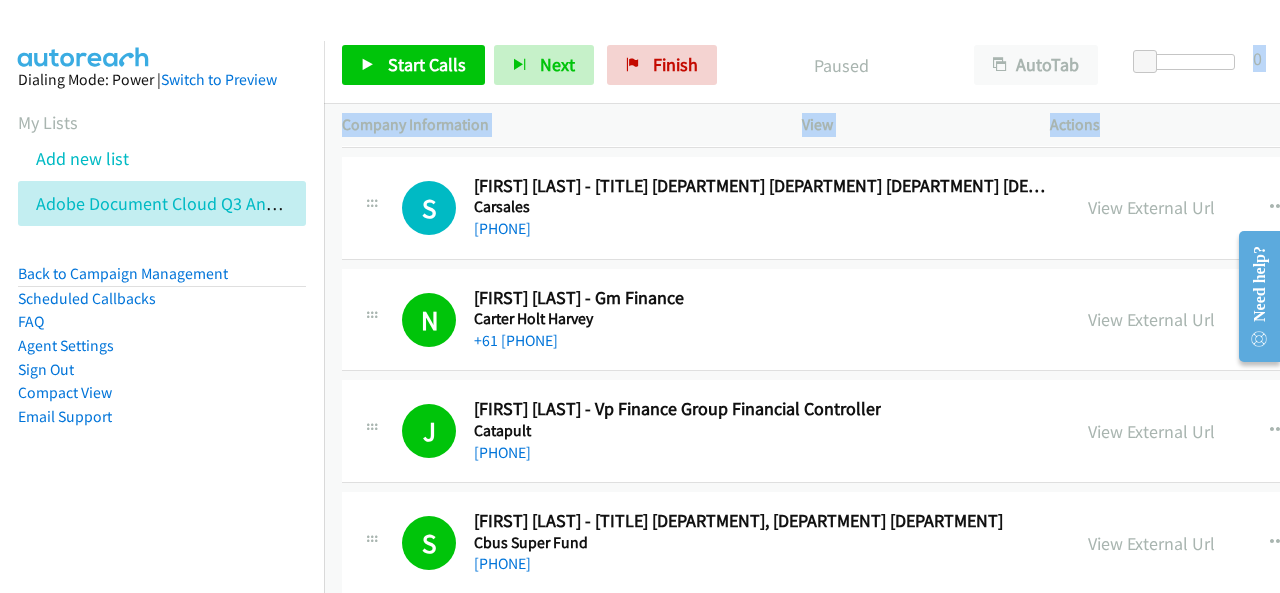 scroll, scrollTop: 44100, scrollLeft: 0, axis: vertical 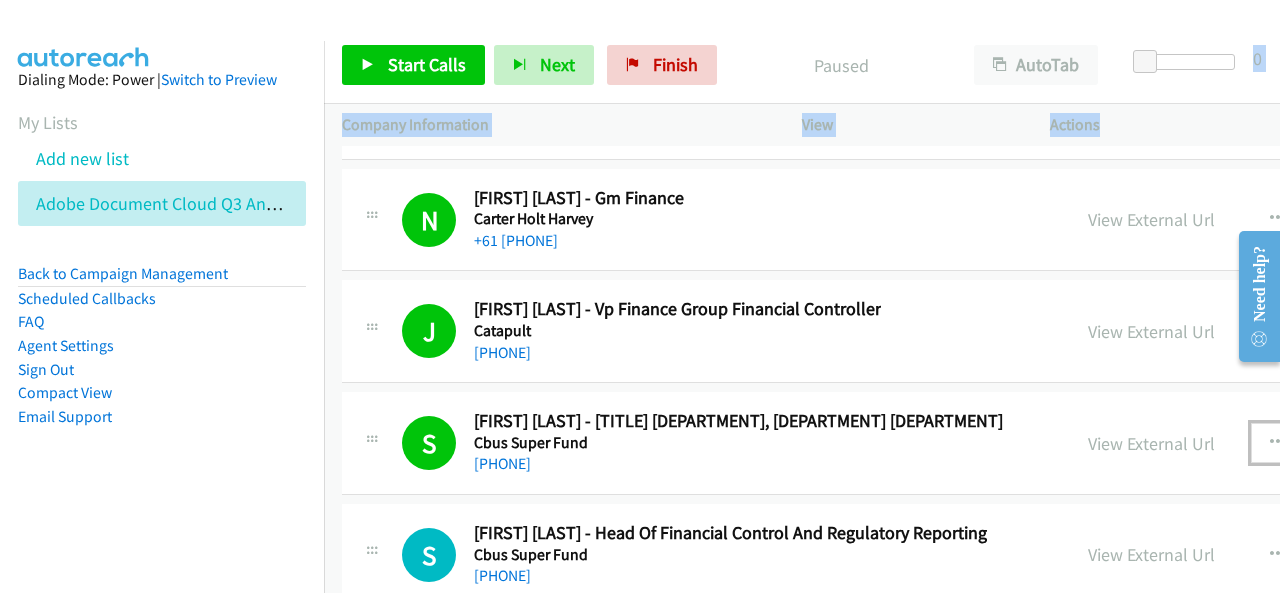 click at bounding box center [1278, 443] 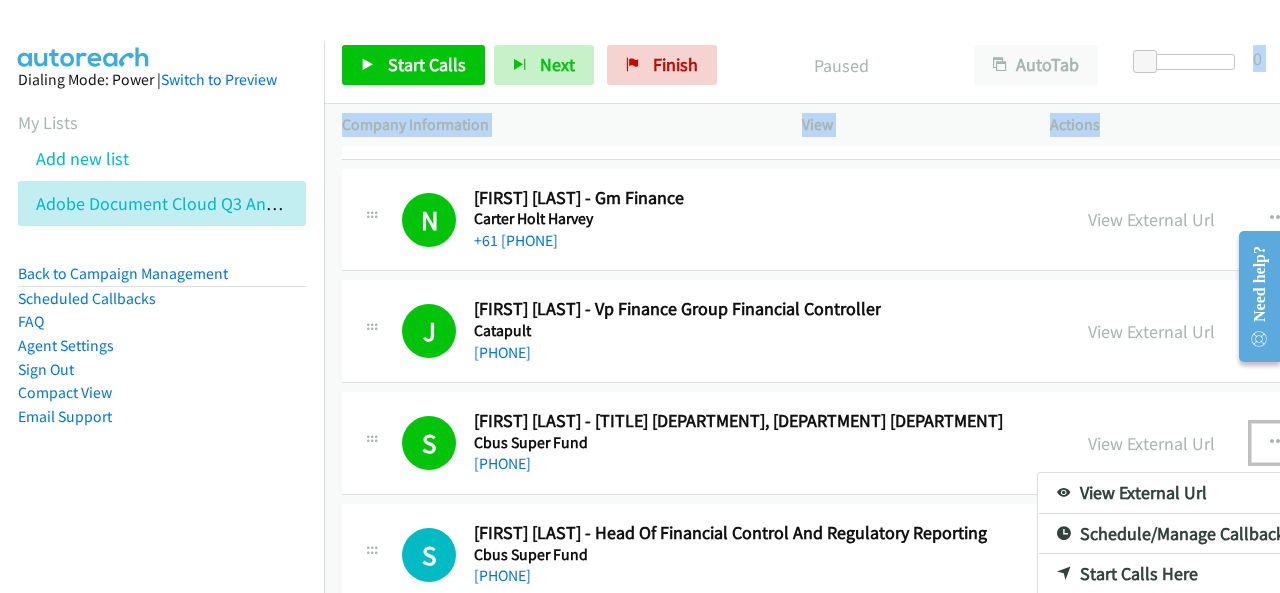click on "Start Calls Here" at bounding box center (1171, 574) 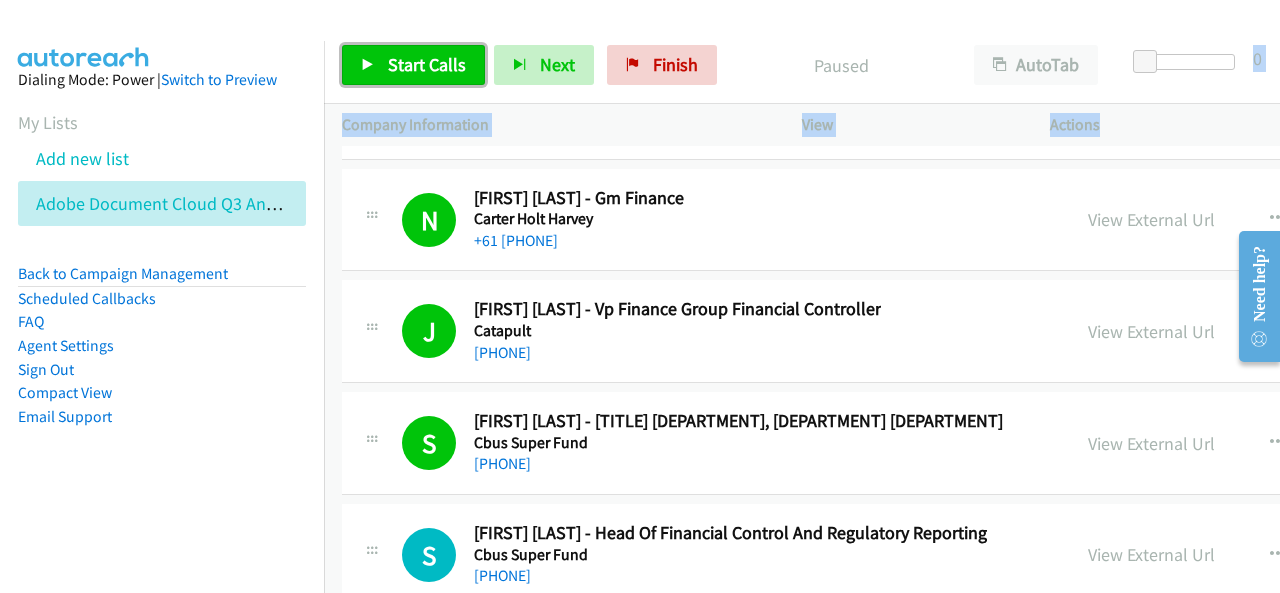 click on "Start Calls" at bounding box center (427, 64) 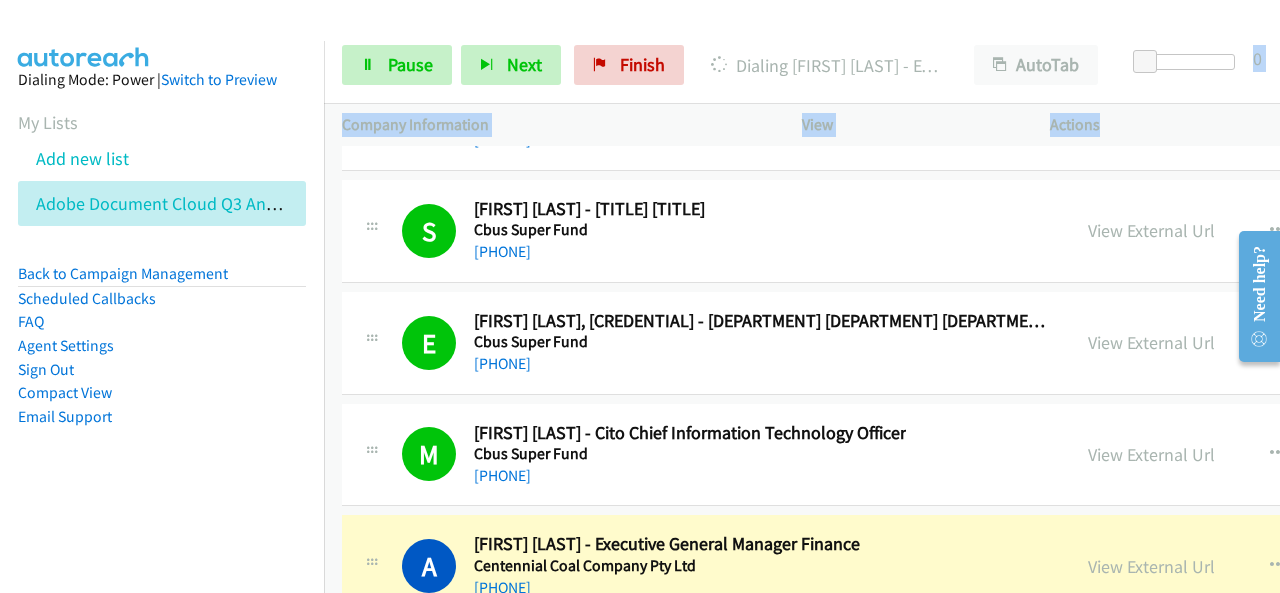 scroll, scrollTop: 44600, scrollLeft: 0, axis: vertical 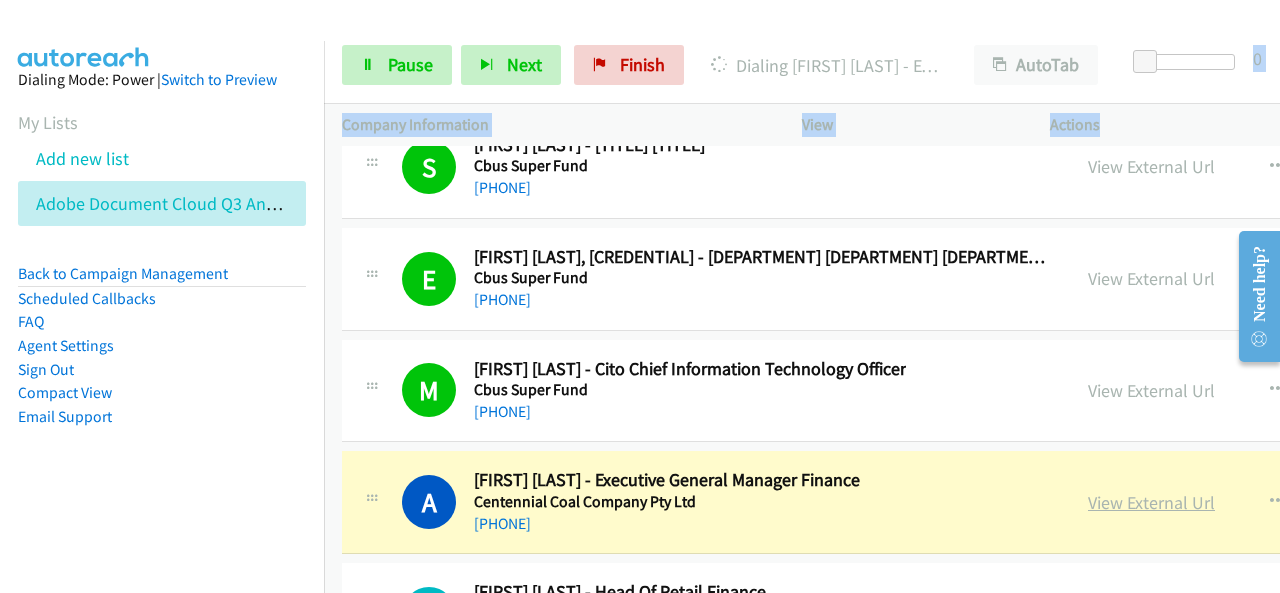 click on "View External Url" at bounding box center (1151, 502) 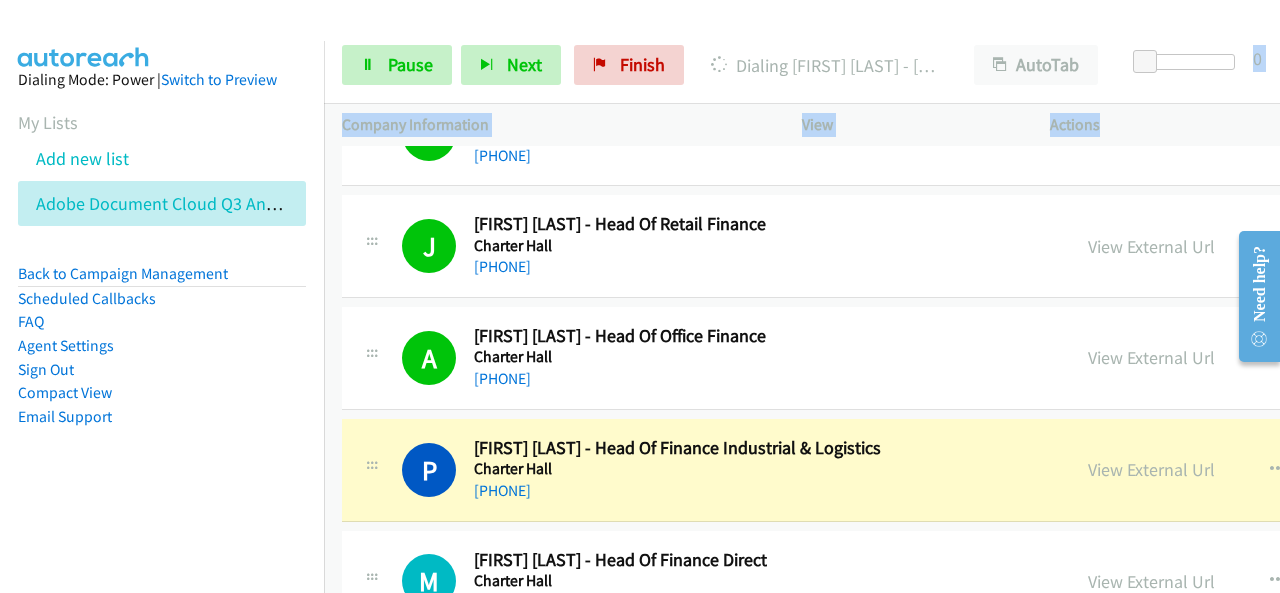 scroll, scrollTop: 45000, scrollLeft: 0, axis: vertical 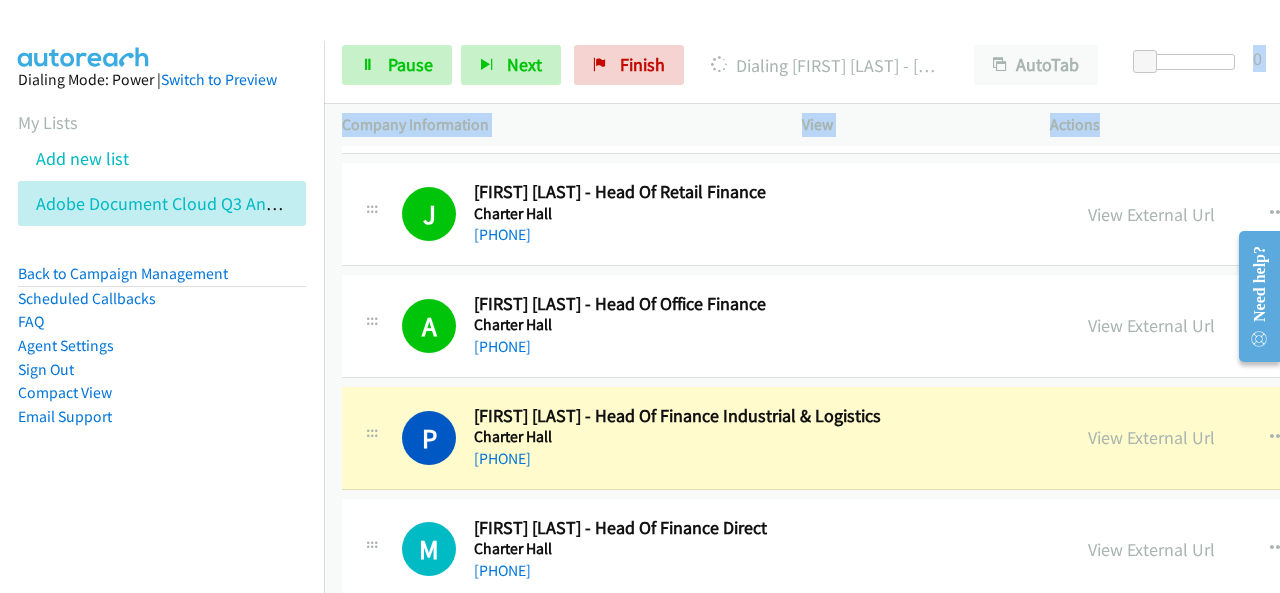 drag, startPoint x: 1004, startPoint y: 307, endPoint x: 1045, endPoint y: 319, distance: 42.72002 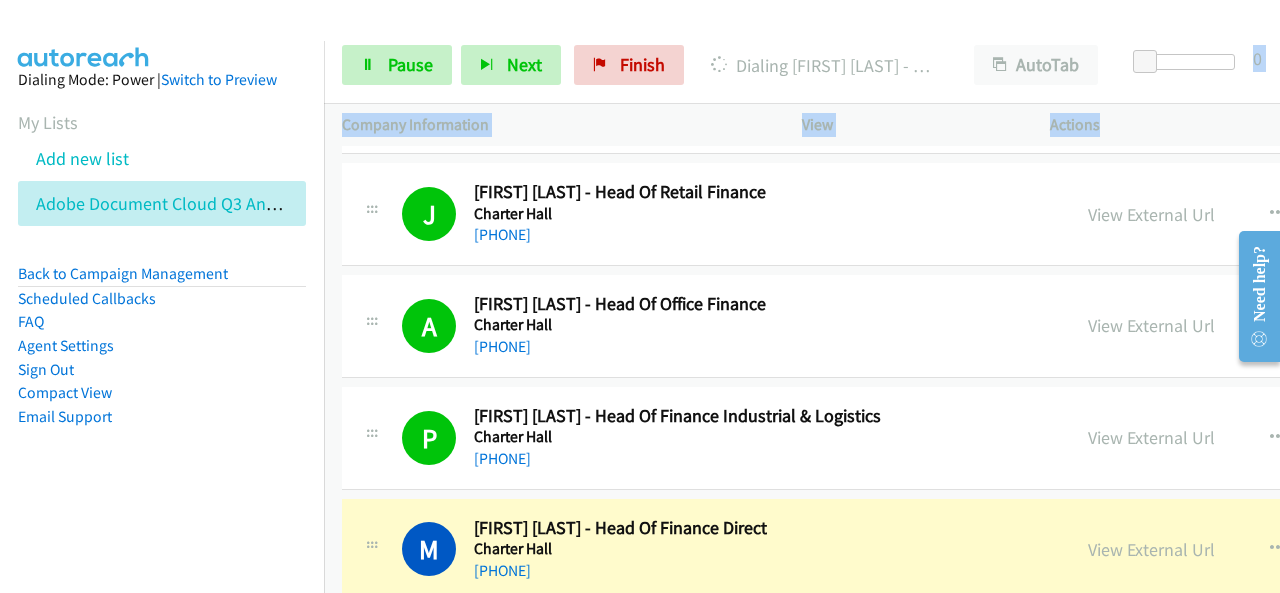 click on "[FIRST] [LAST] - Head Of Finance   Direct" at bounding box center [620, 528] 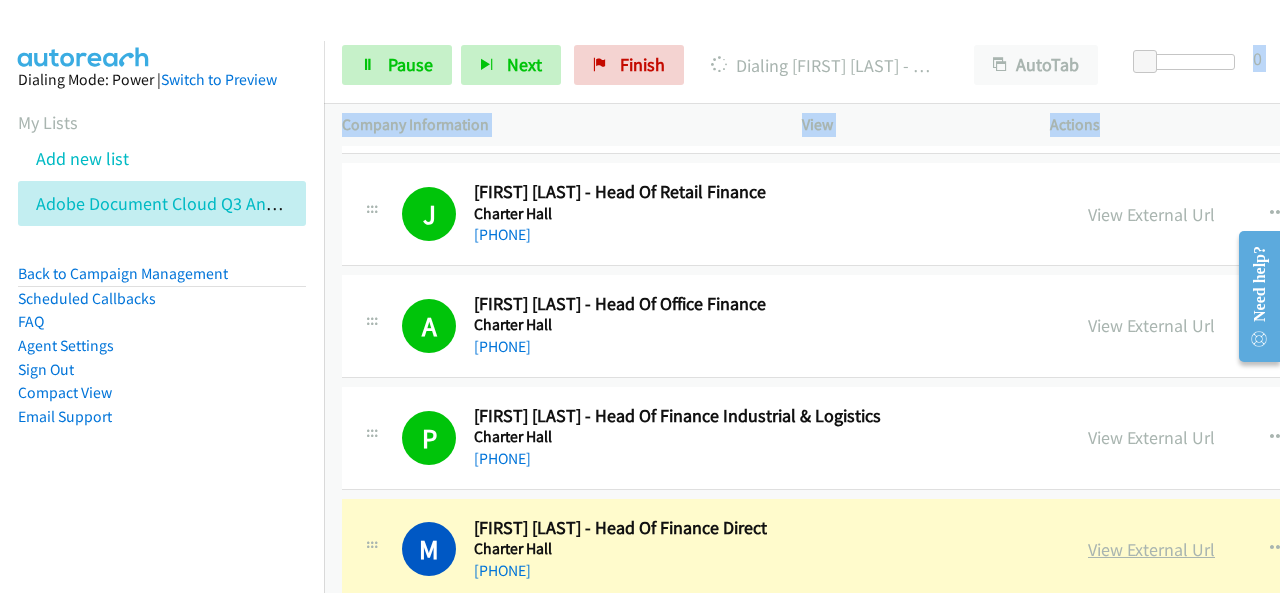 click on "View External Url" at bounding box center (1151, 549) 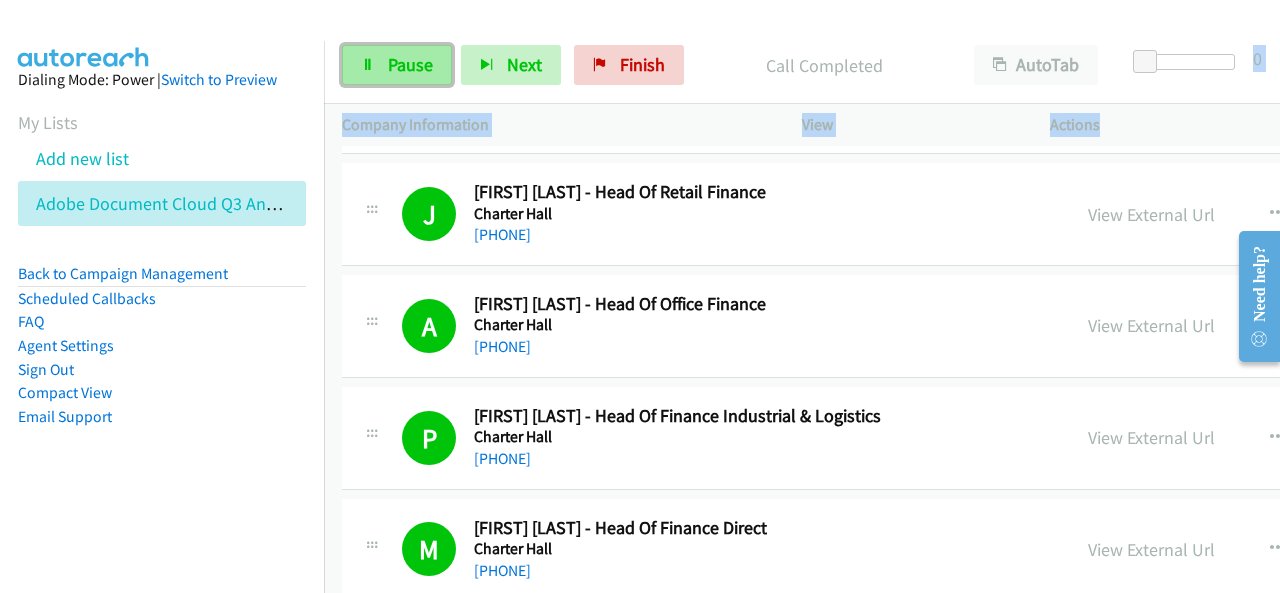 click on "Pause" at bounding box center [410, 64] 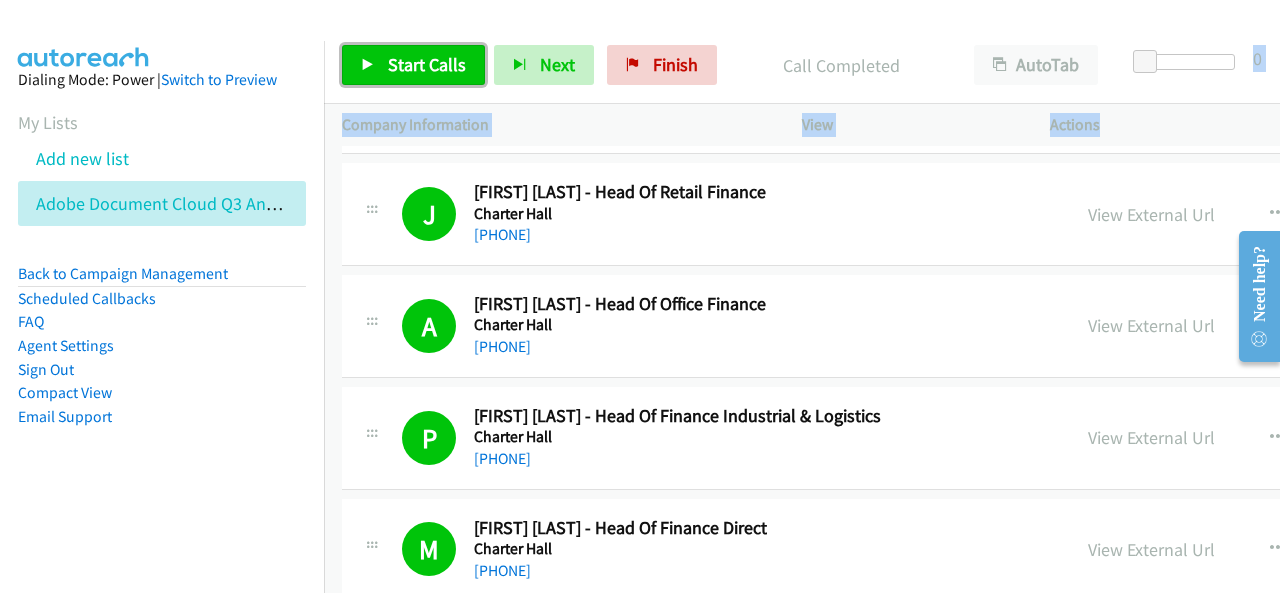 click on "Start Calls" at bounding box center (427, 64) 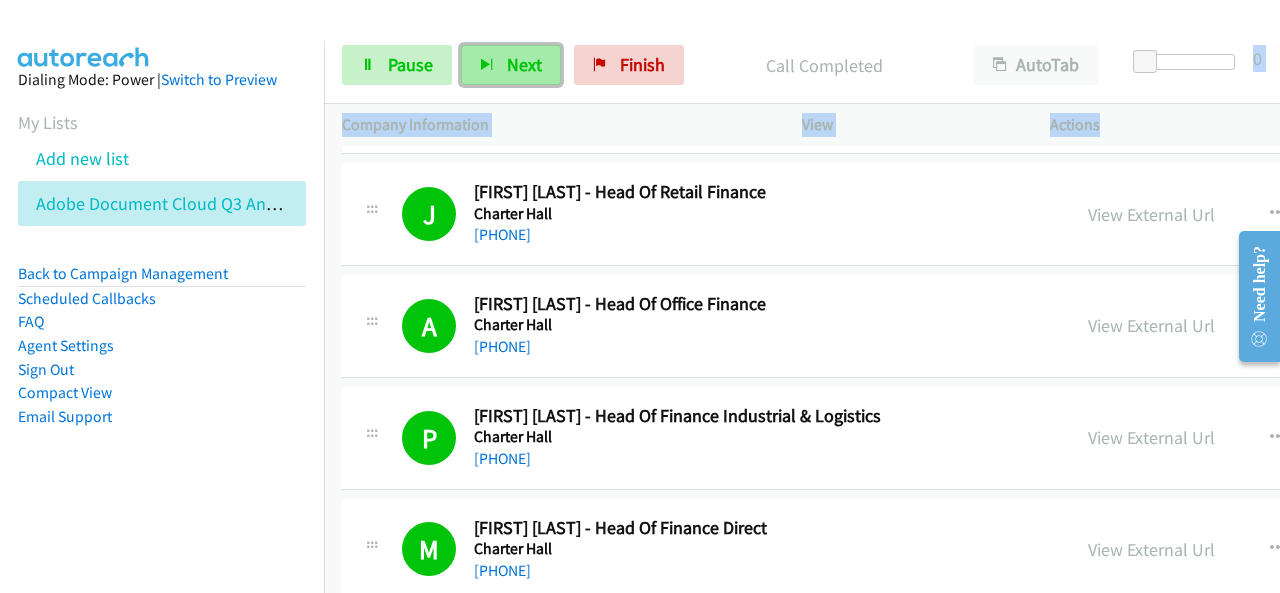 click on "Next" at bounding box center (511, 65) 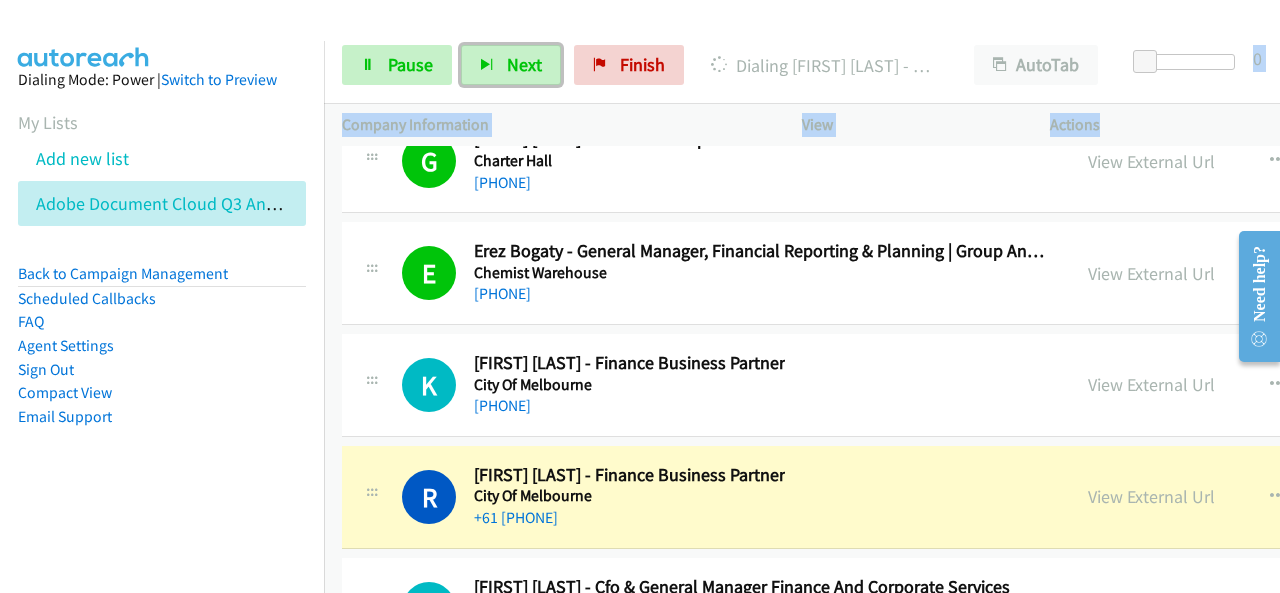 scroll, scrollTop: 45600, scrollLeft: 0, axis: vertical 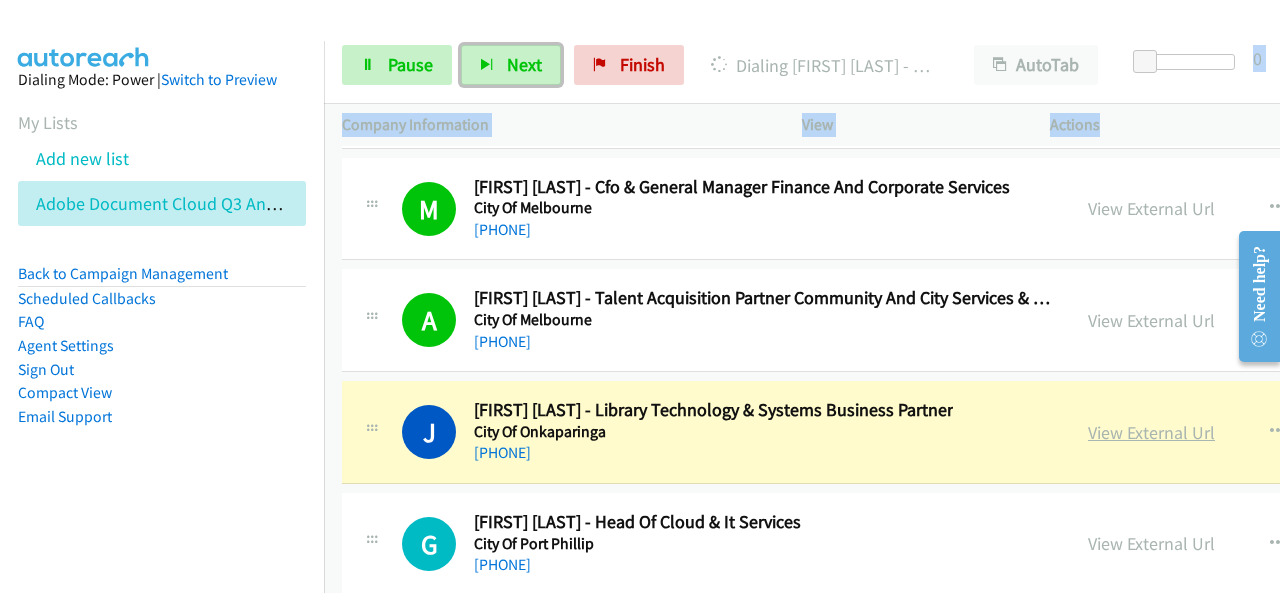 click on "View External Url" at bounding box center [1151, 432] 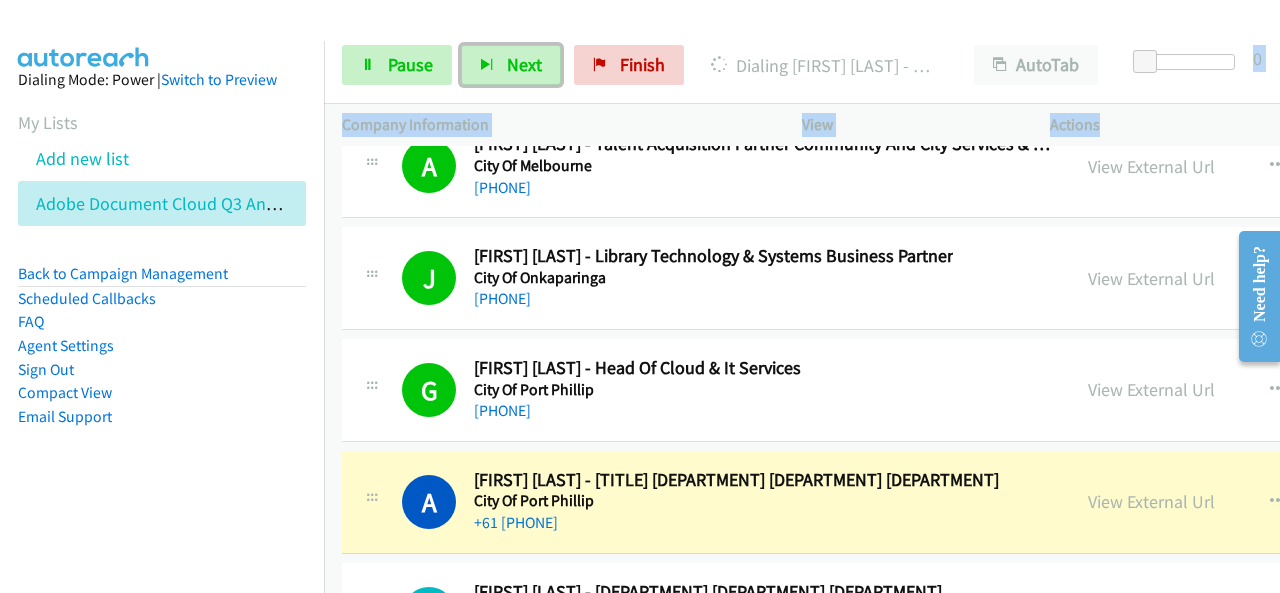 scroll, scrollTop: 46100, scrollLeft: 0, axis: vertical 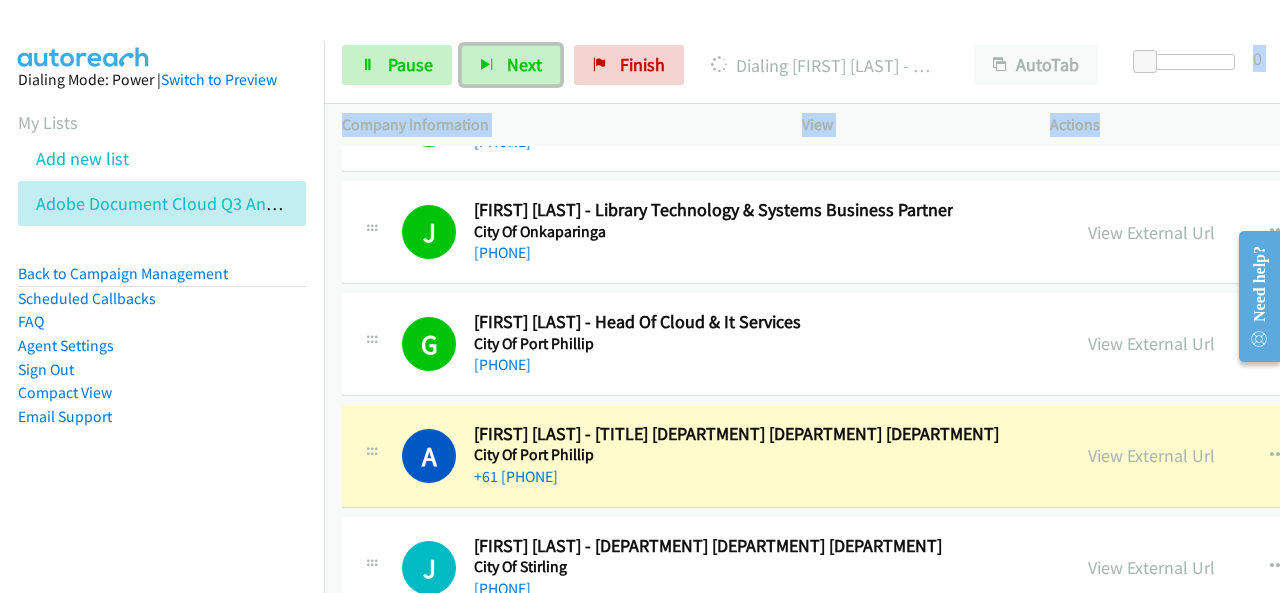 click on "J
Callback Scheduled
[FIRST] [LAST] - Finance Business Partner
[CITY]
Australia/Sydney
[PHONE]" at bounding box center (727, 568) 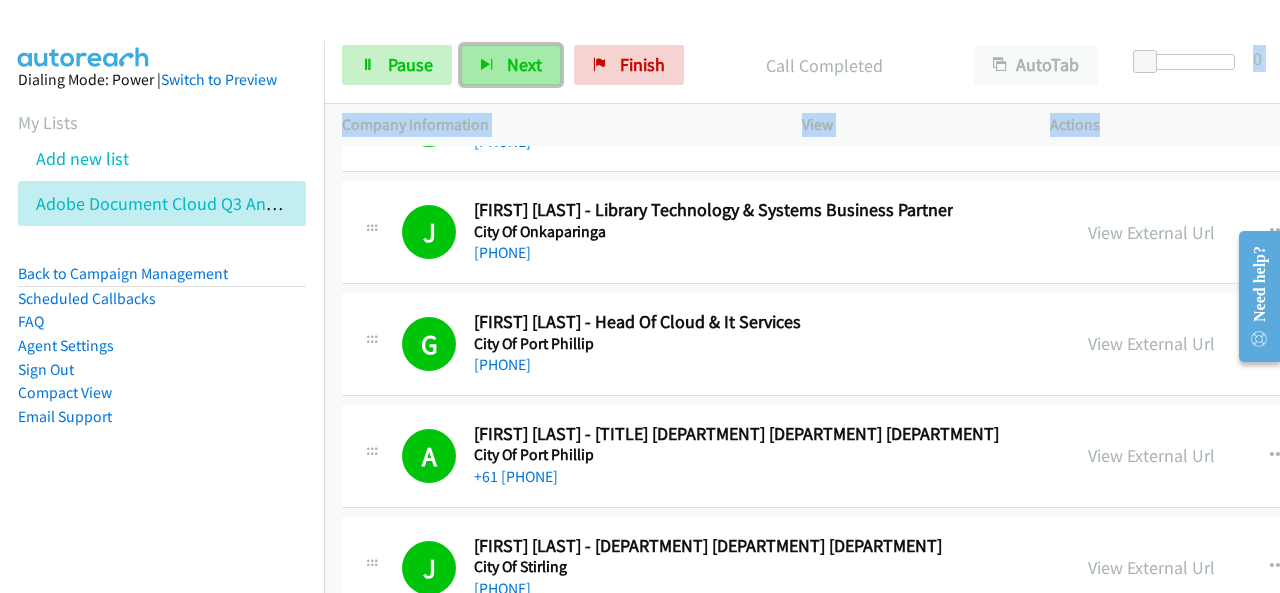 click on "Next" at bounding box center [511, 65] 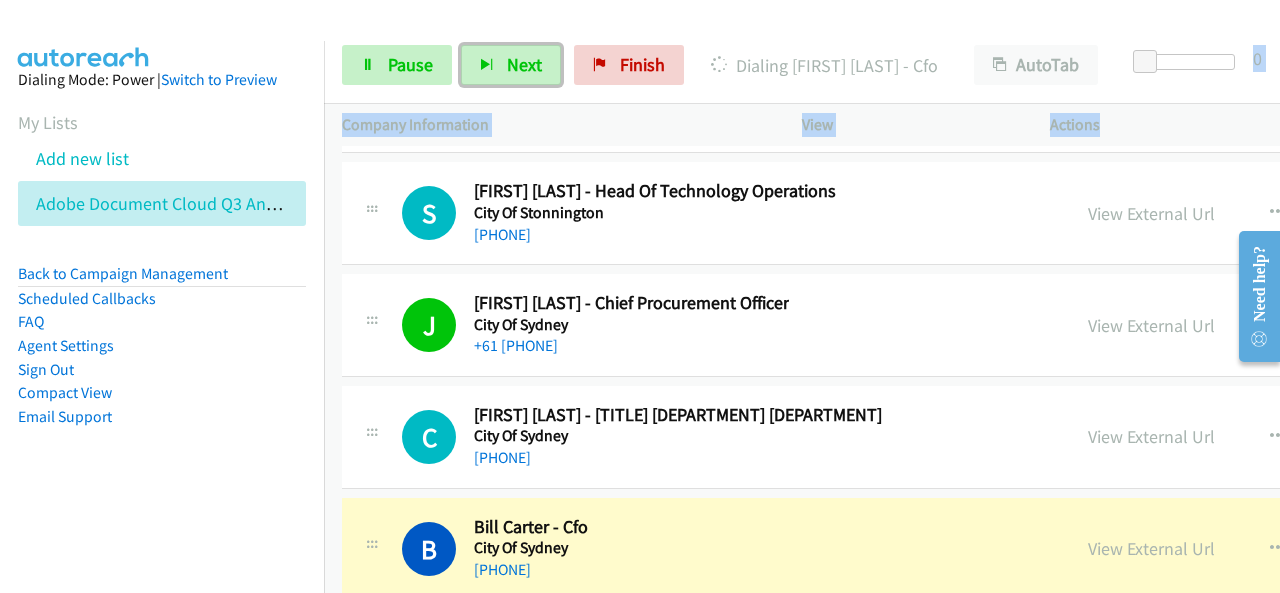 scroll, scrollTop: 46700, scrollLeft: 0, axis: vertical 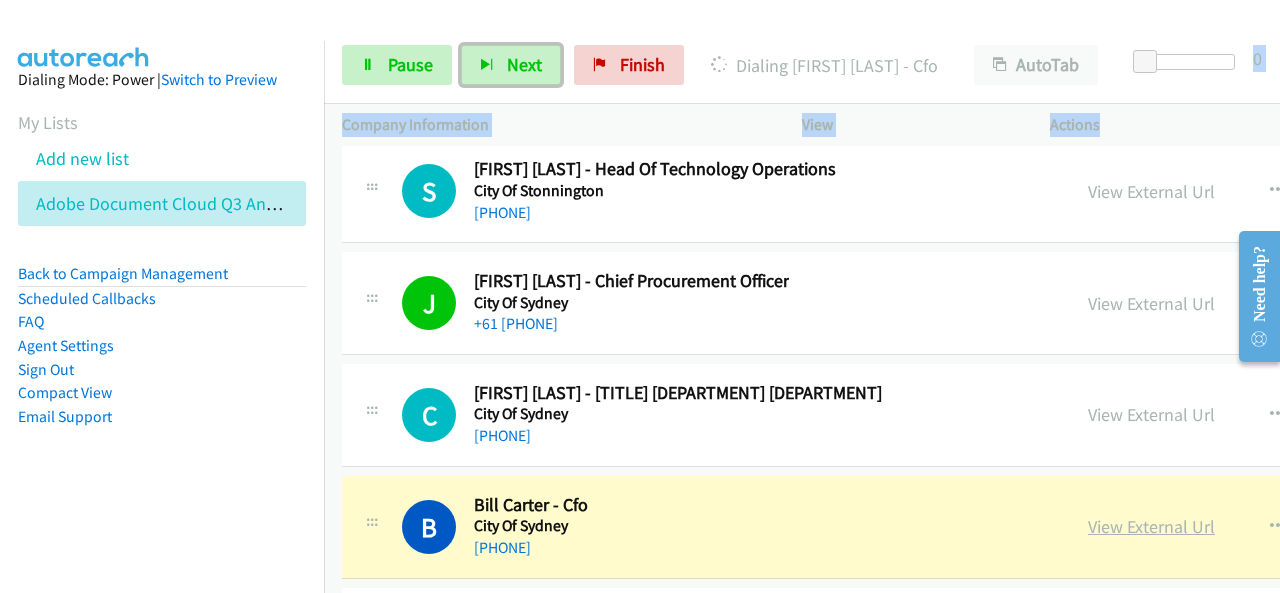 click on "View External Url" at bounding box center [1151, 526] 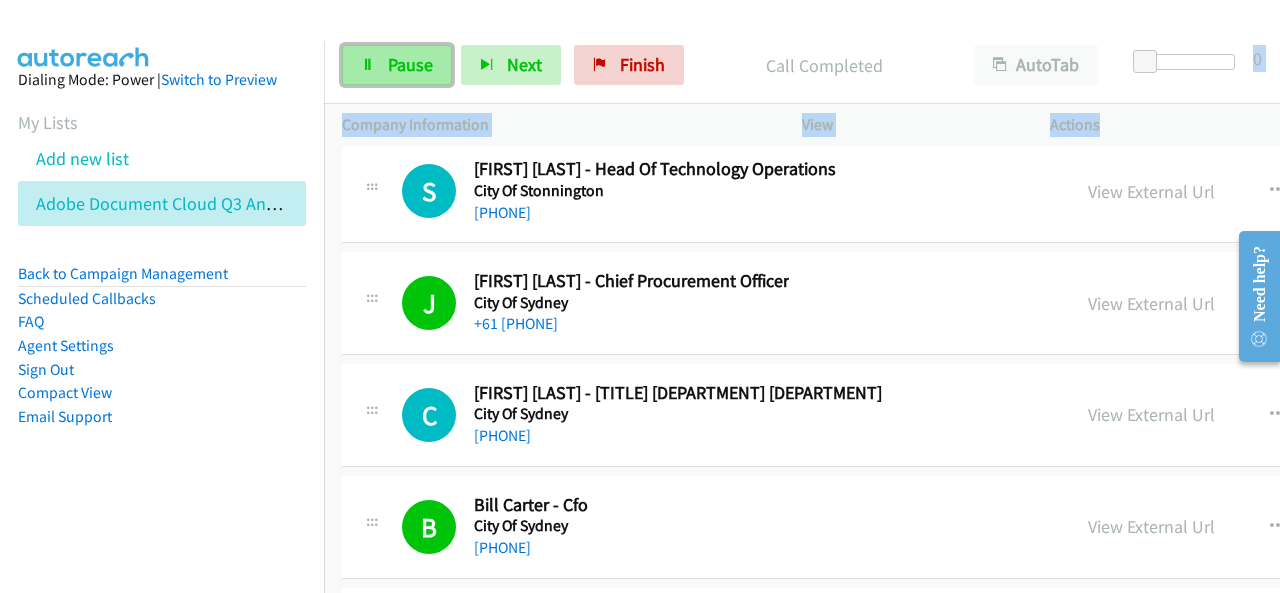 click on "Pause" at bounding box center [410, 64] 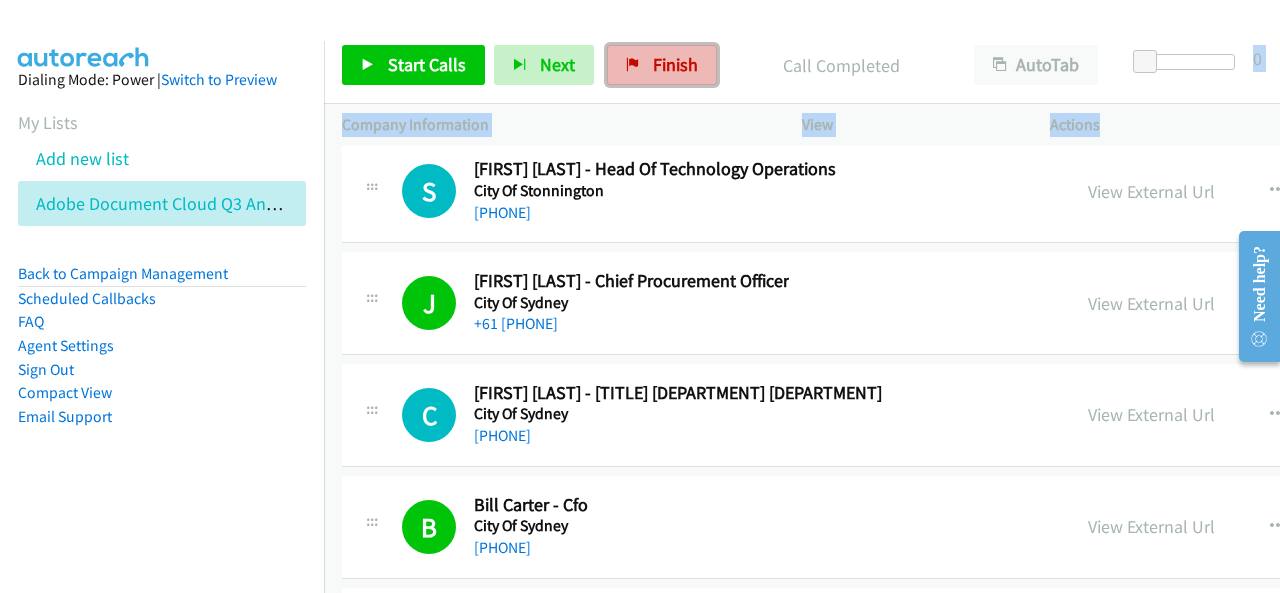 click on "Finish" at bounding box center [675, 64] 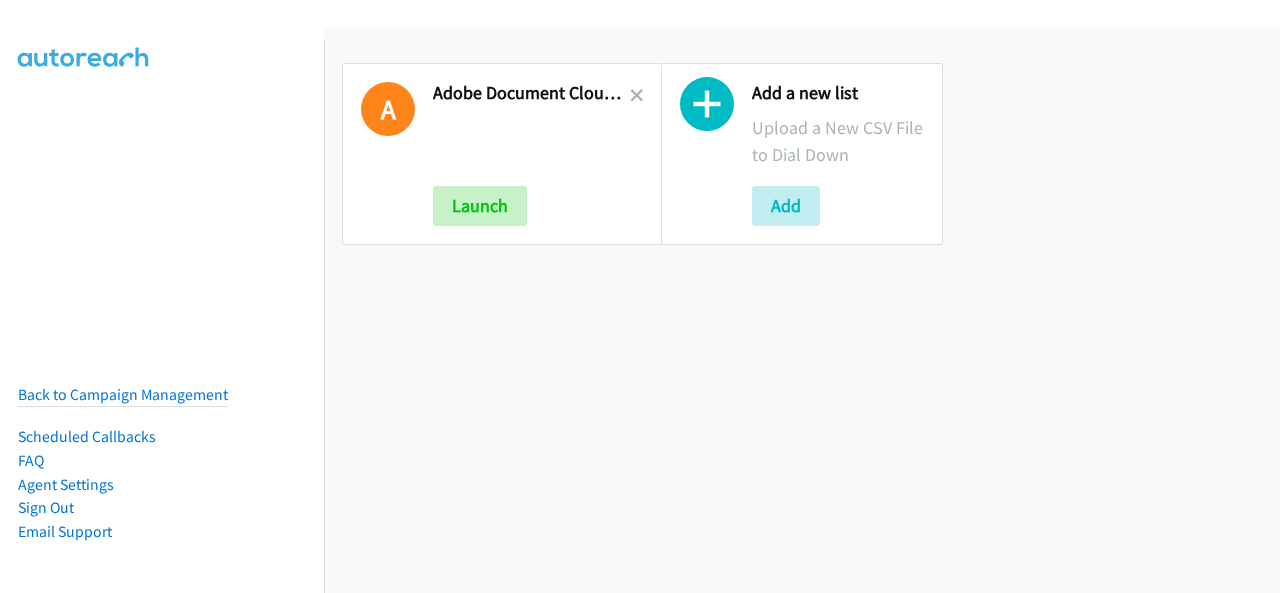 scroll, scrollTop: 0, scrollLeft: 0, axis: both 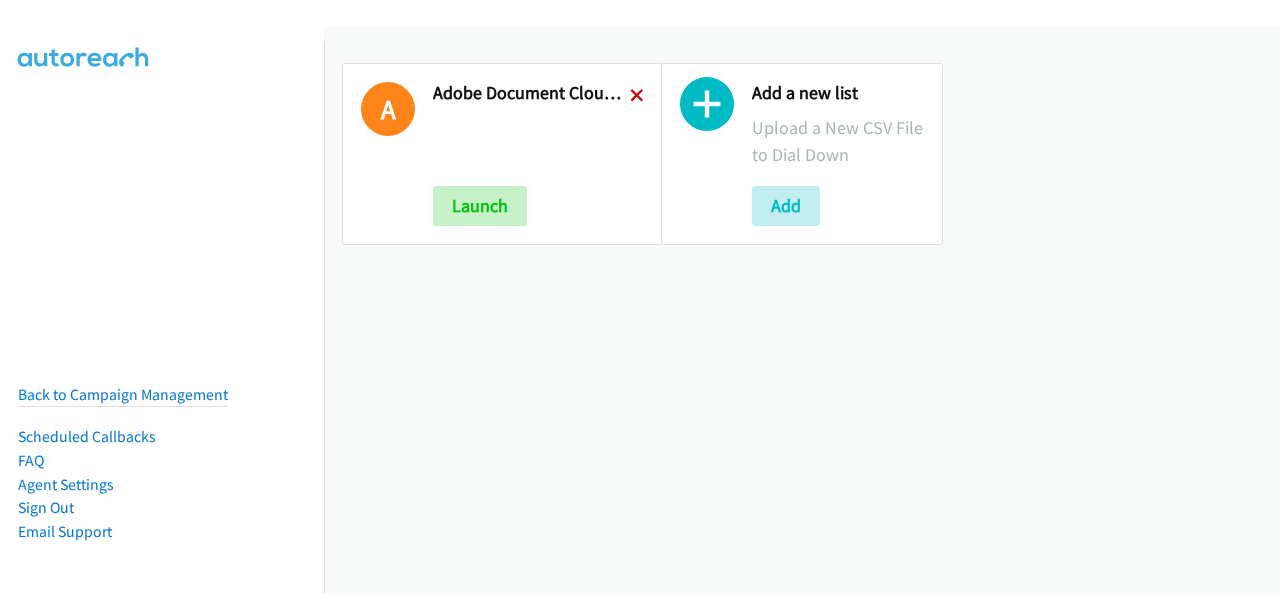 click at bounding box center (637, 97) 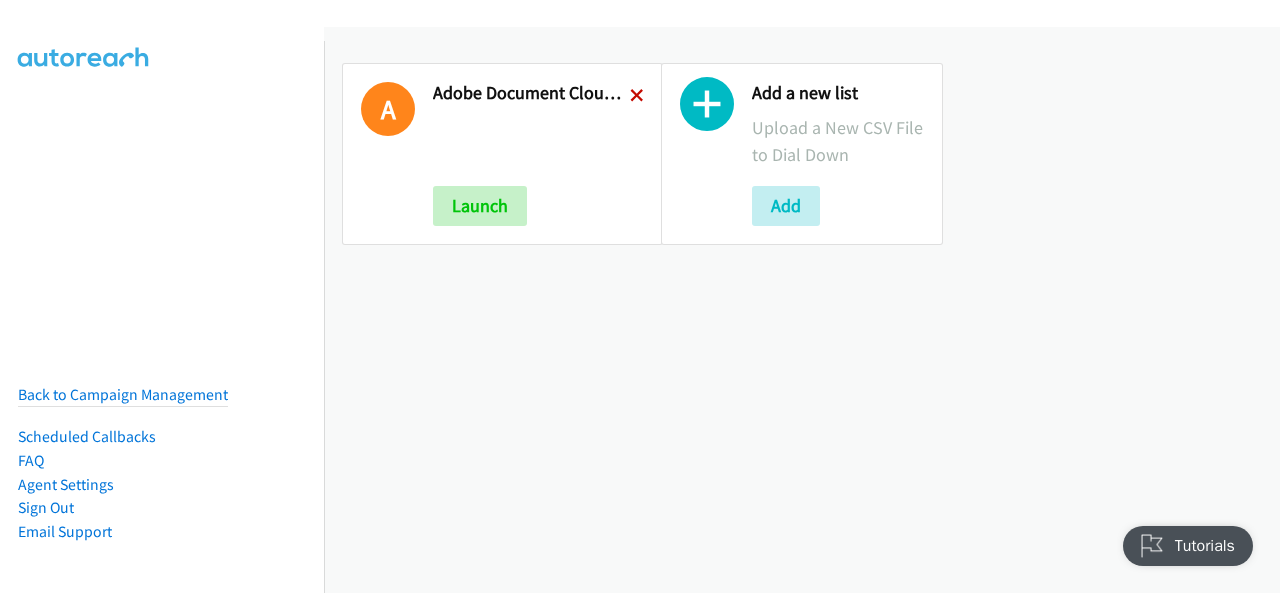 scroll, scrollTop: 0, scrollLeft: 0, axis: both 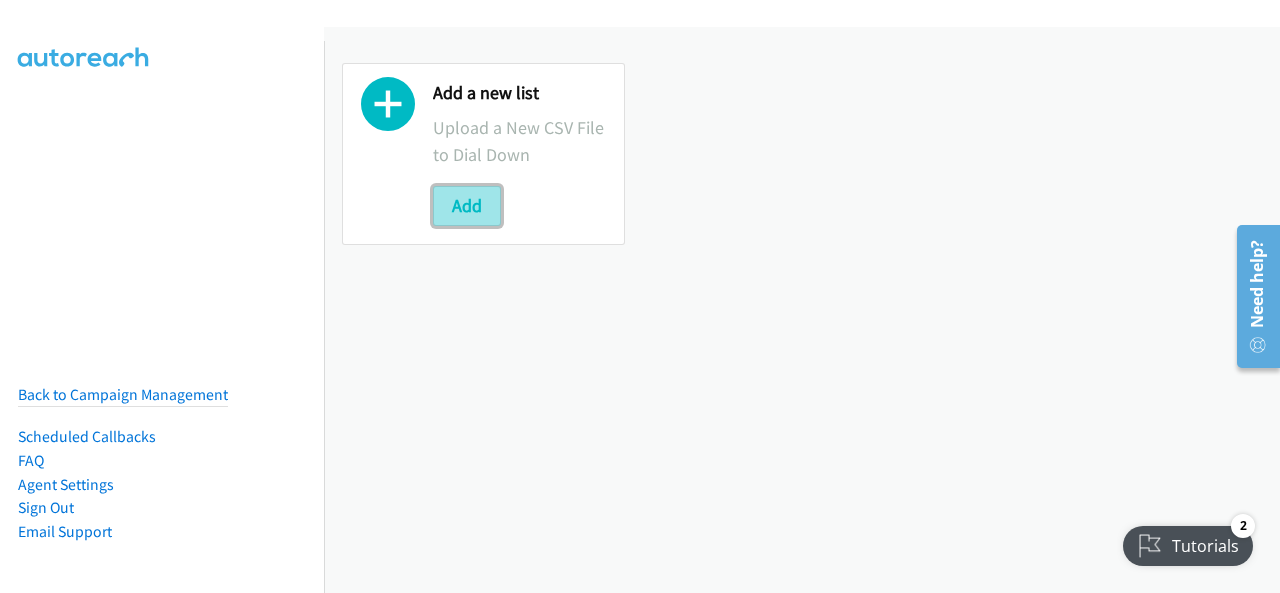 click on "Add" at bounding box center (467, 206) 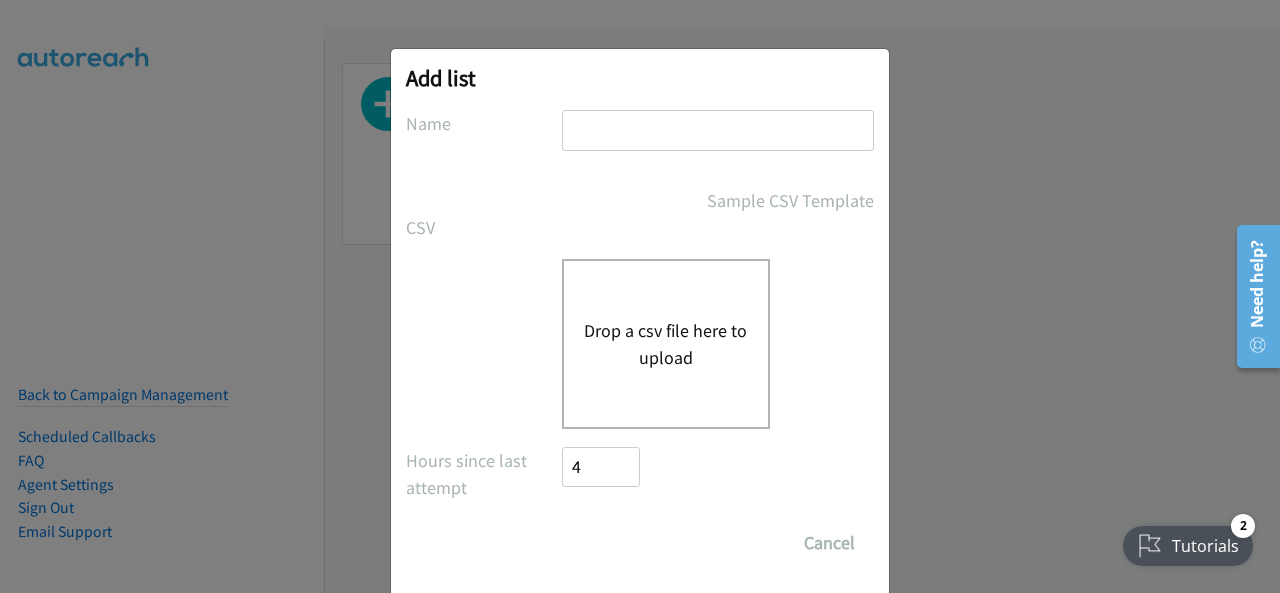 click at bounding box center (718, 130) 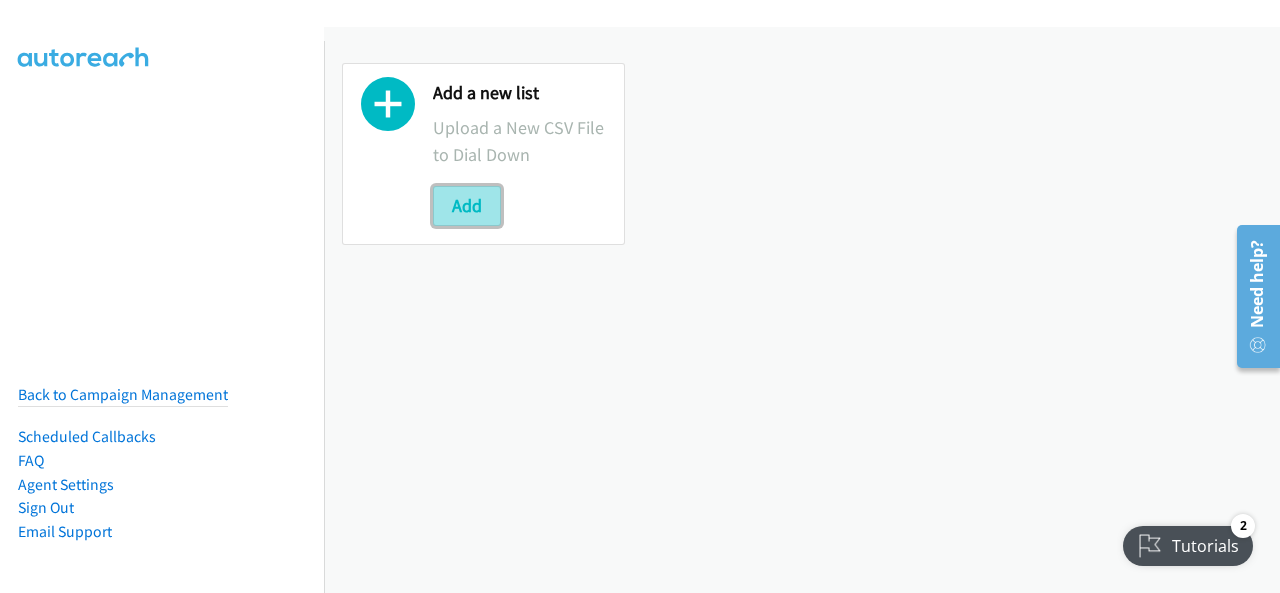 click on "Add" at bounding box center (467, 206) 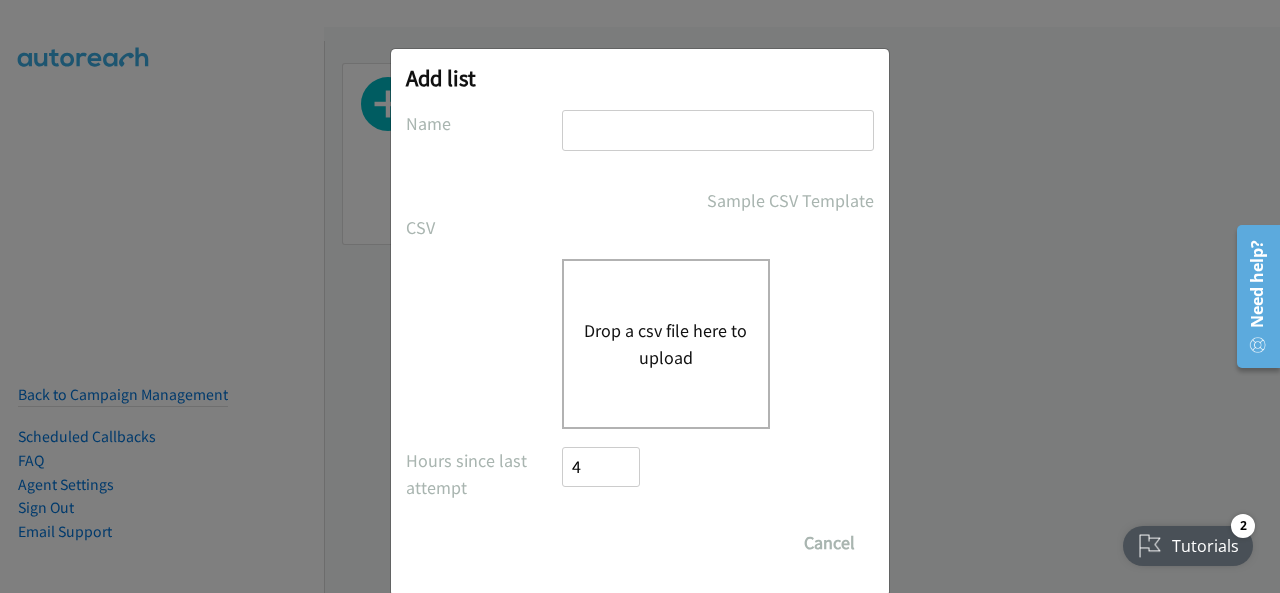 click at bounding box center [718, 130] 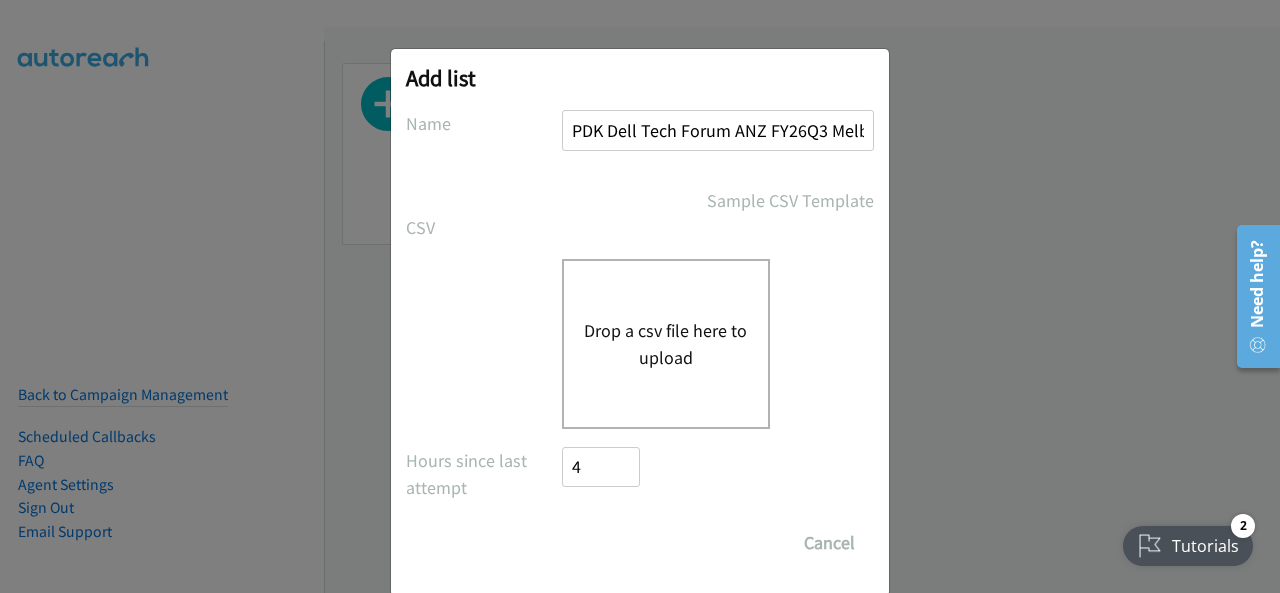 scroll, scrollTop: 0, scrollLeft: 236, axis: horizontal 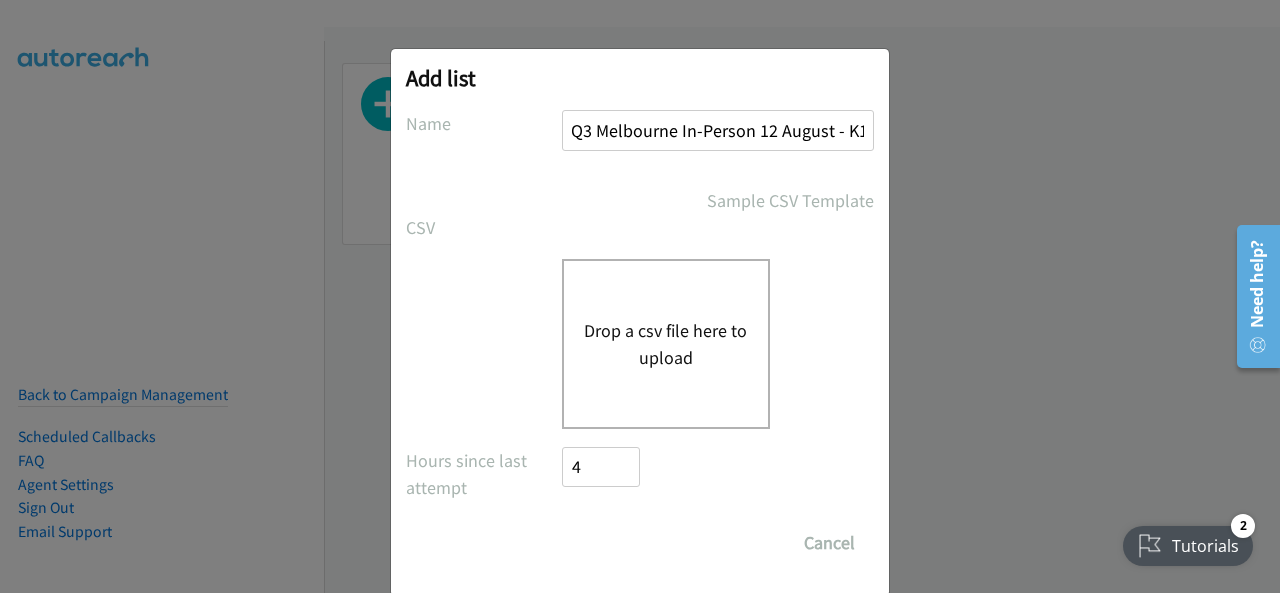 type on "PDK Dell Tech Forum ANZ FY26Q3 Melbourne In-Person 12 August - K12" 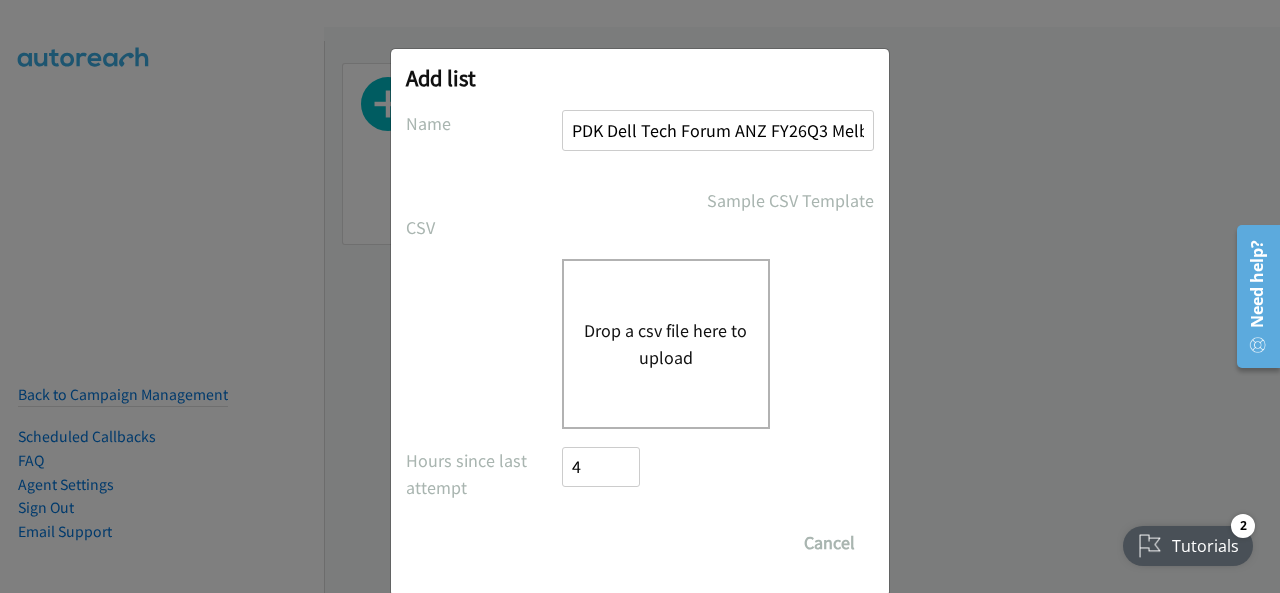 click on "Drop a csv file here to upload" at bounding box center (666, 344) 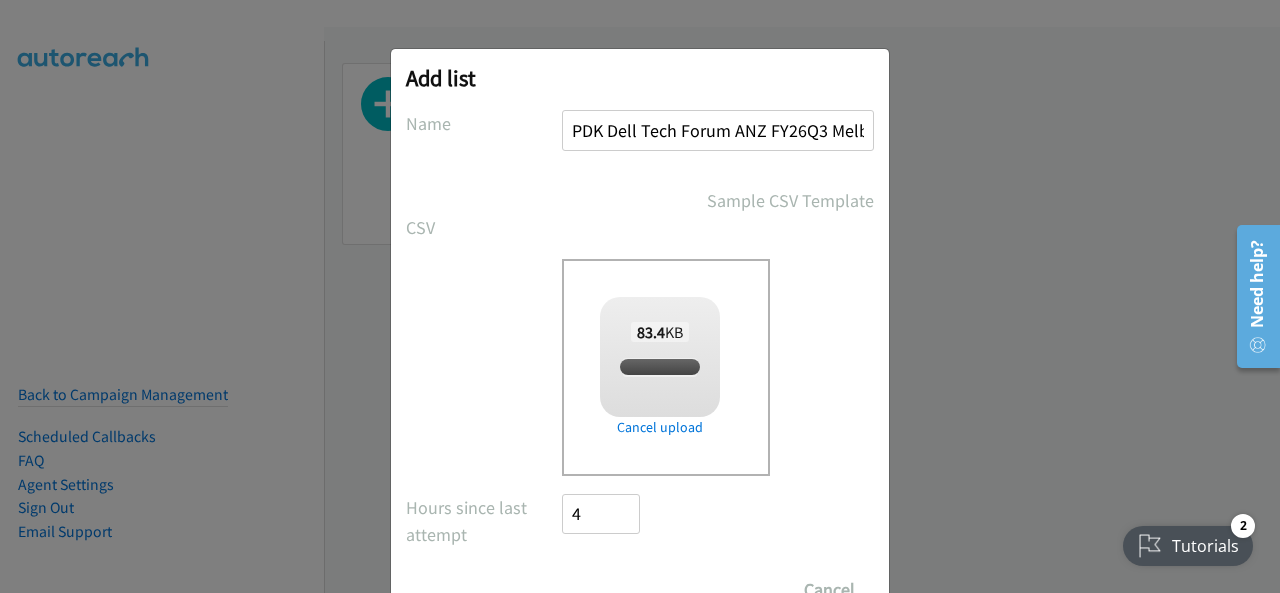 checkbox on "true" 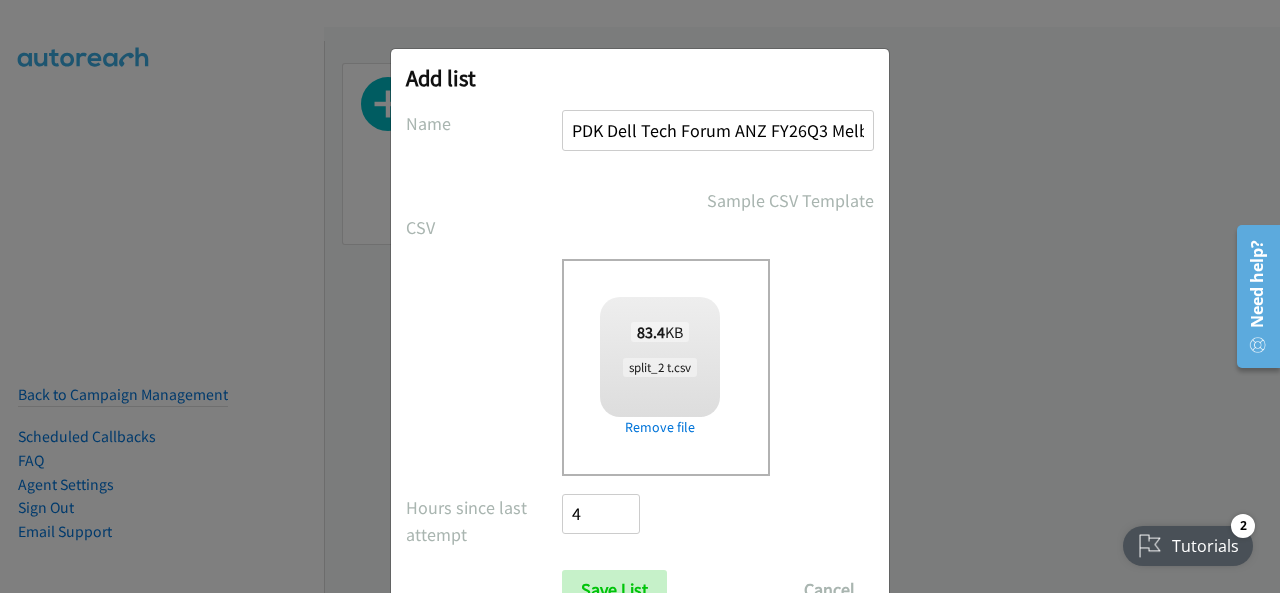 scroll, scrollTop: 80, scrollLeft: 0, axis: vertical 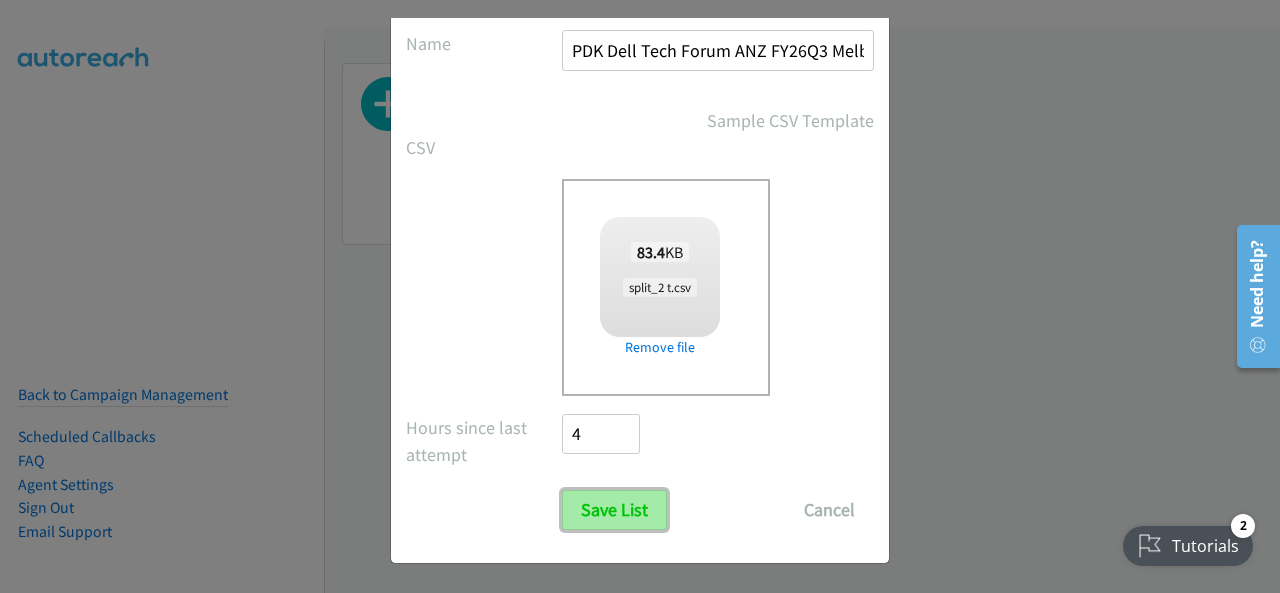 click on "Save List" at bounding box center [614, 510] 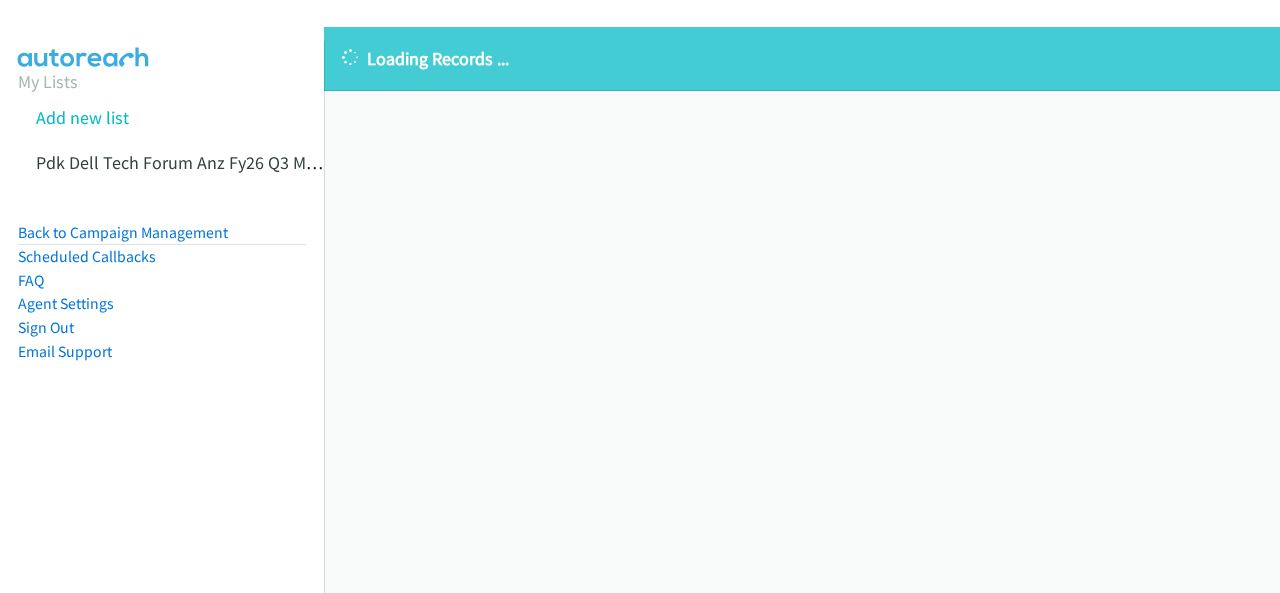 scroll, scrollTop: 0, scrollLeft: 0, axis: both 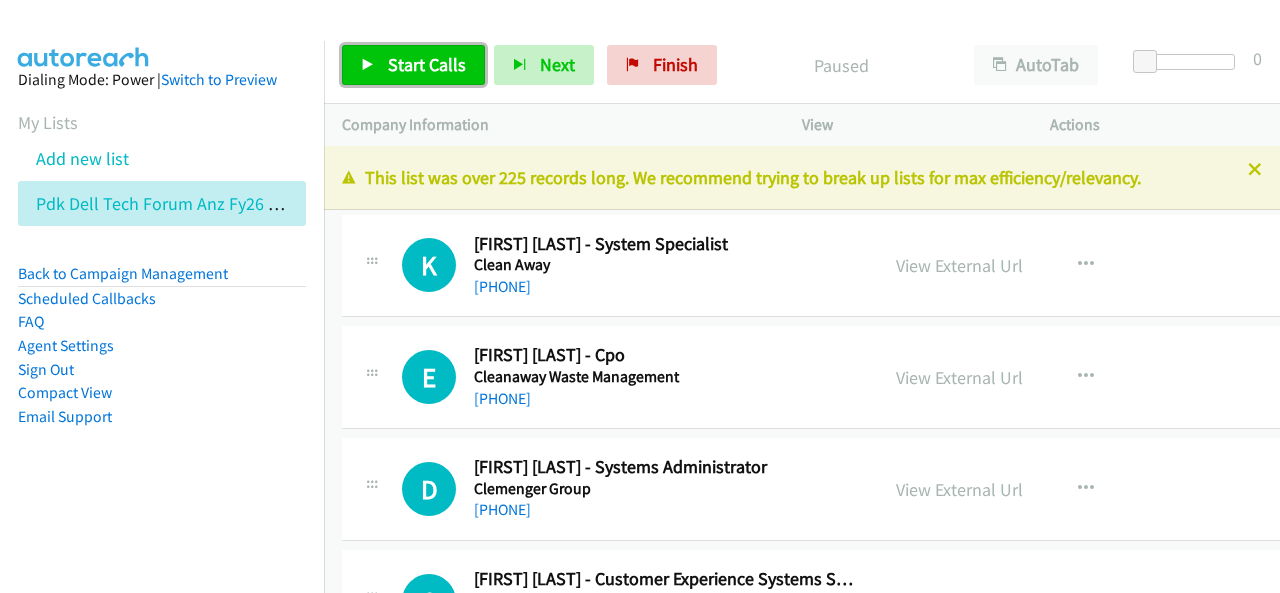 click on "Start Calls" at bounding box center [413, 65] 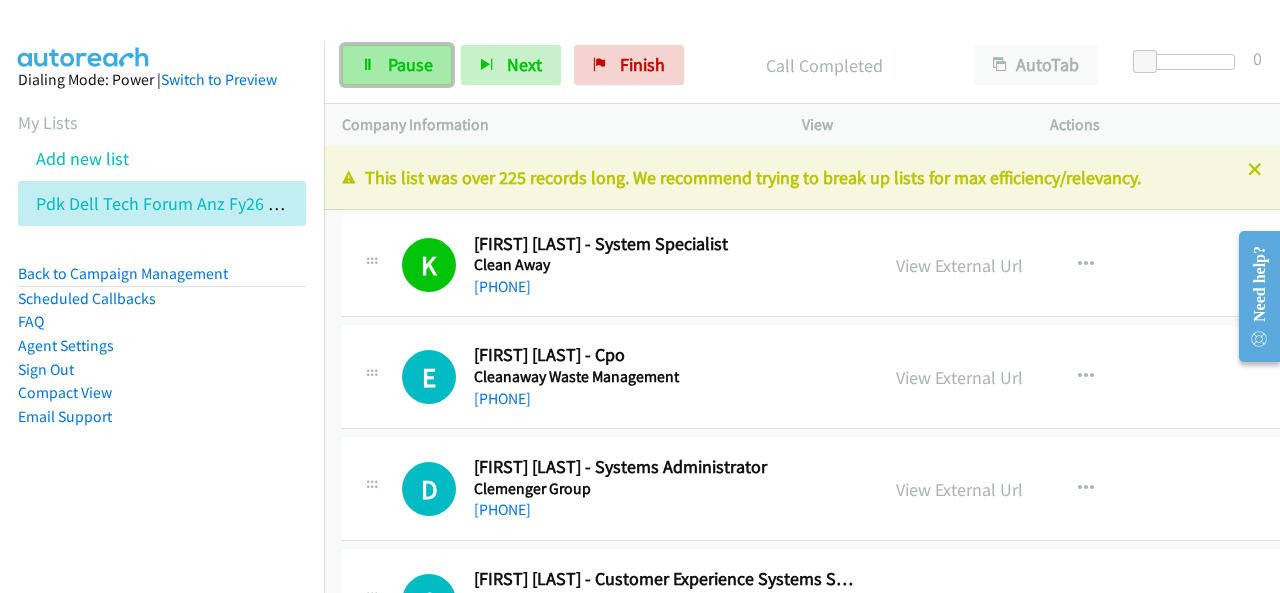 click on "Pause" at bounding box center (410, 64) 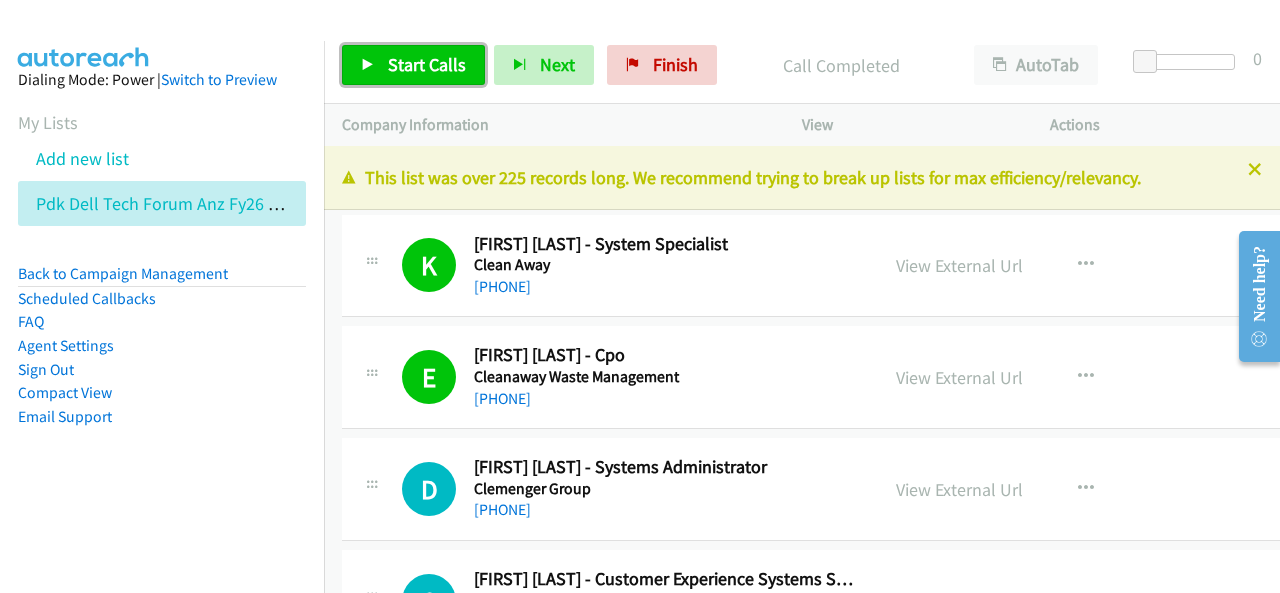 drag, startPoint x: 403, startPoint y: 59, endPoint x: 469, endPoint y: 121, distance: 90.55385 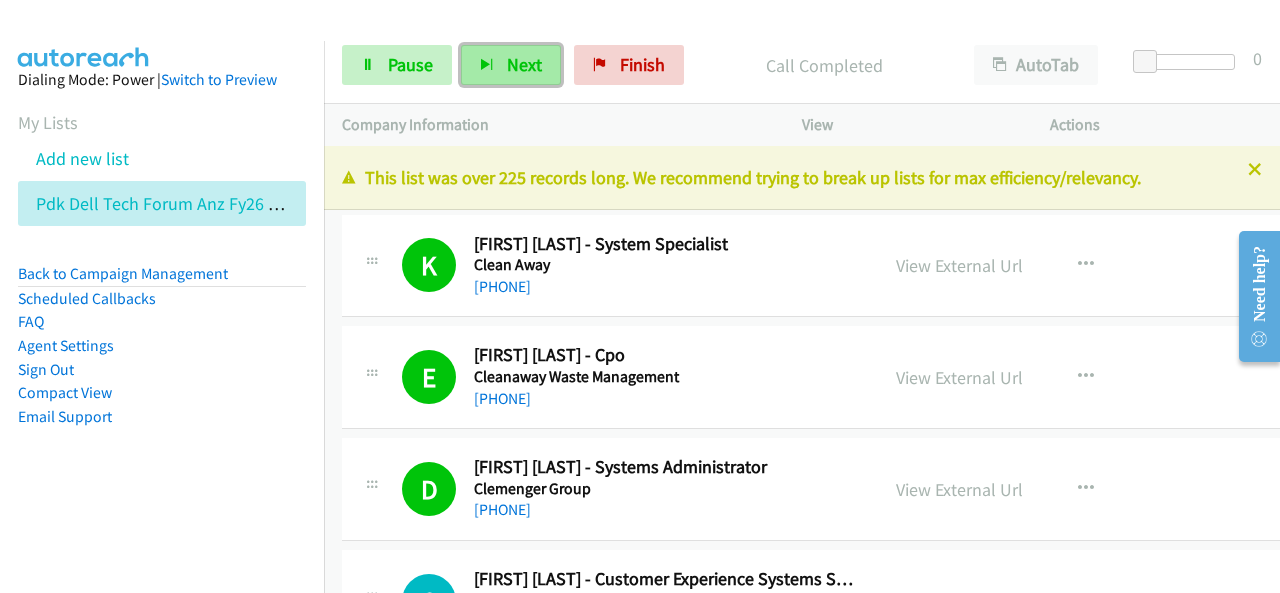 click on "Next" at bounding box center (511, 65) 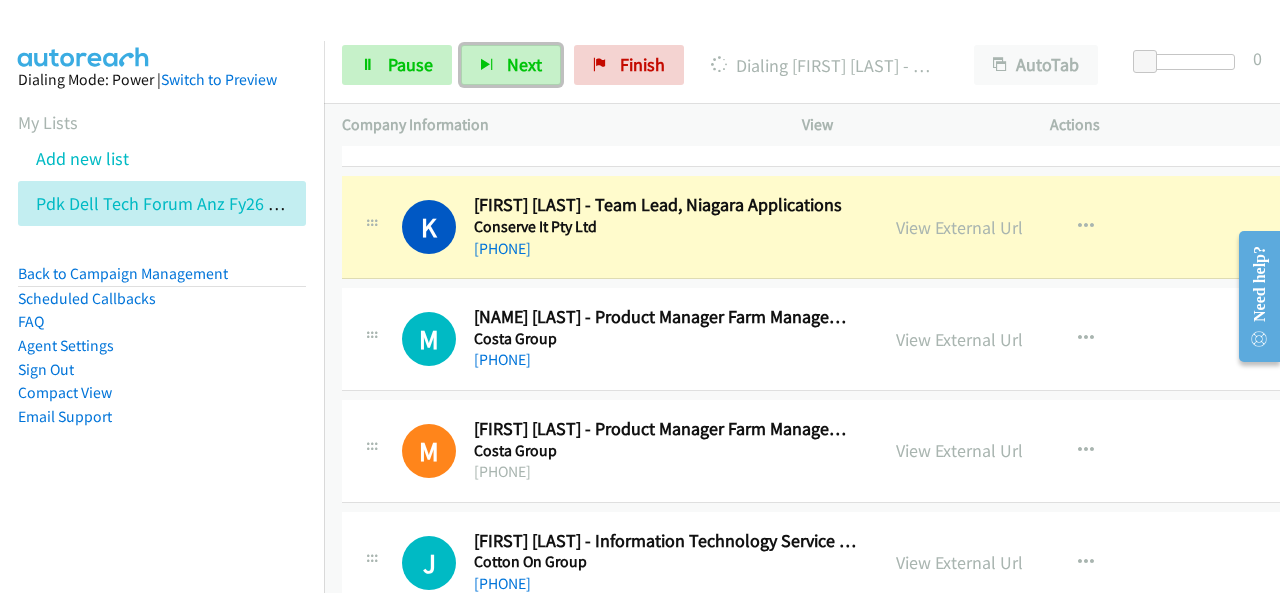 scroll, scrollTop: 1300, scrollLeft: 0, axis: vertical 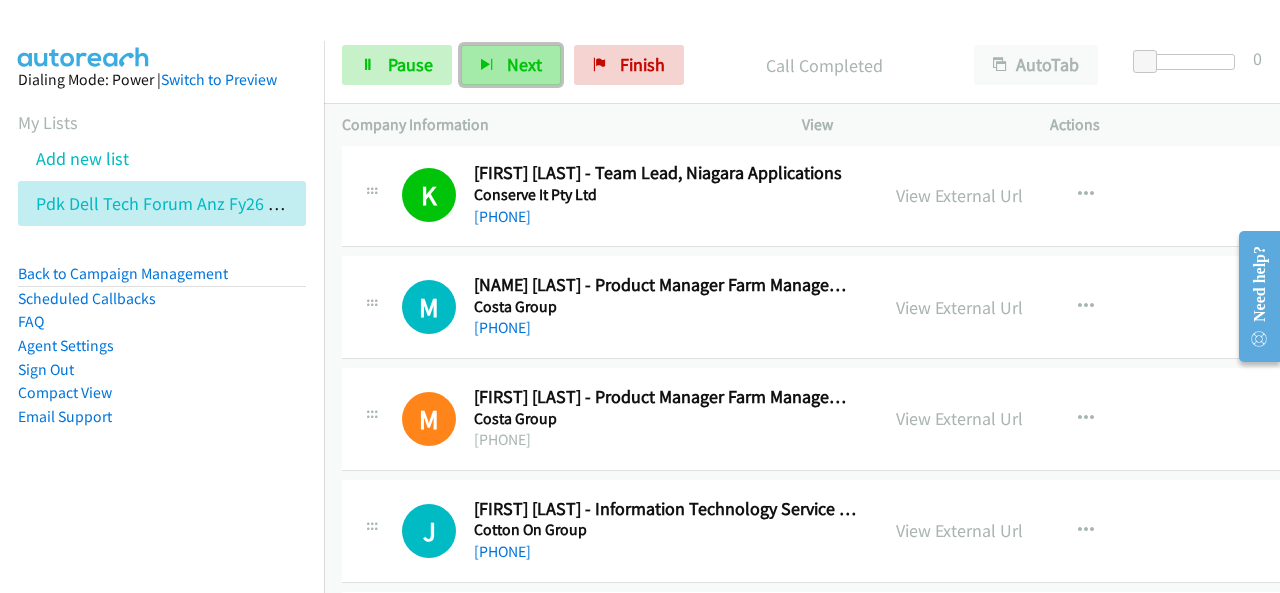 click on "Next" at bounding box center [524, 64] 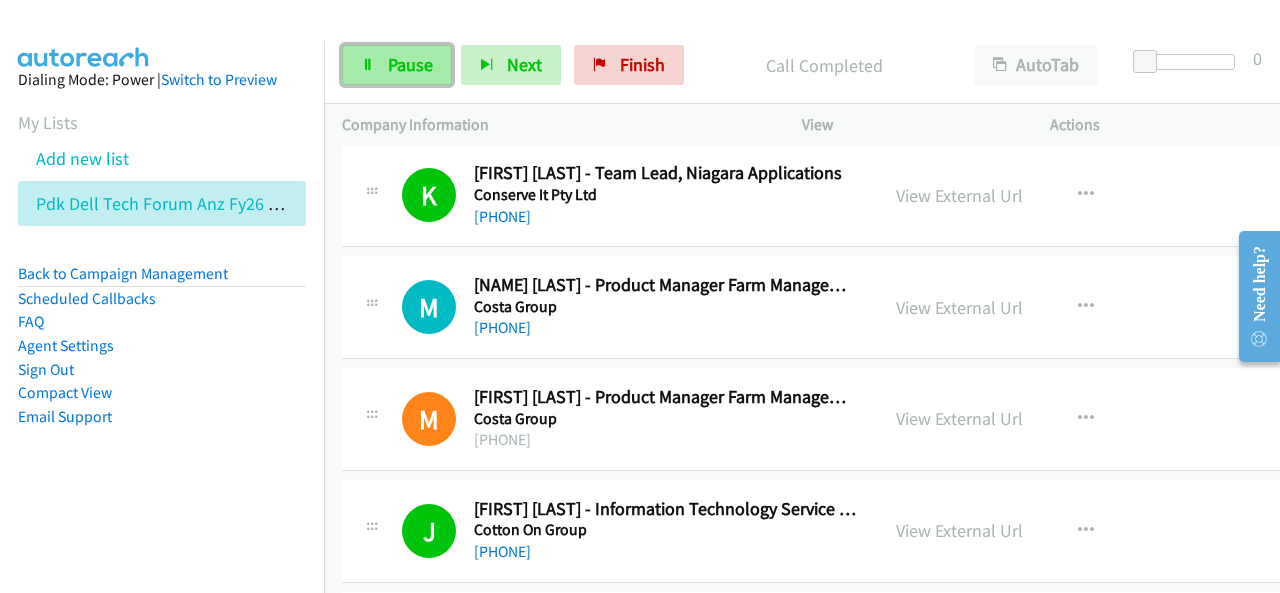 click on "Pause" at bounding box center (410, 64) 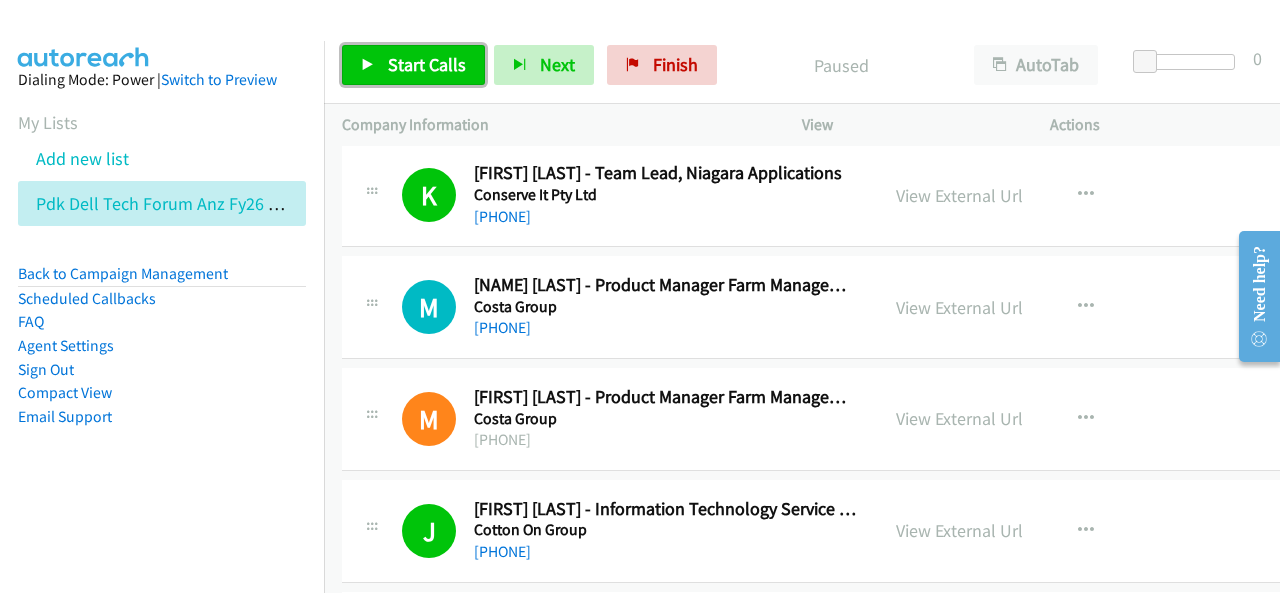 click on "Start Calls" at bounding box center (427, 64) 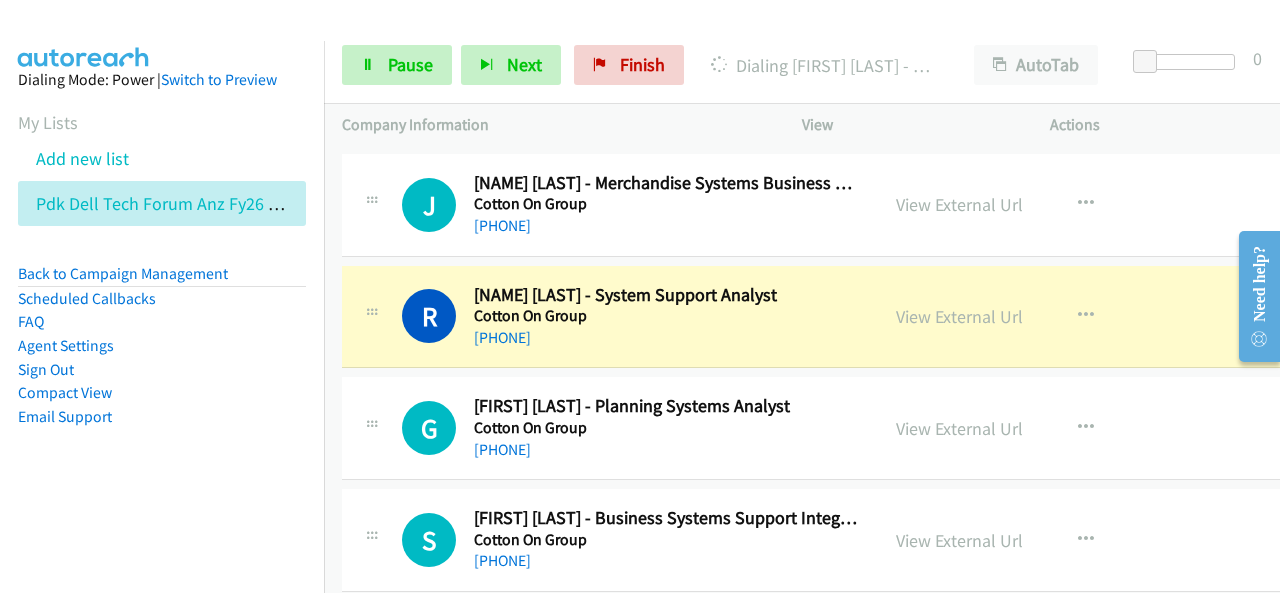 scroll, scrollTop: 1800, scrollLeft: 0, axis: vertical 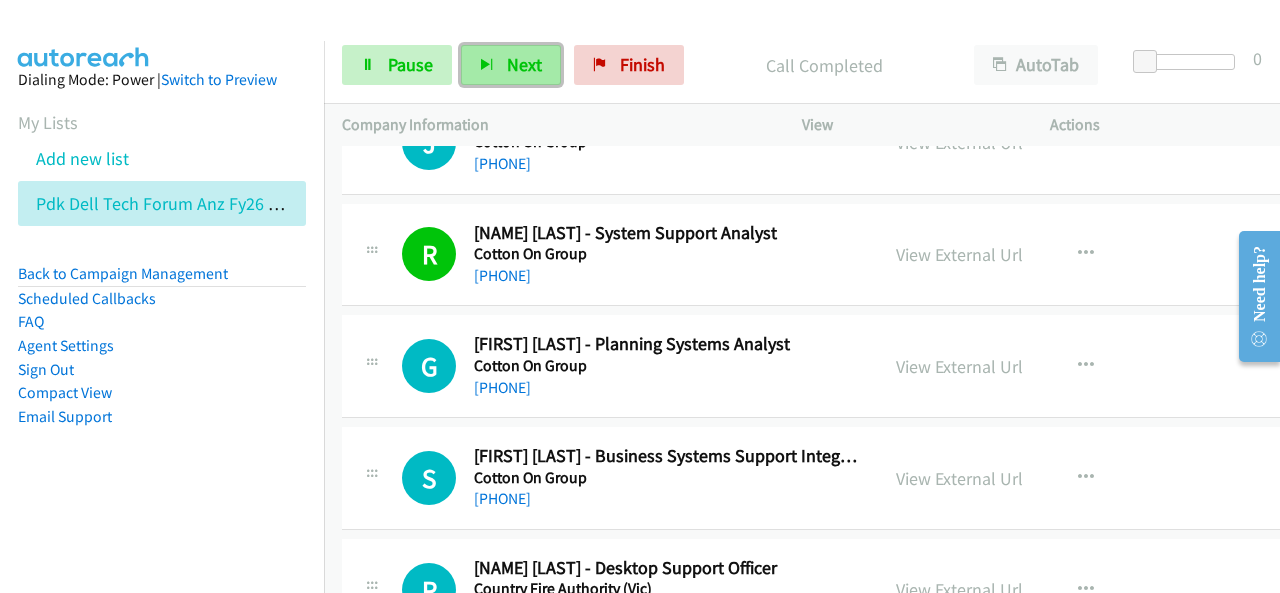 click on "Next" at bounding box center [511, 65] 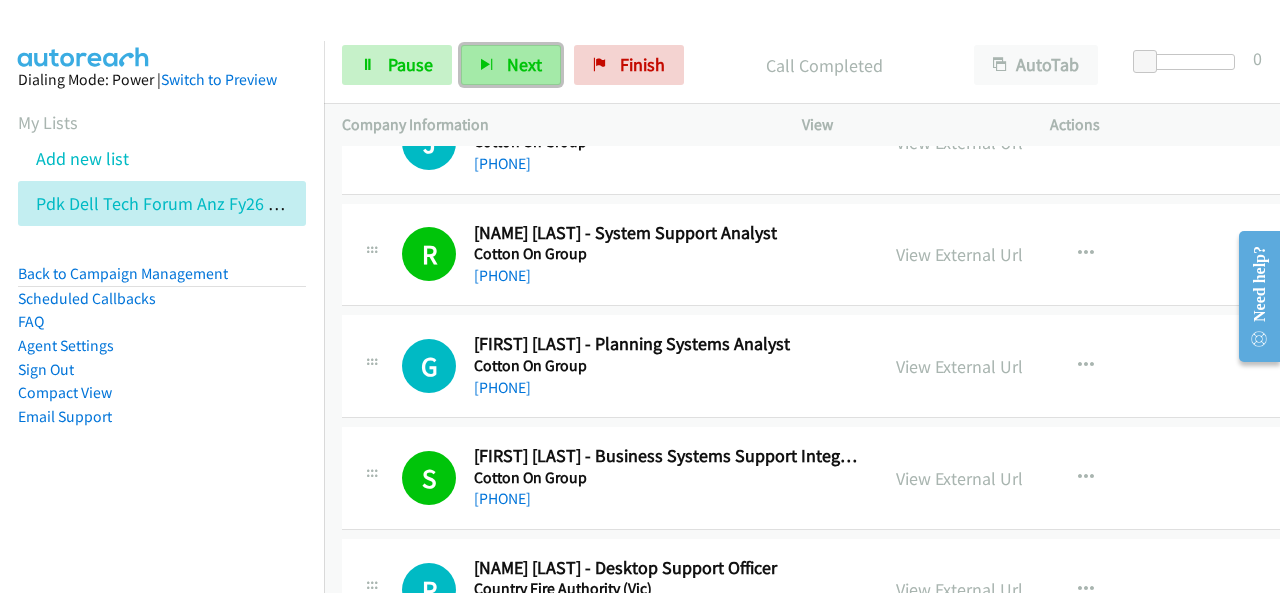 click on "Next" at bounding box center [511, 65] 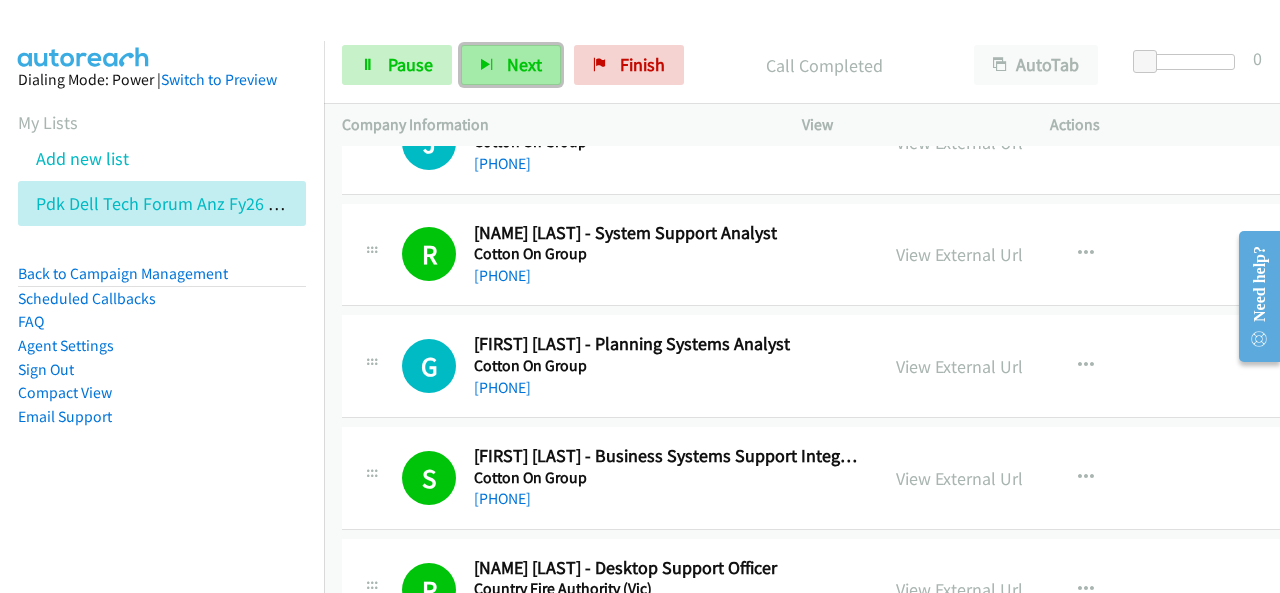 click on "Next" at bounding box center [524, 64] 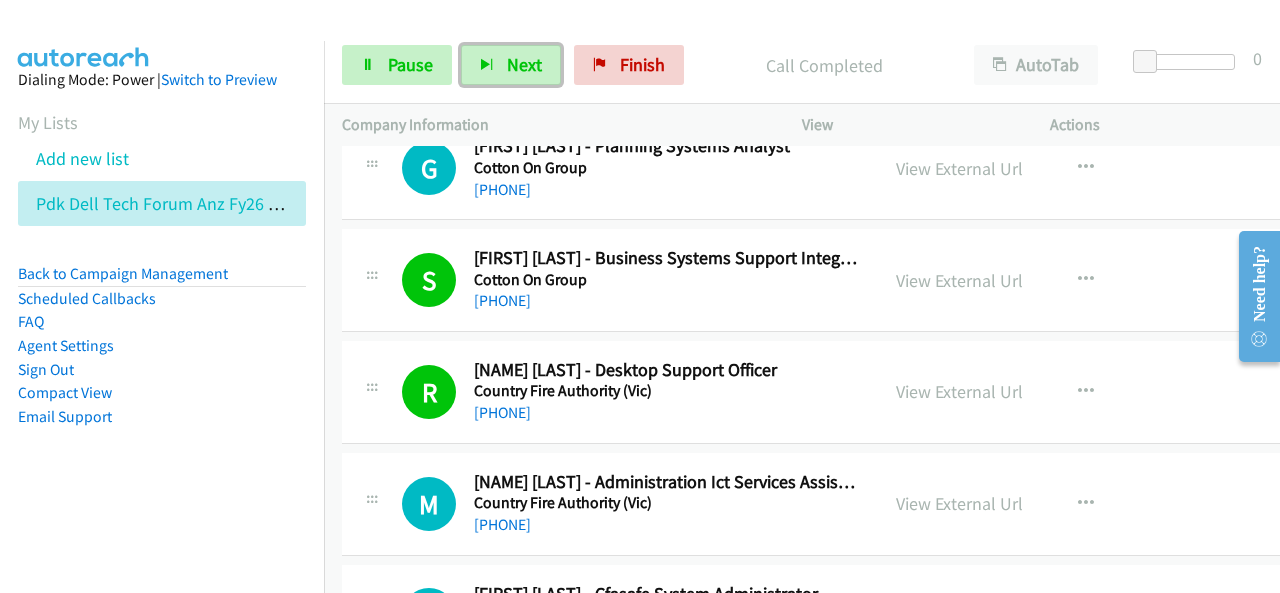 scroll, scrollTop: 2000, scrollLeft: 0, axis: vertical 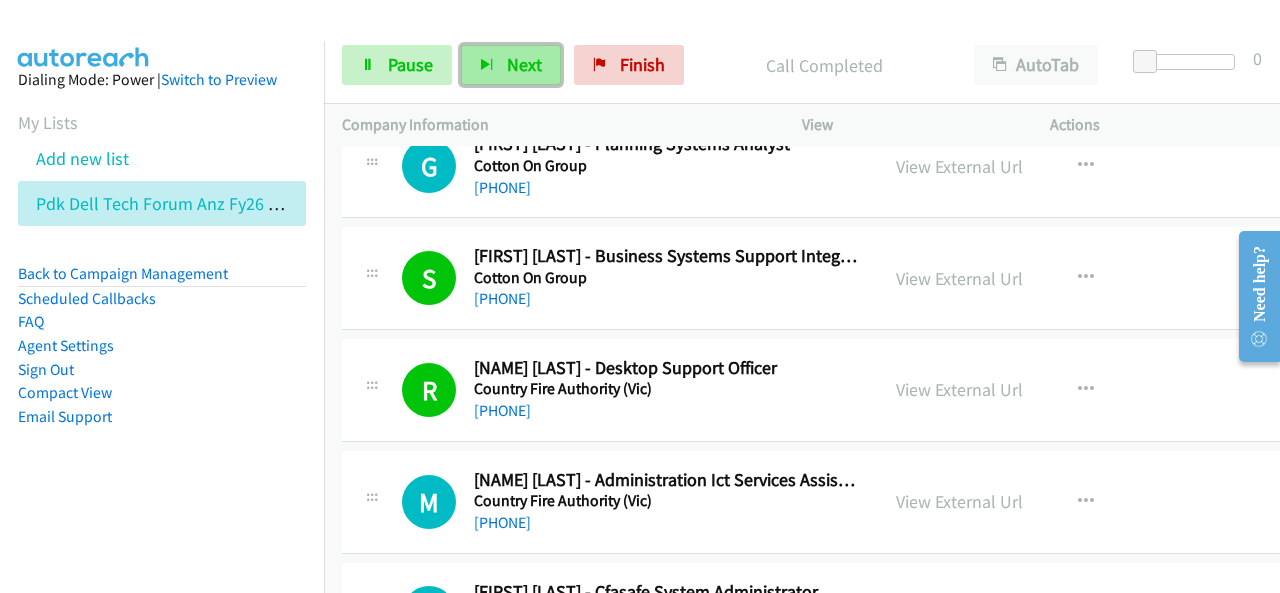 click on "Next" at bounding box center [524, 64] 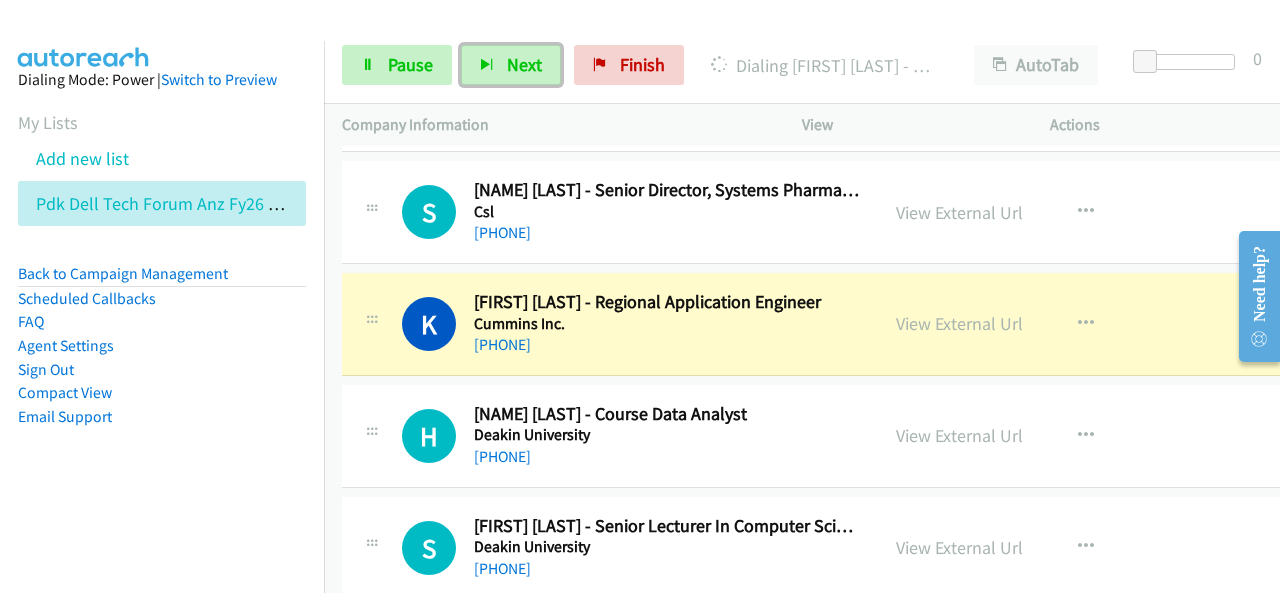 scroll, scrollTop: 3200, scrollLeft: 0, axis: vertical 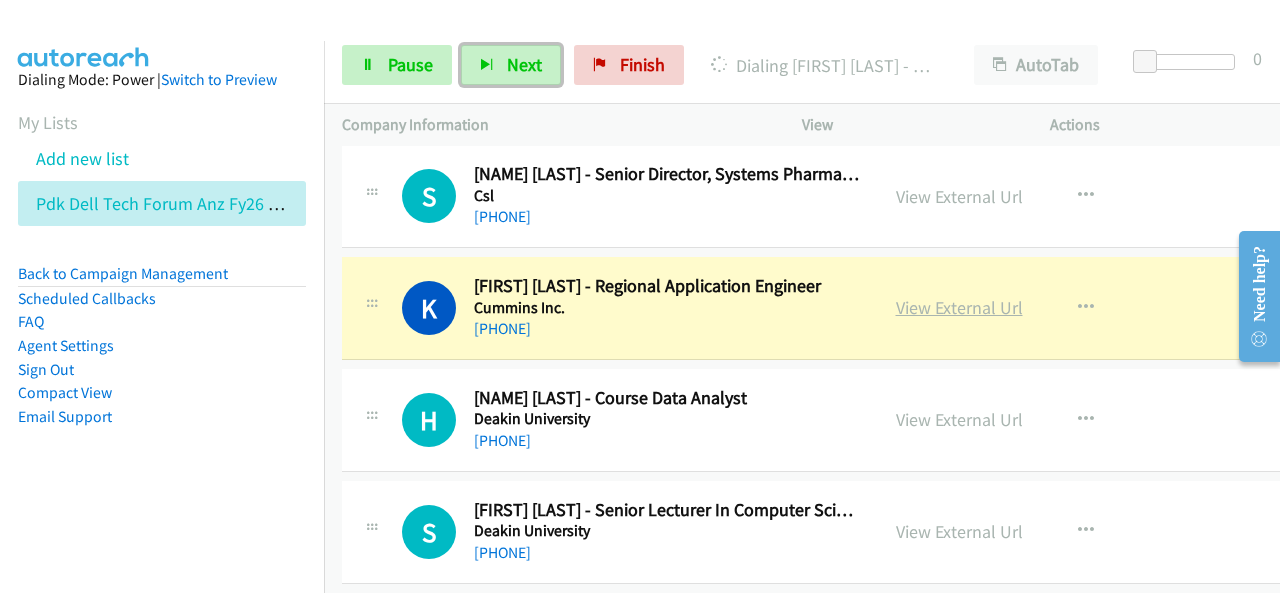 click on "View External Url" at bounding box center [959, 307] 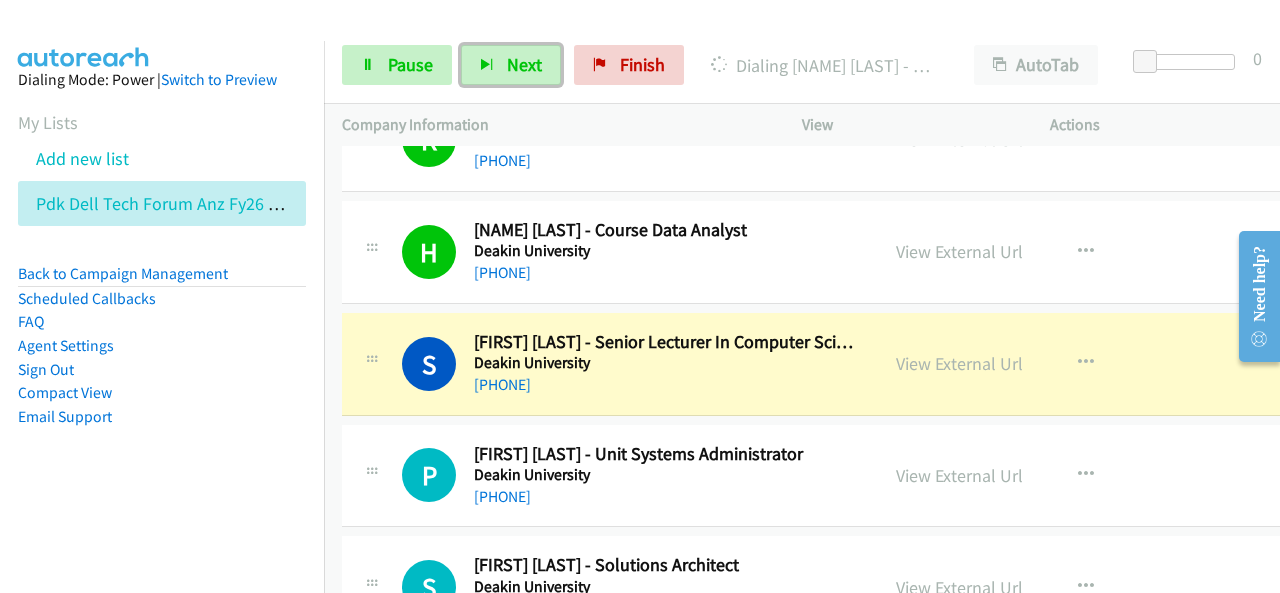 scroll, scrollTop: 3400, scrollLeft: 0, axis: vertical 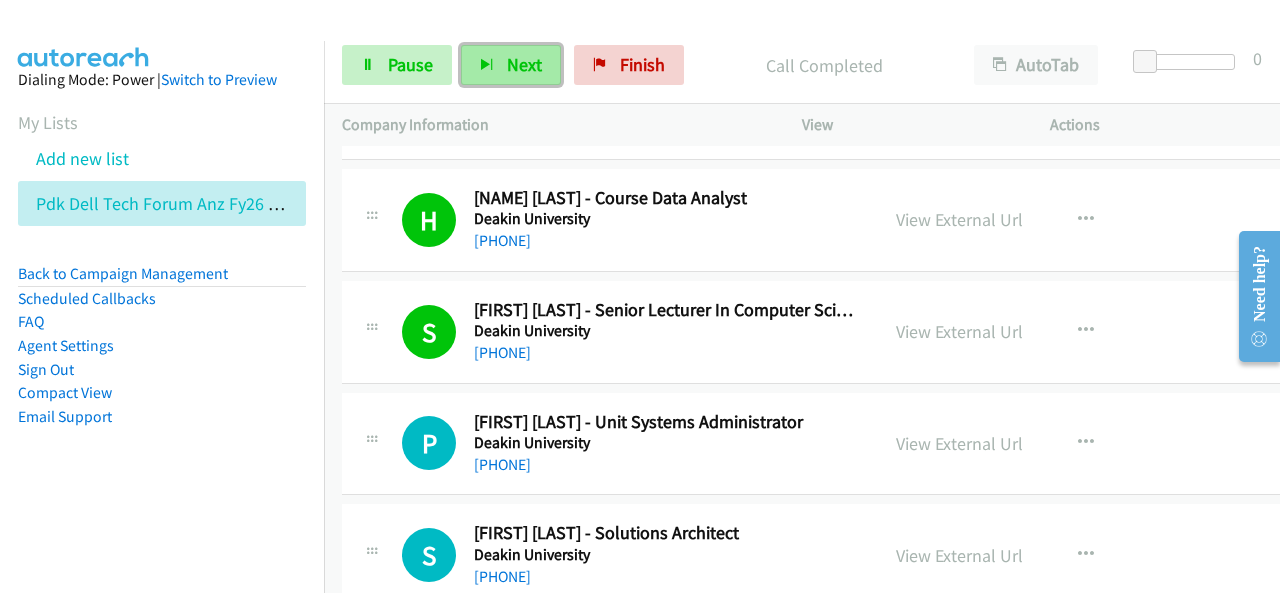 click on "Next" at bounding box center [511, 65] 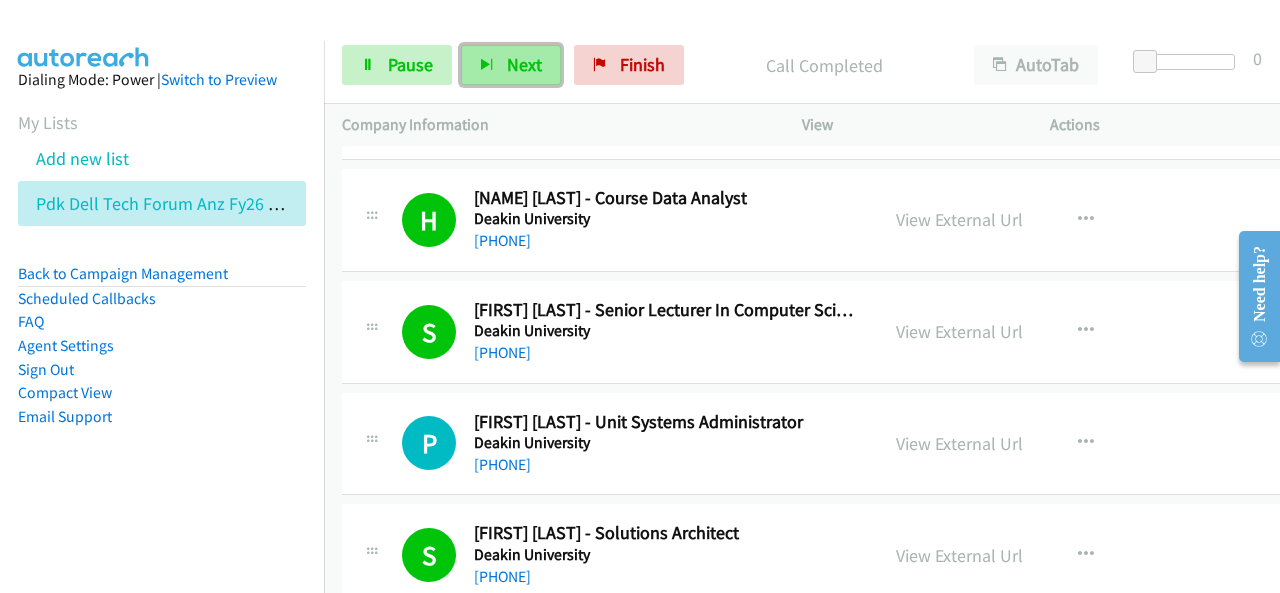 click on "Next" at bounding box center (511, 65) 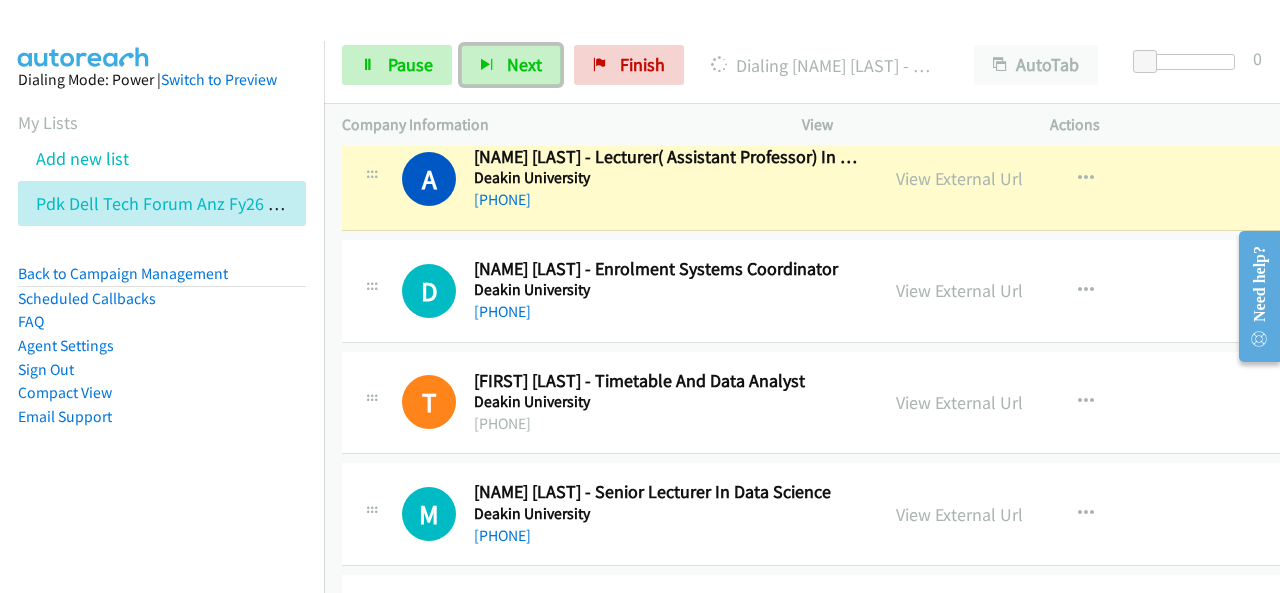 scroll, scrollTop: 3900, scrollLeft: 0, axis: vertical 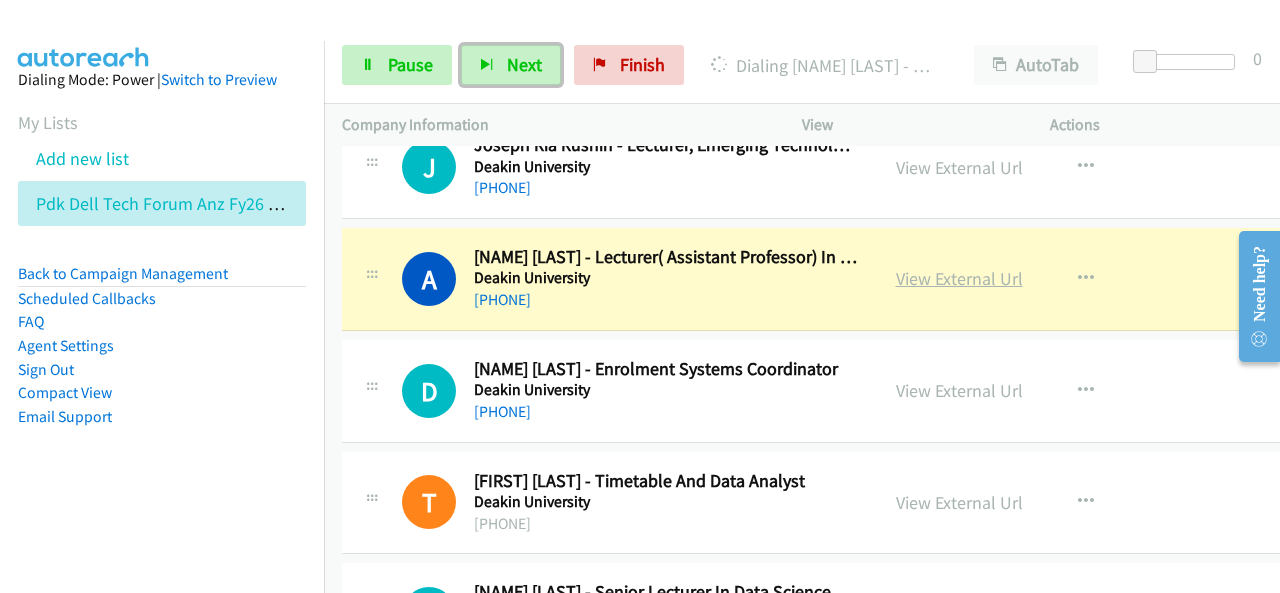 click on "View External Url" at bounding box center (959, 278) 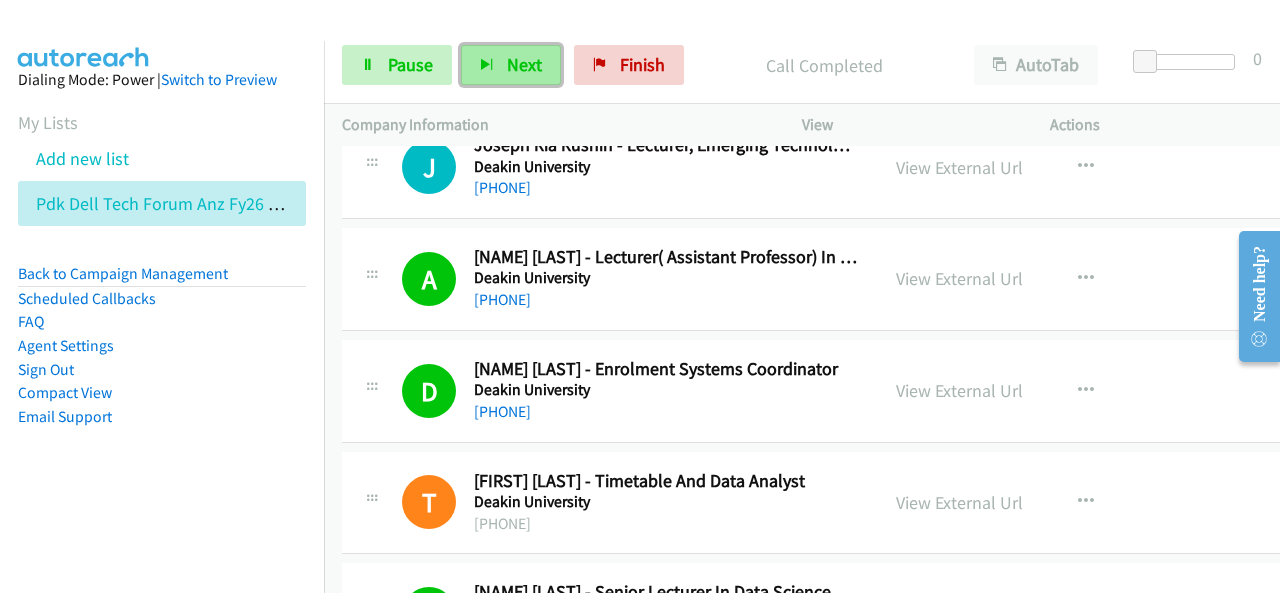 click on "Next" at bounding box center (524, 64) 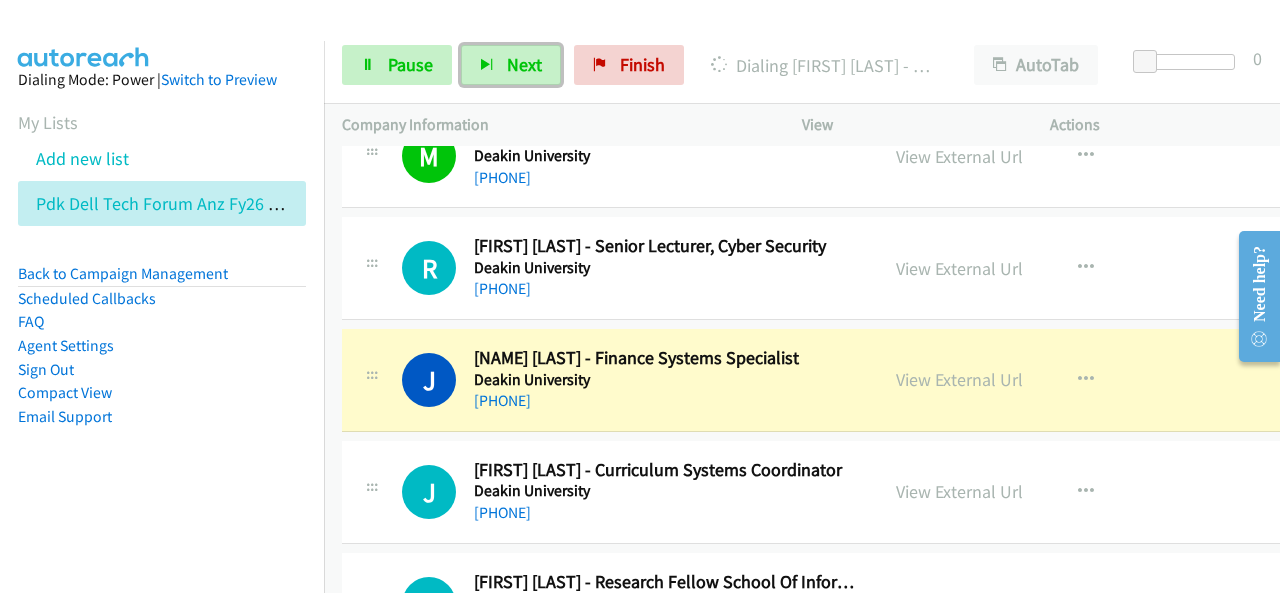 scroll, scrollTop: 4400, scrollLeft: 0, axis: vertical 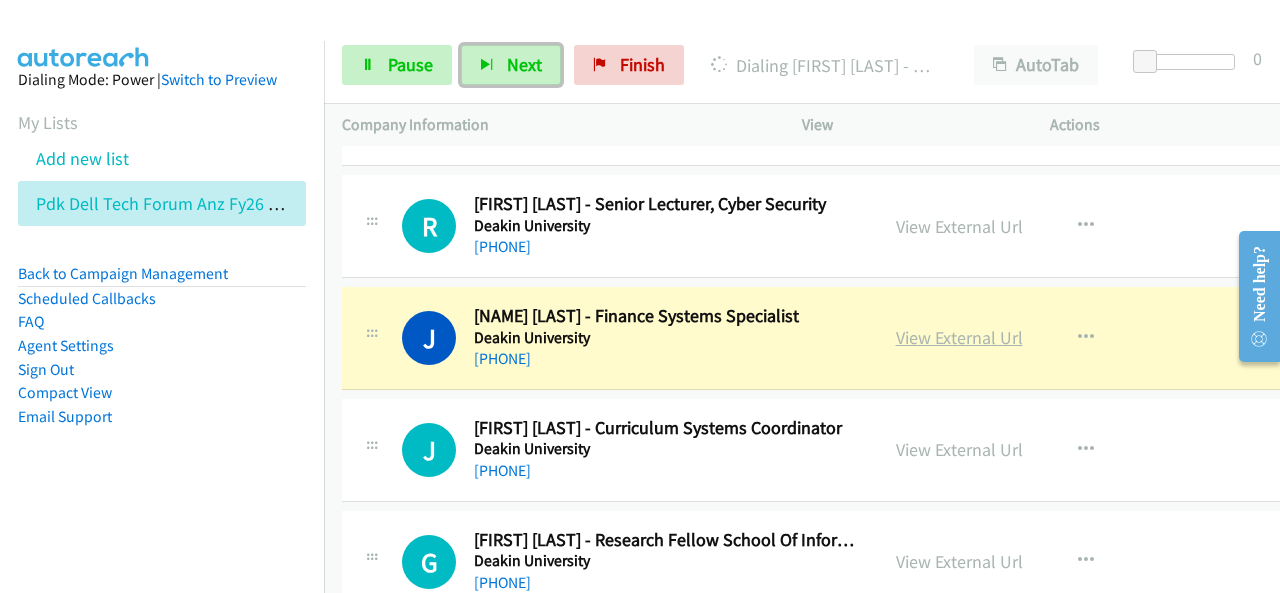 click on "View External Url" at bounding box center [959, 337] 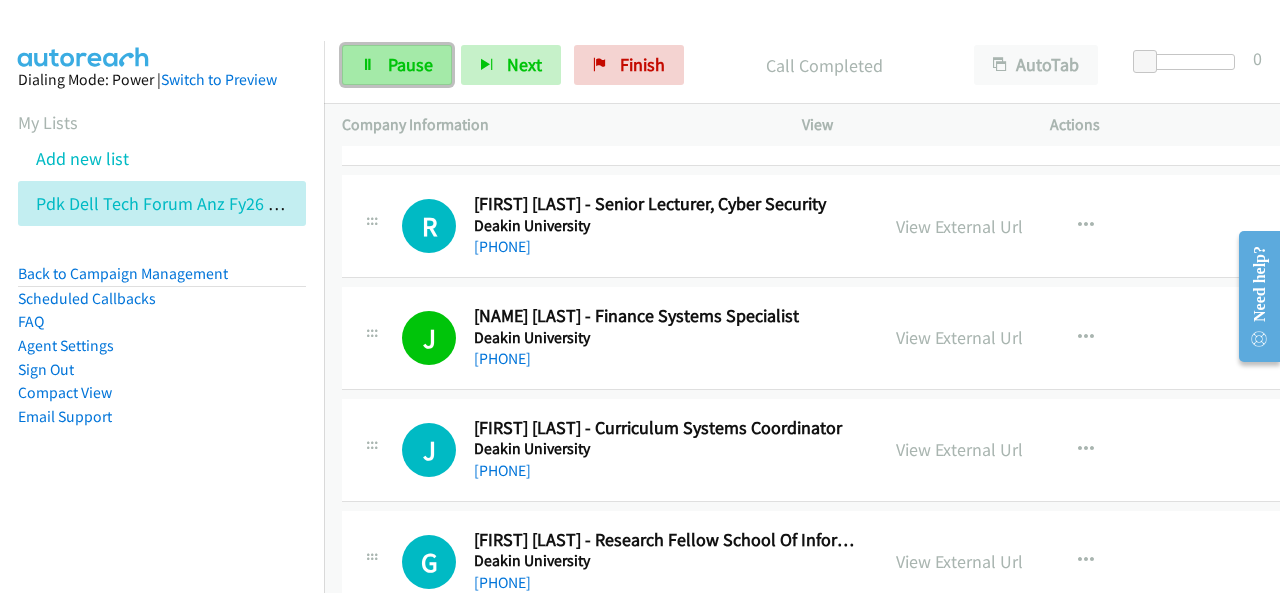 click on "Pause" at bounding box center [397, 65] 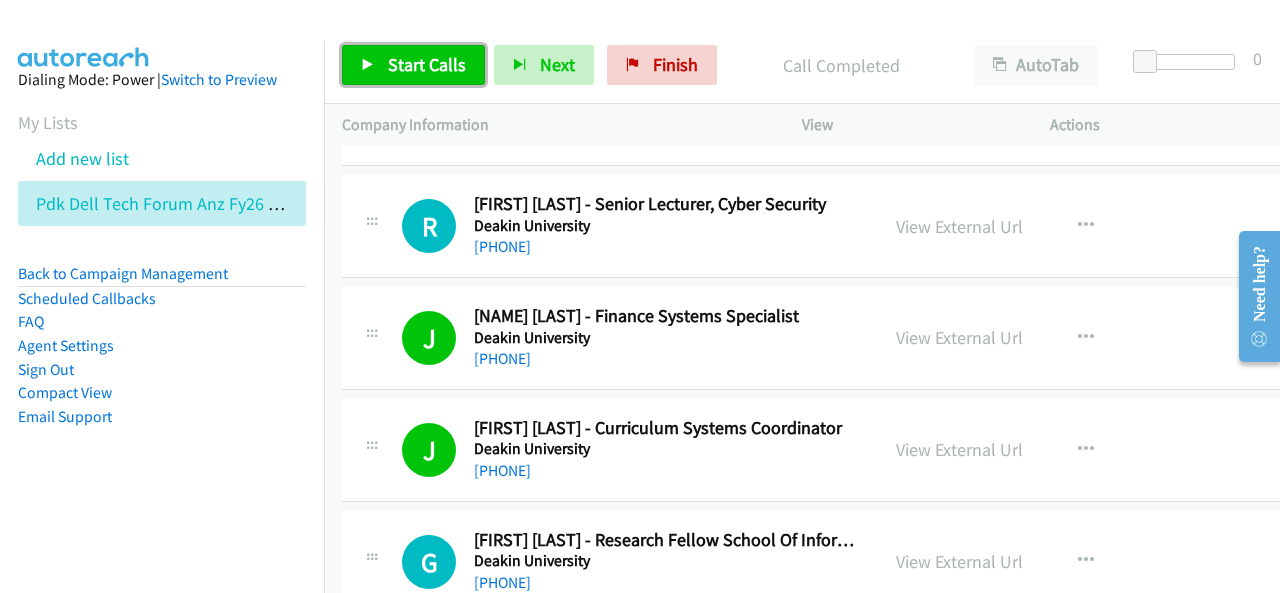click at bounding box center (368, 66) 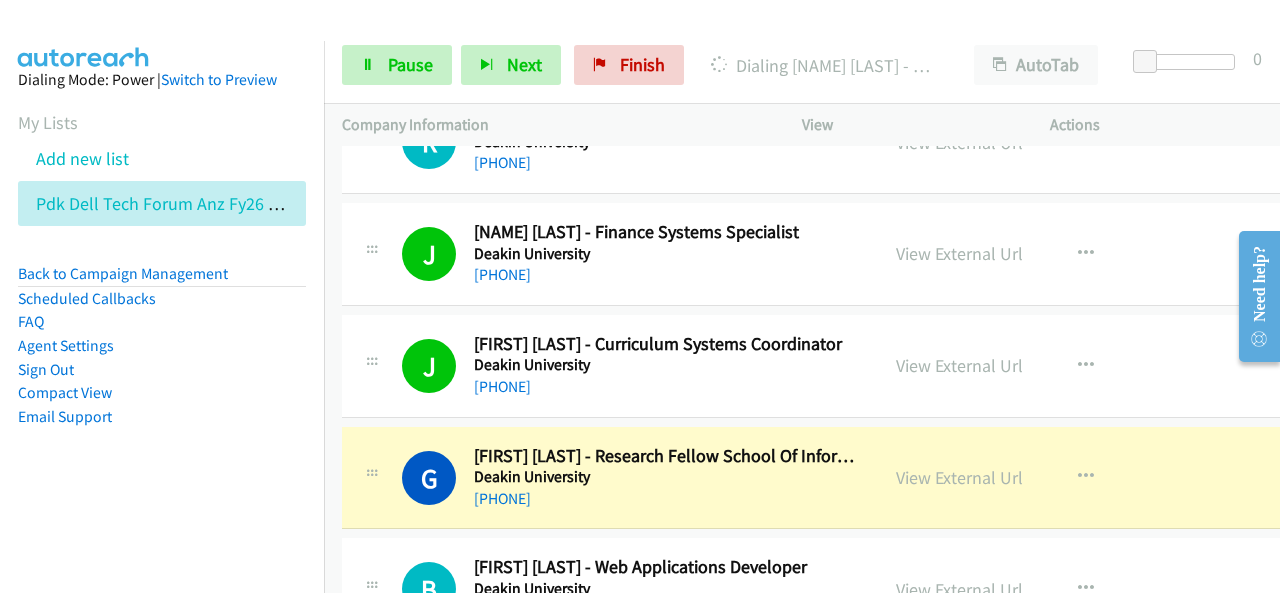 scroll, scrollTop: 4600, scrollLeft: 0, axis: vertical 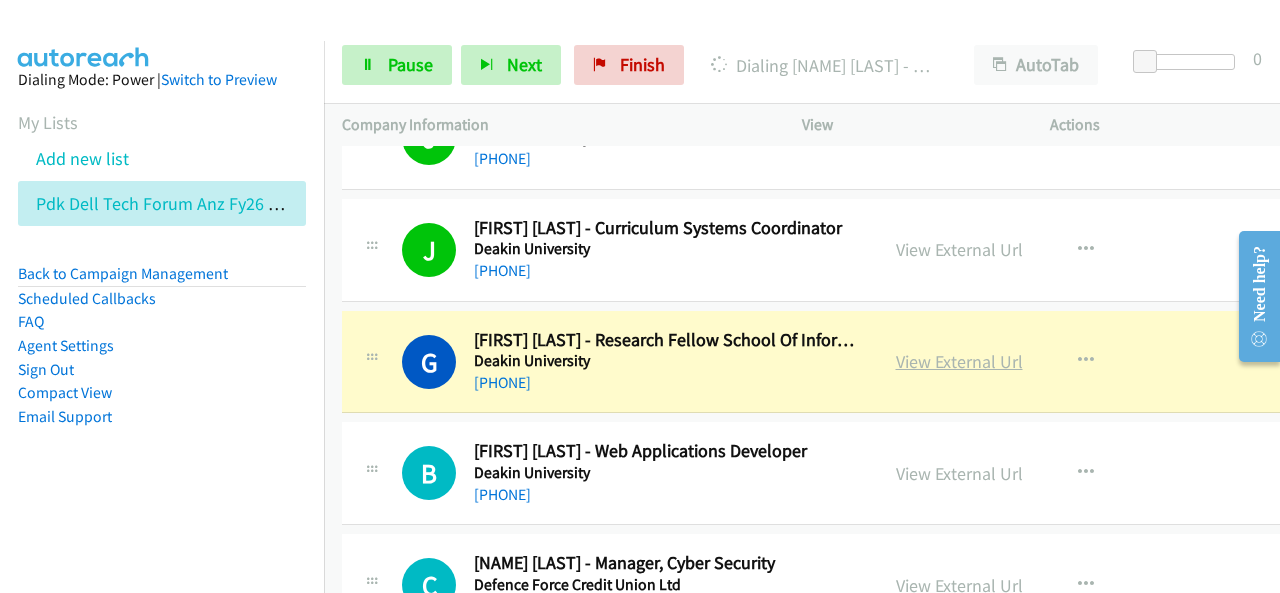 click on "View External Url" at bounding box center [959, 361] 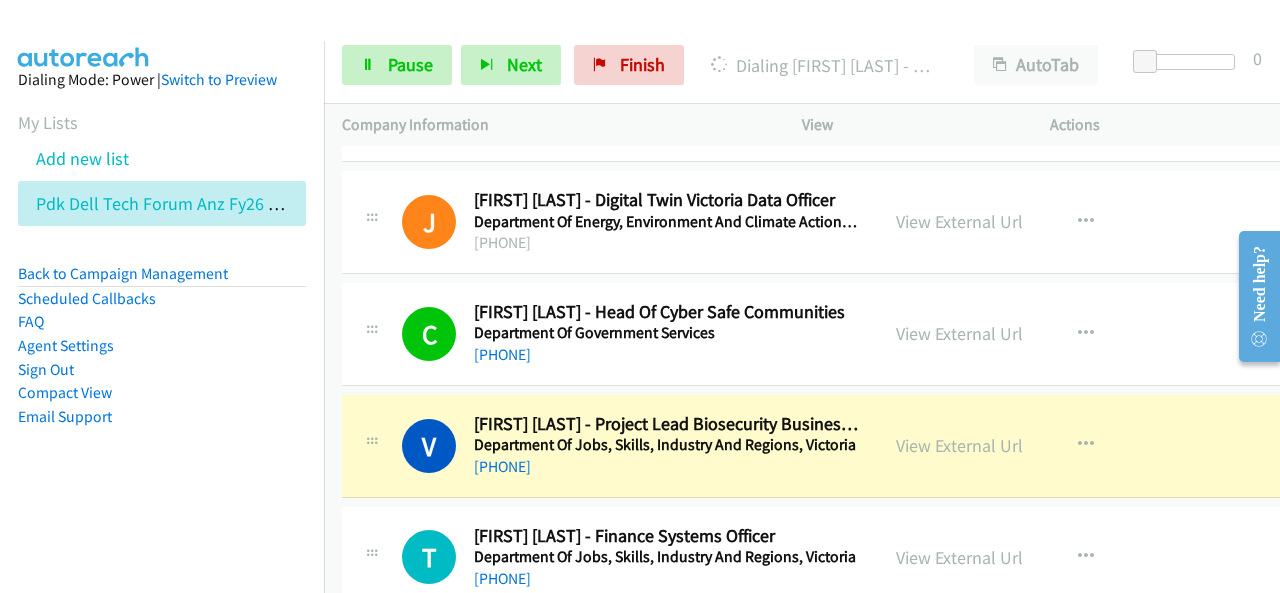 scroll, scrollTop: 5100, scrollLeft: 0, axis: vertical 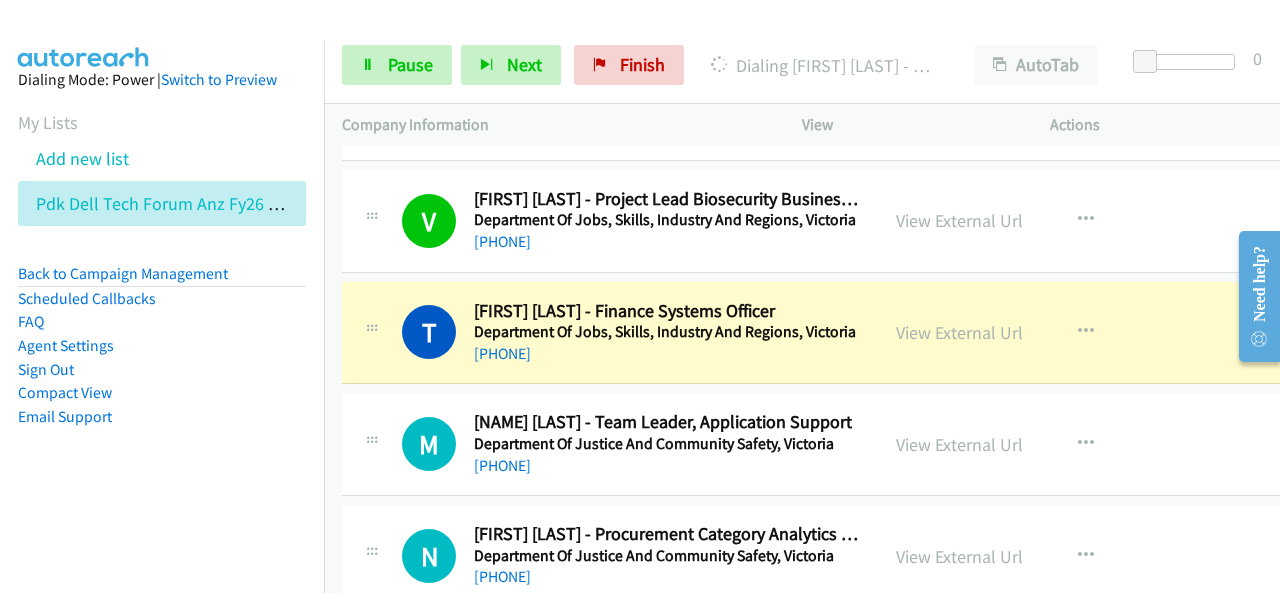 click on "+61 466 624 557" at bounding box center [667, 354] 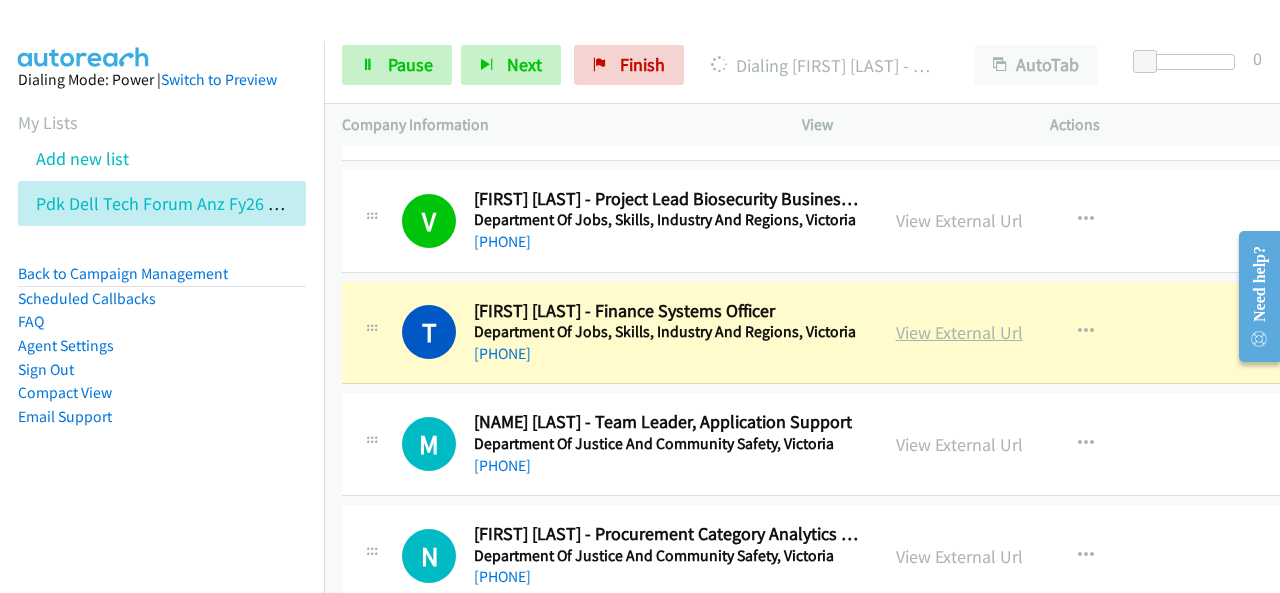 click on "View External Url" at bounding box center (959, 332) 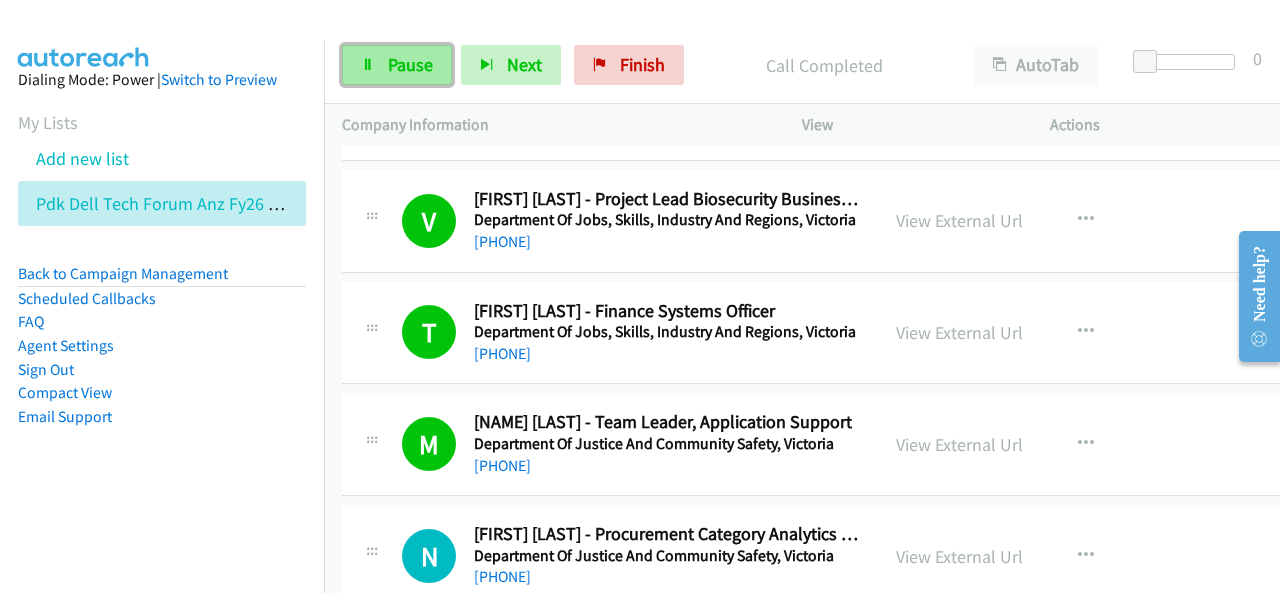 click at bounding box center (368, 66) 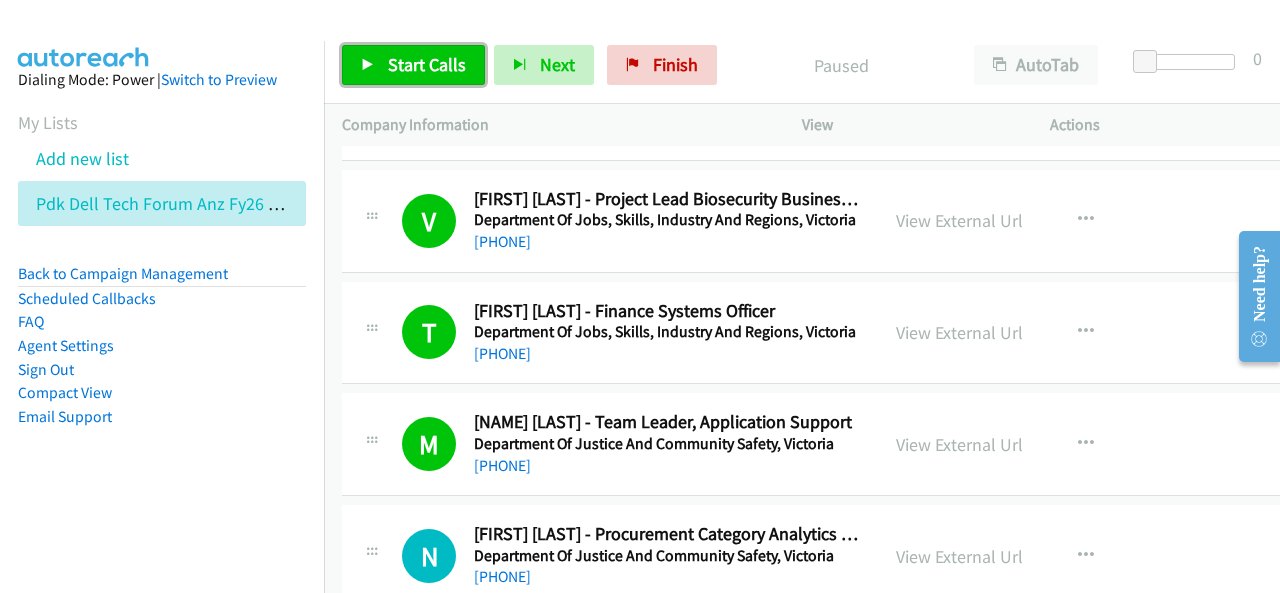 click on "Start Calls" at bounding box center (427, 64) 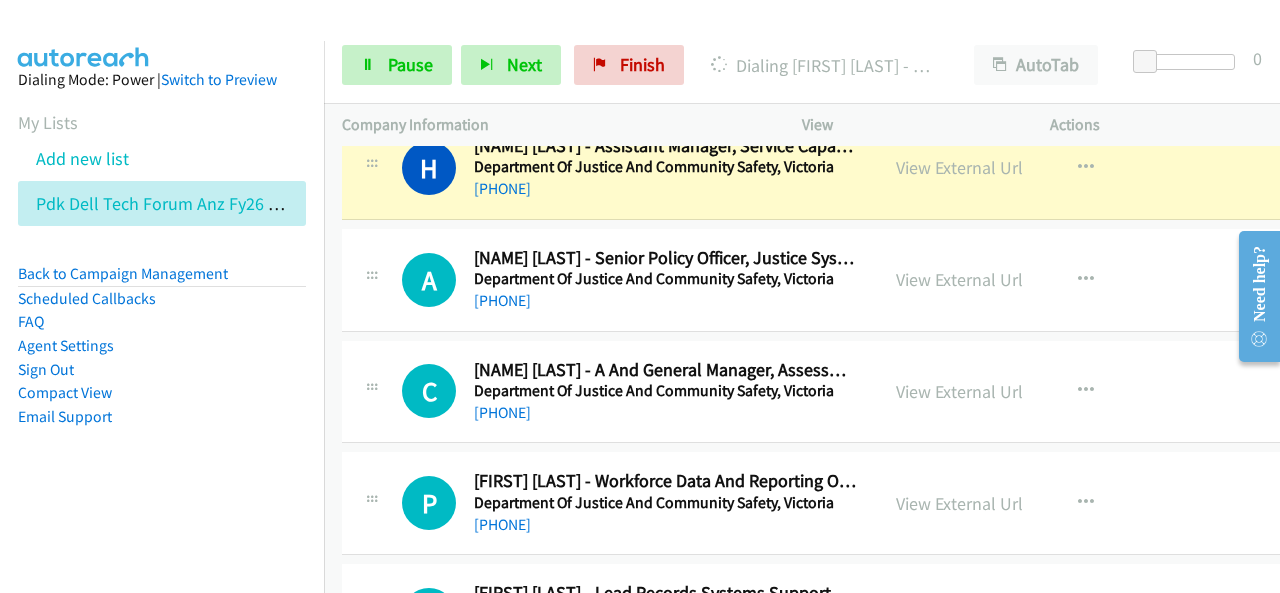 scroll, scrollTop: 5700, scrollLeft: 0, axis: vertical 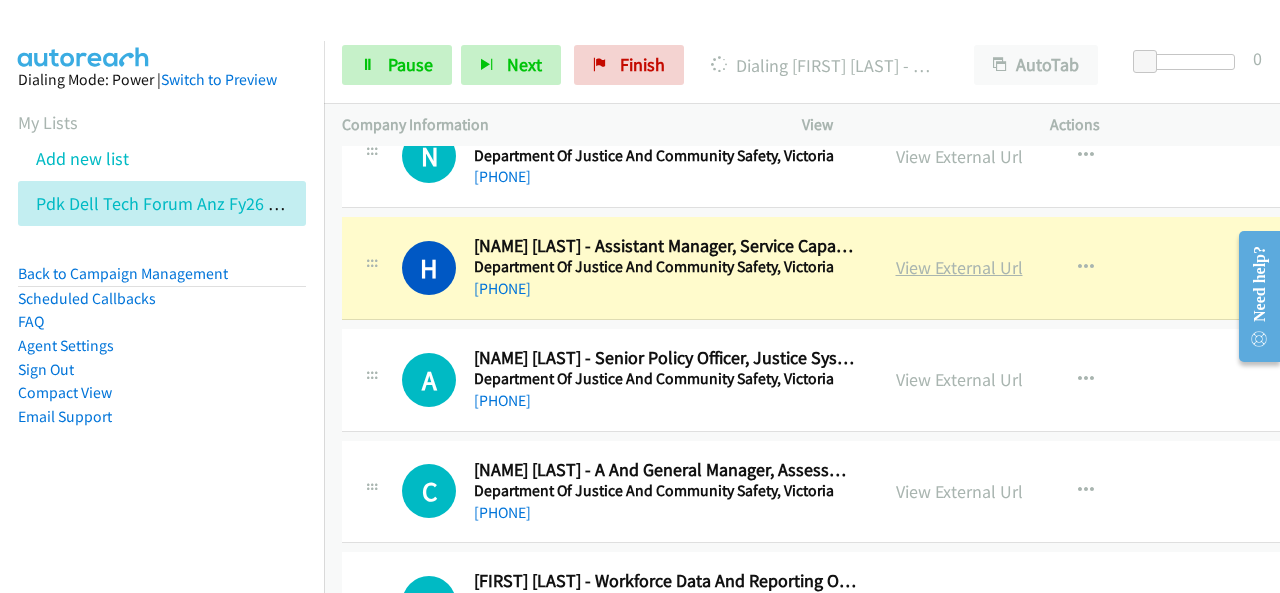 click on "View External Url" at bounding box center (959, 267) 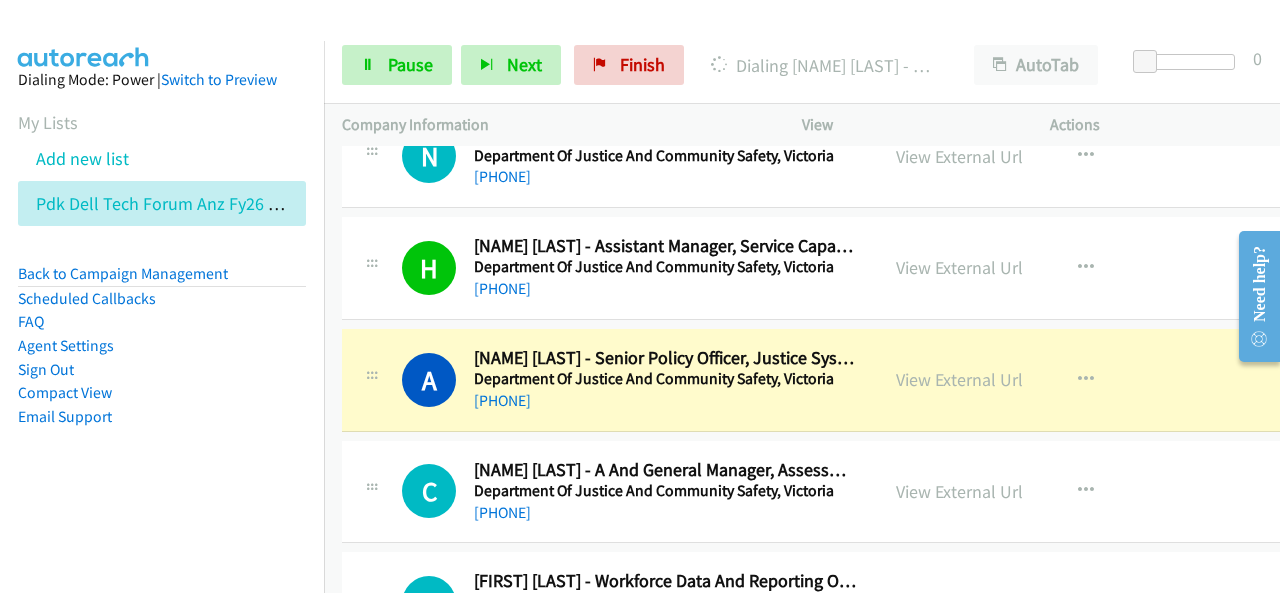 scroll, scrollTop: 5800, scrollLeft: 0, axis: vertical 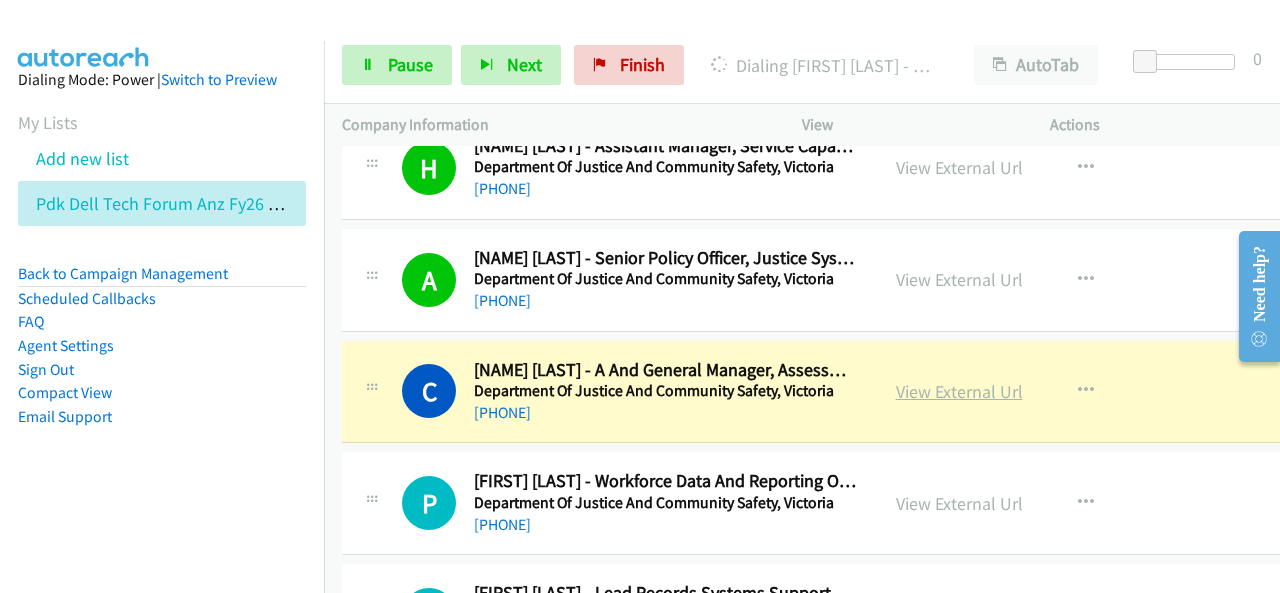 click on "View External Url" at bounding box center (959, 391) 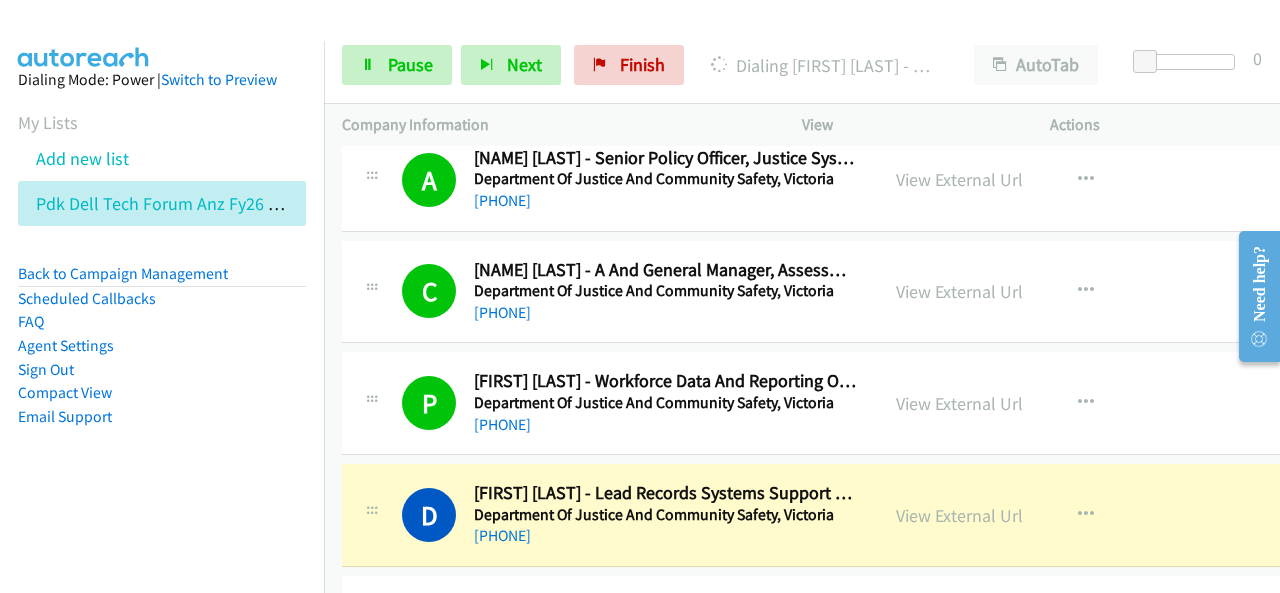 scroll, scrollTop: 6100, scrollLeft: 0, axis: vertical 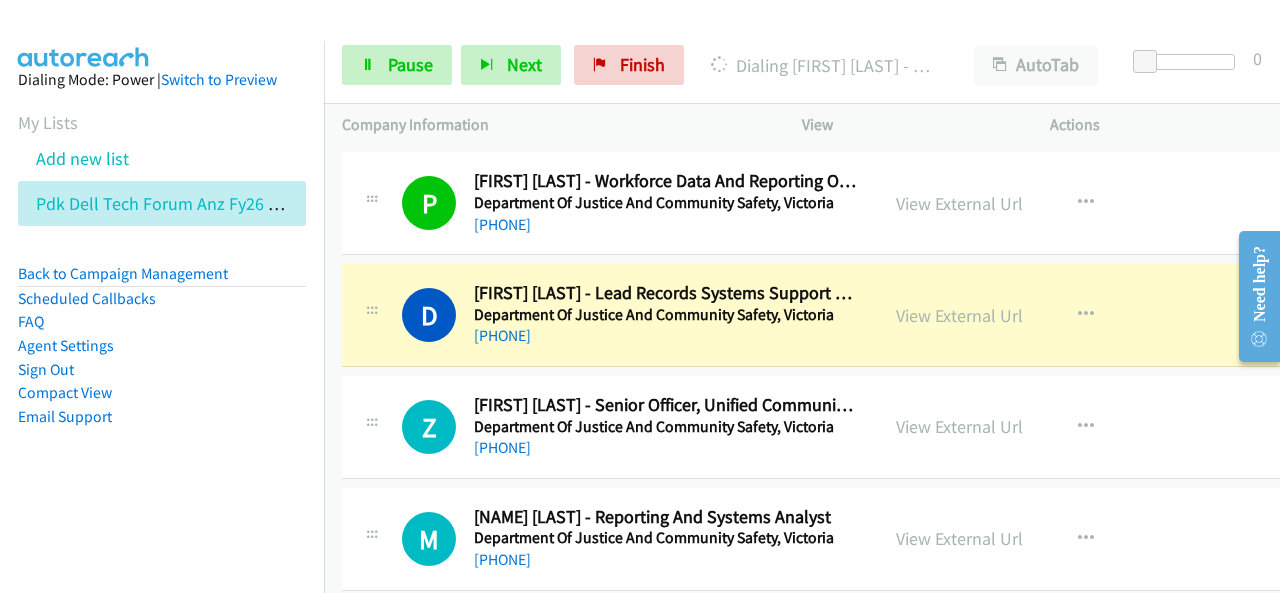 drag, startPoint x: 722, startPoint y: 319, endPoint x: 830, endPoint y: 309, distance: 108.461975 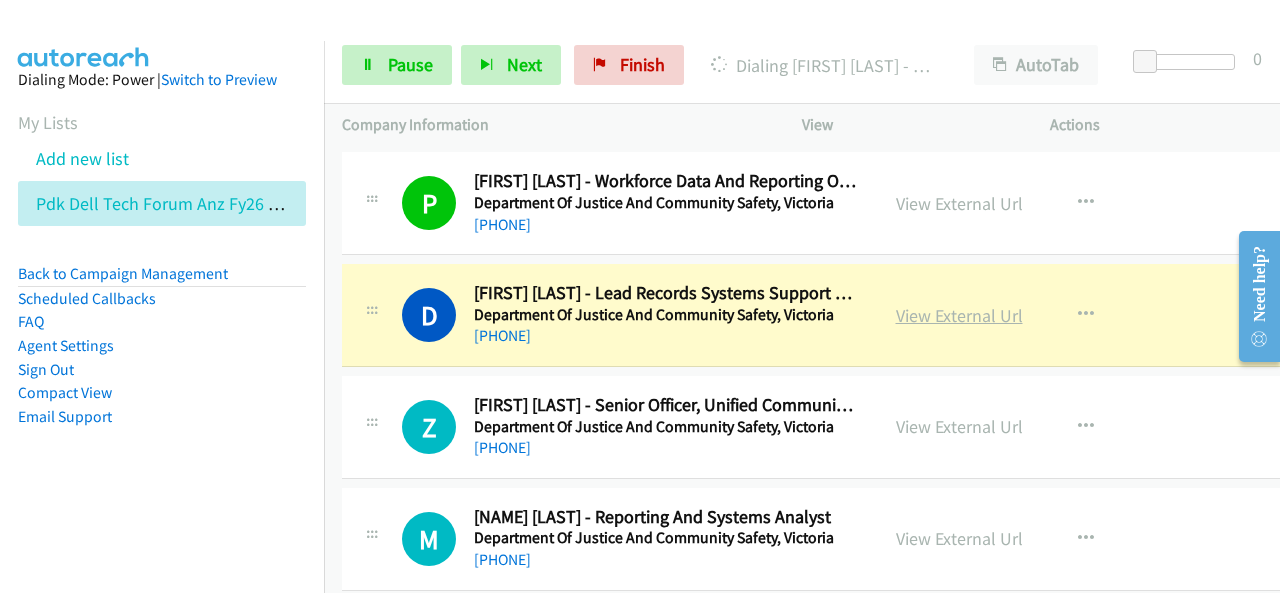 click on "View External Url" at bounding box center (959, 315) 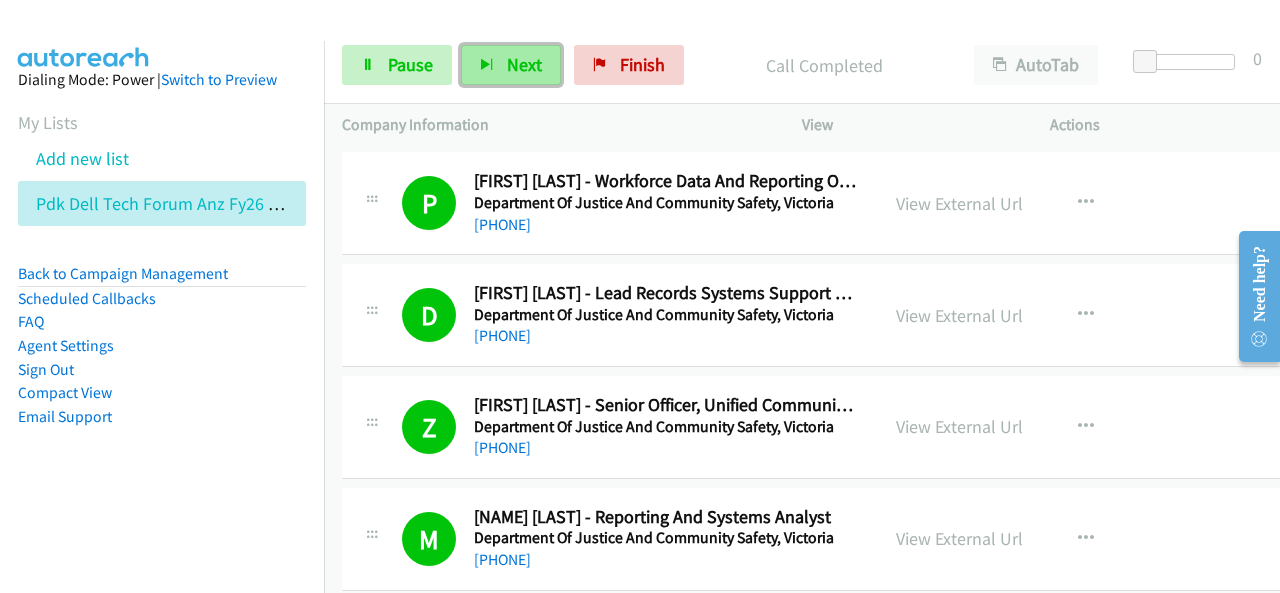 click on "Next" at bounding box center [511, 65] 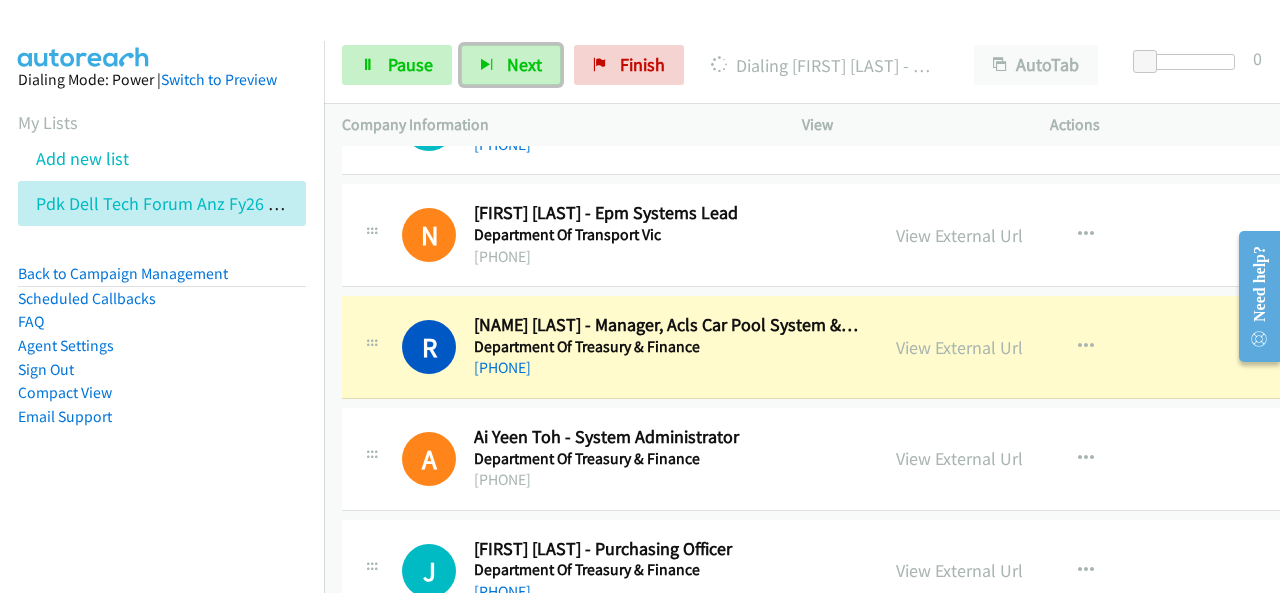 scroll, scrollTop: 6700, scrollLeft: 0, axis: vertical 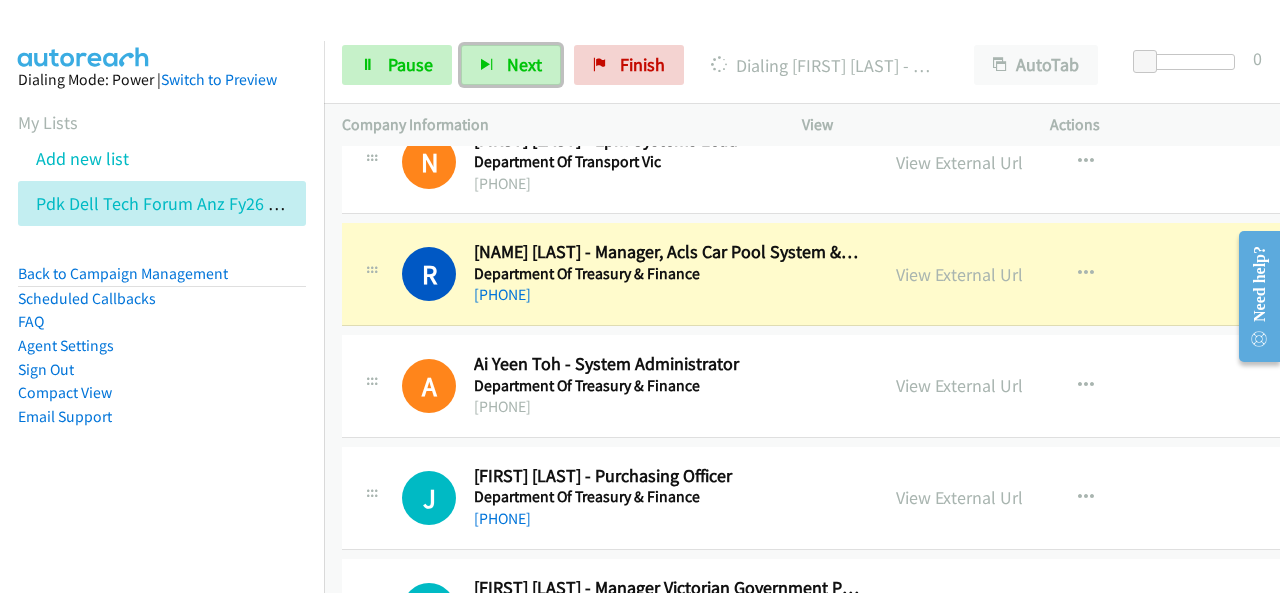 drag, startPoint x: 734, startPoint y: 275, endPoint x: 980, endPoint y: 268, distance: 246.09958 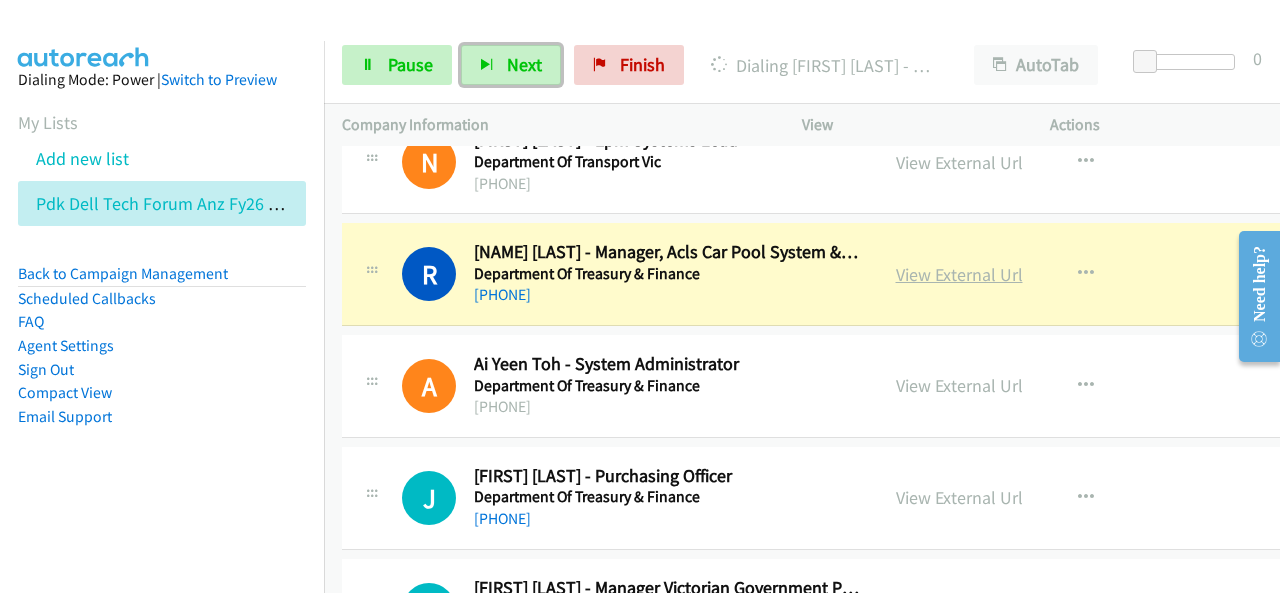 click on "View External Url" at bounding box center [959, 274] 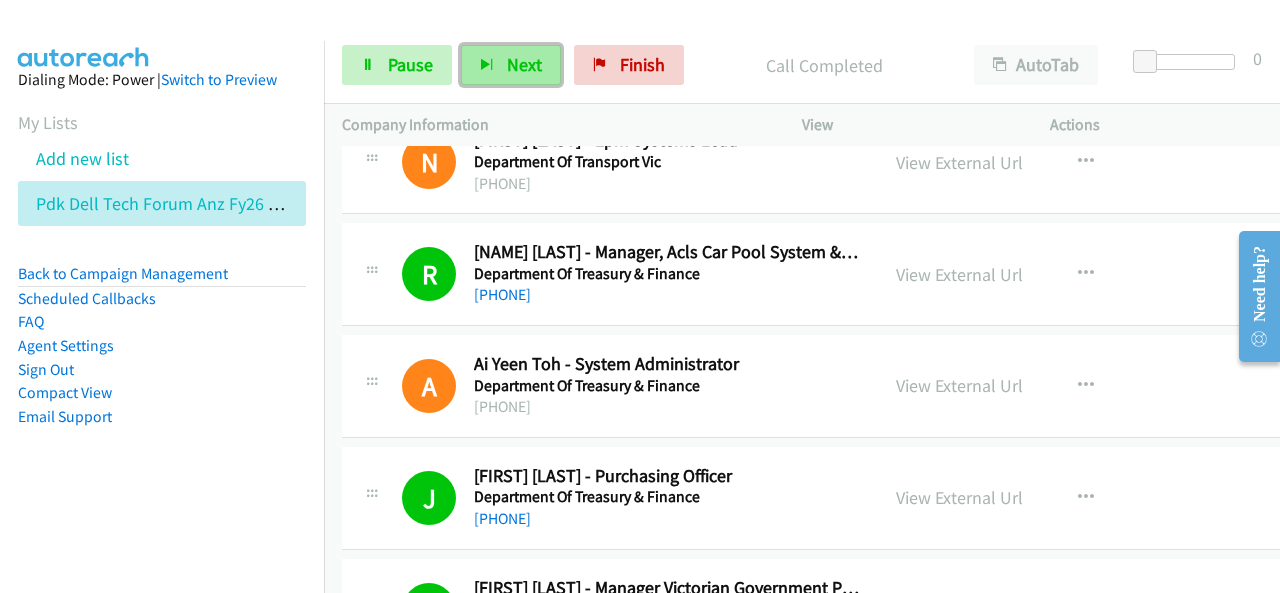 click on "Next" at bounding box center (511, 65) 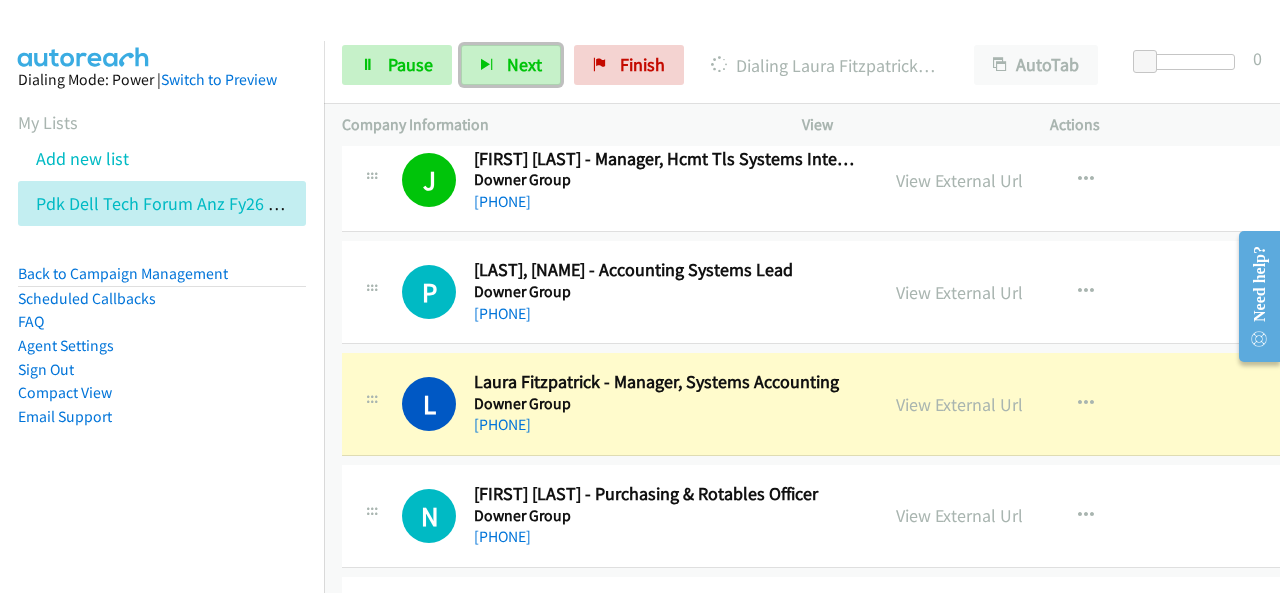 scroll, scrollTop: 7900, scrollLeft: 0, axis: vertical 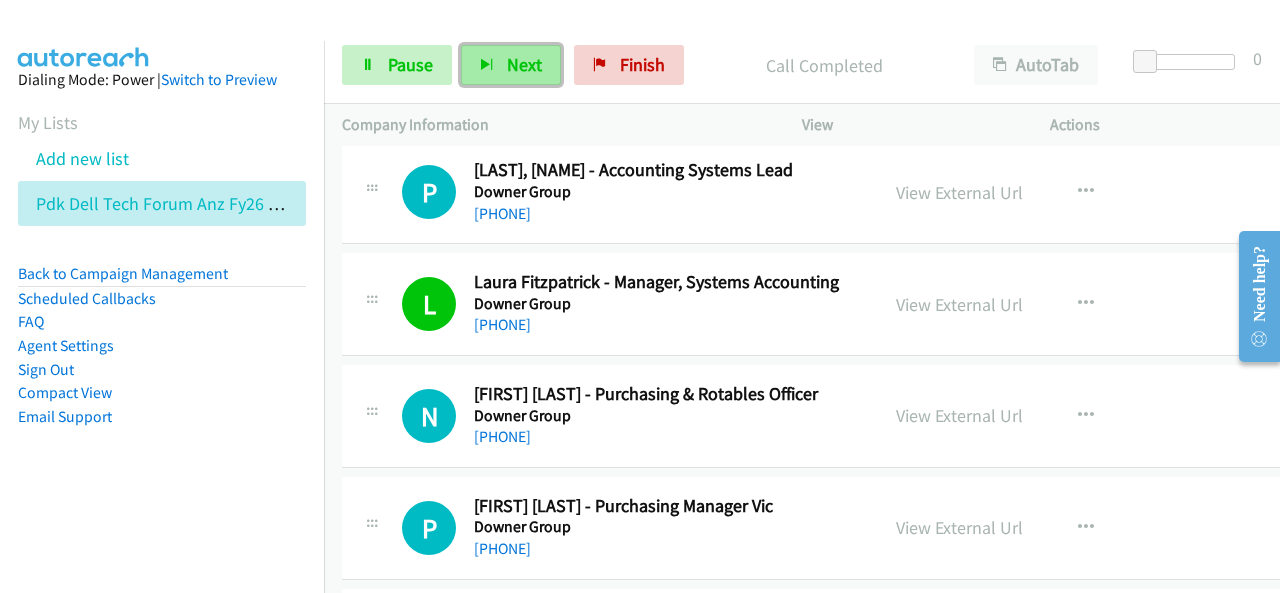 drag, startPoint x: 522, startPoint y: 61, endPoint x: 530, endPoint y: 54, distance: 10.630146 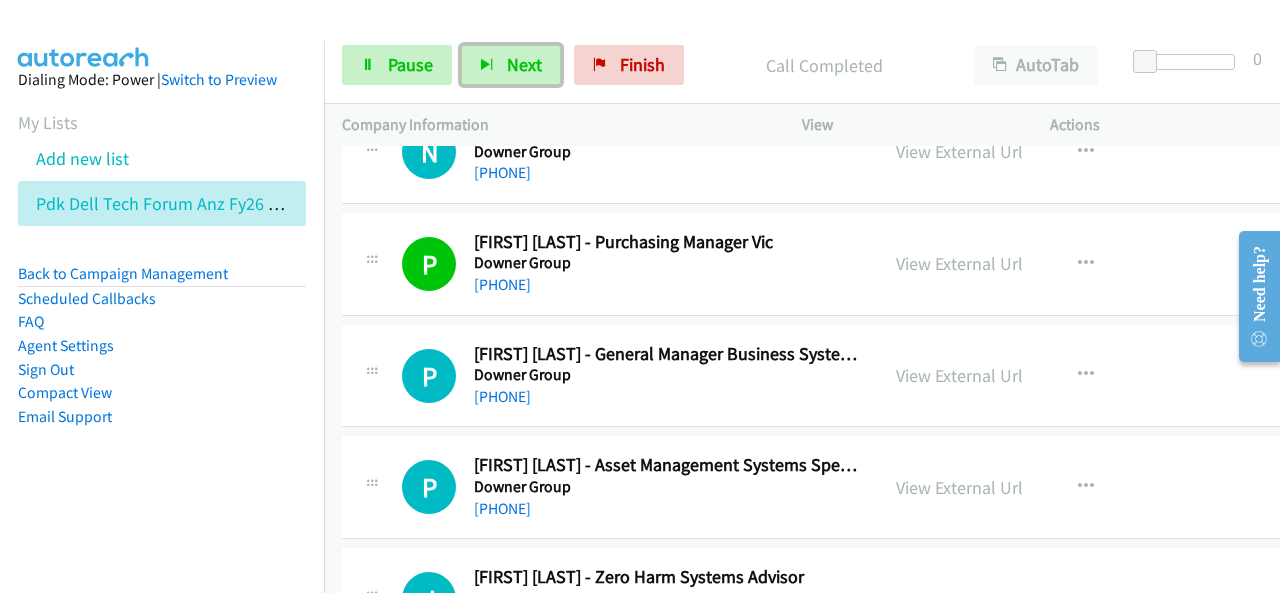 scroll, scrollTop: 8200, scrollLeft: 0, axis: vertical 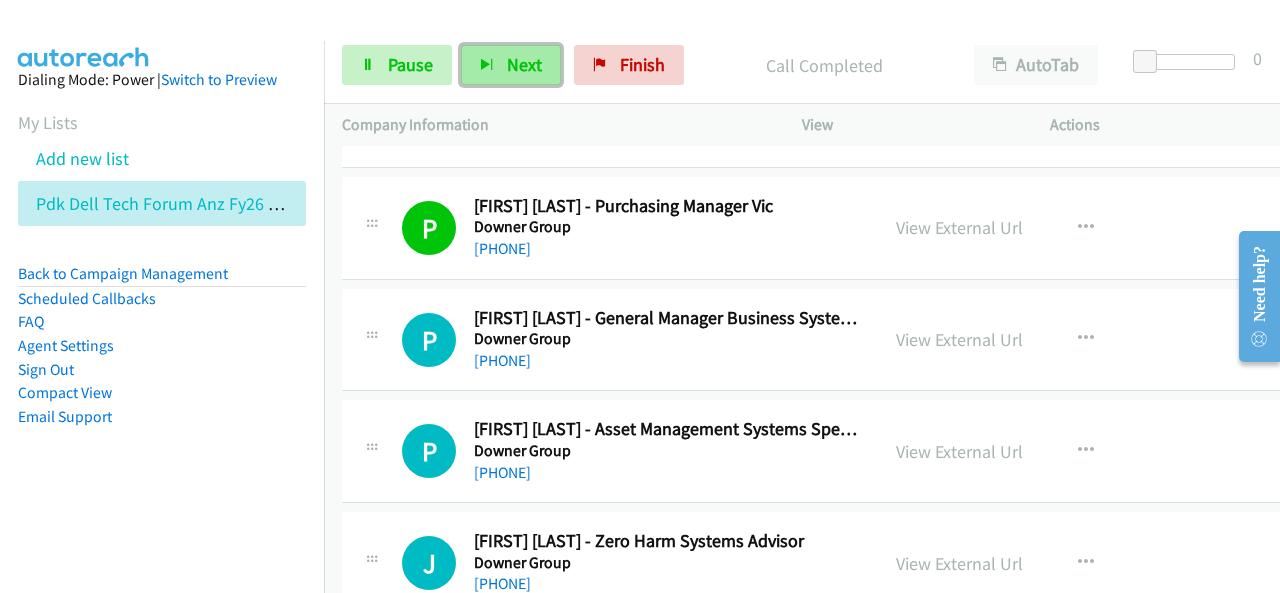 click on "Next" at bounding box center (511, 65) 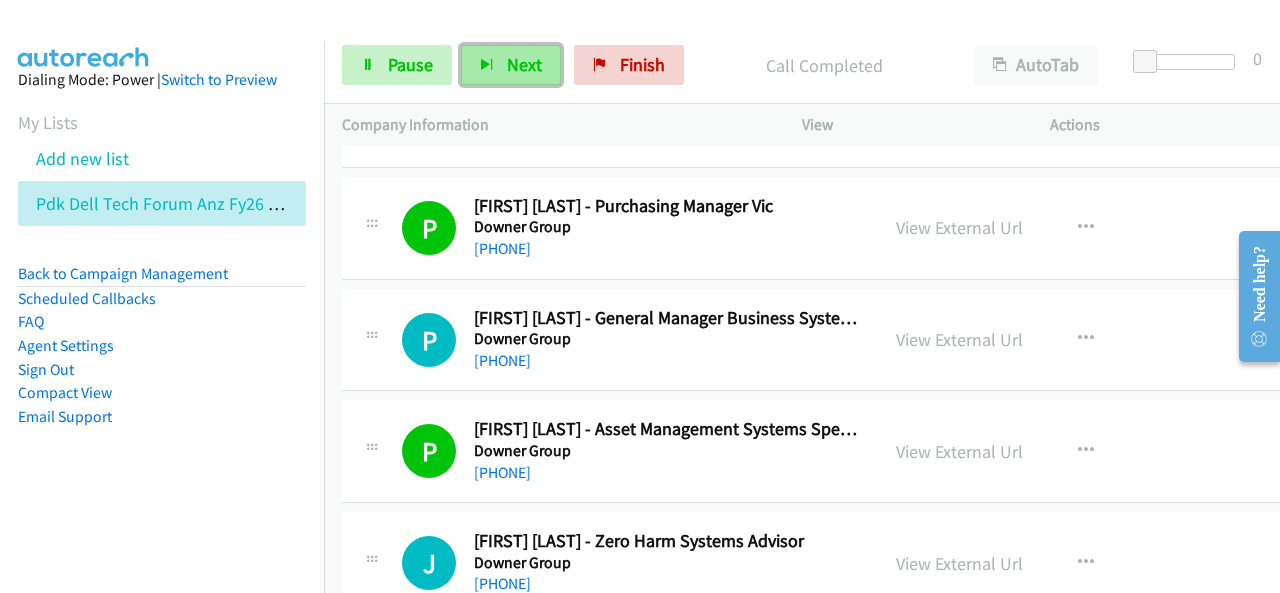click on "Next" at bounding box center (511, 65) 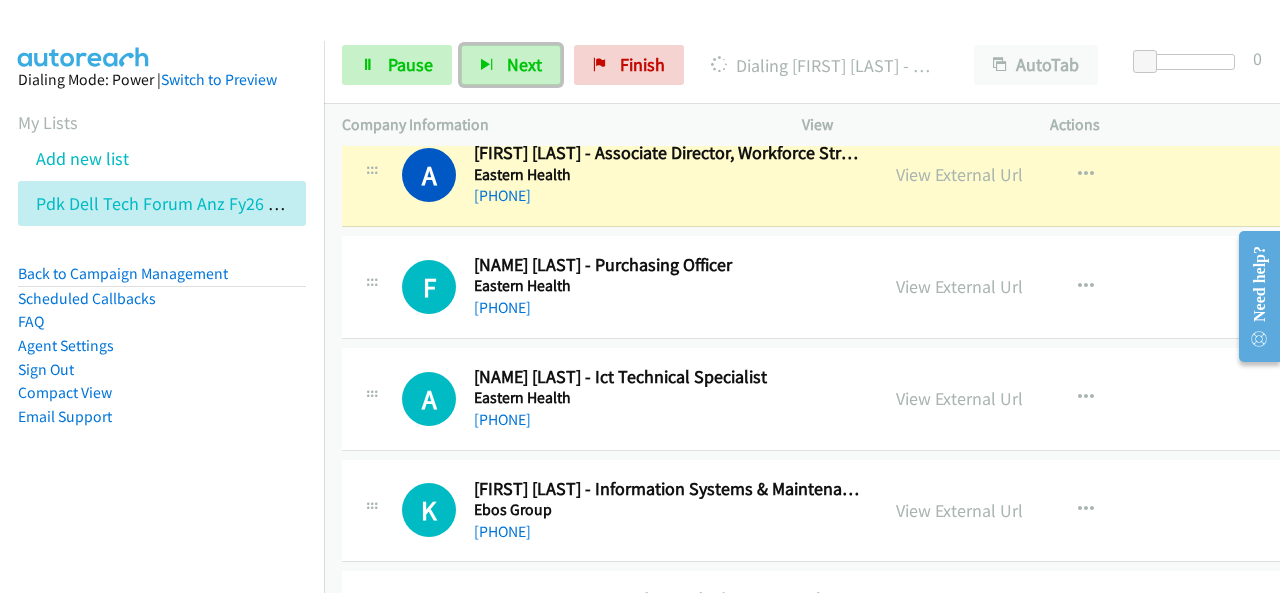 scroll, scrollTop: 8600, scrollLeft: 0, axis: vertical 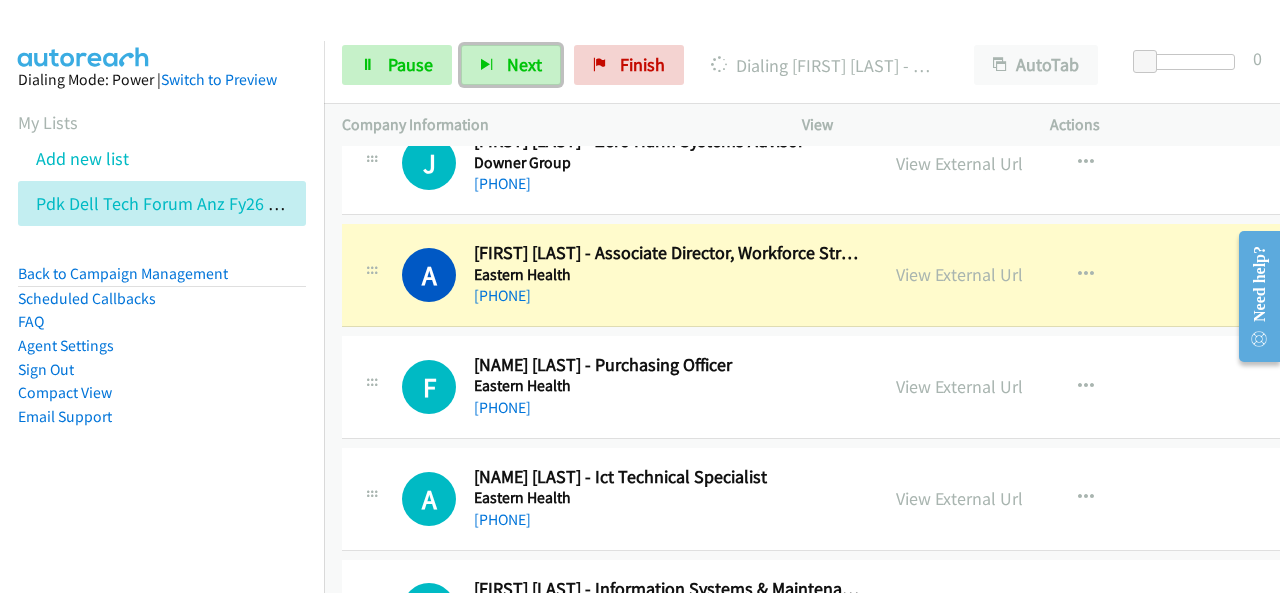 click on "A
Callback Scheduled
Andrew Buckland - Associate Director, Workforce Strategy And Analytics
Eastern Health
Australia/Sydney
+61 477 308 832
View External Url
View External Url
Schedule/Manage Callback
Start Calls Here
Remove from list
Add to do not call list
Reset Call Status" at bounding box center (841, 275) 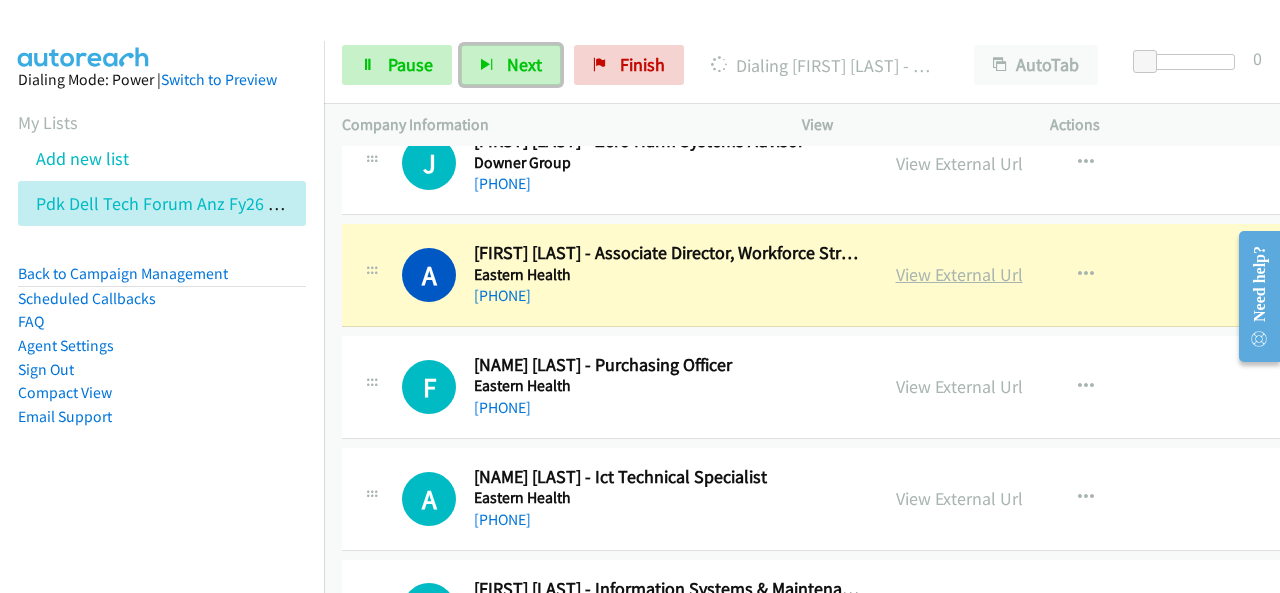 click on "View External Url" at bounding box center [959, 274] 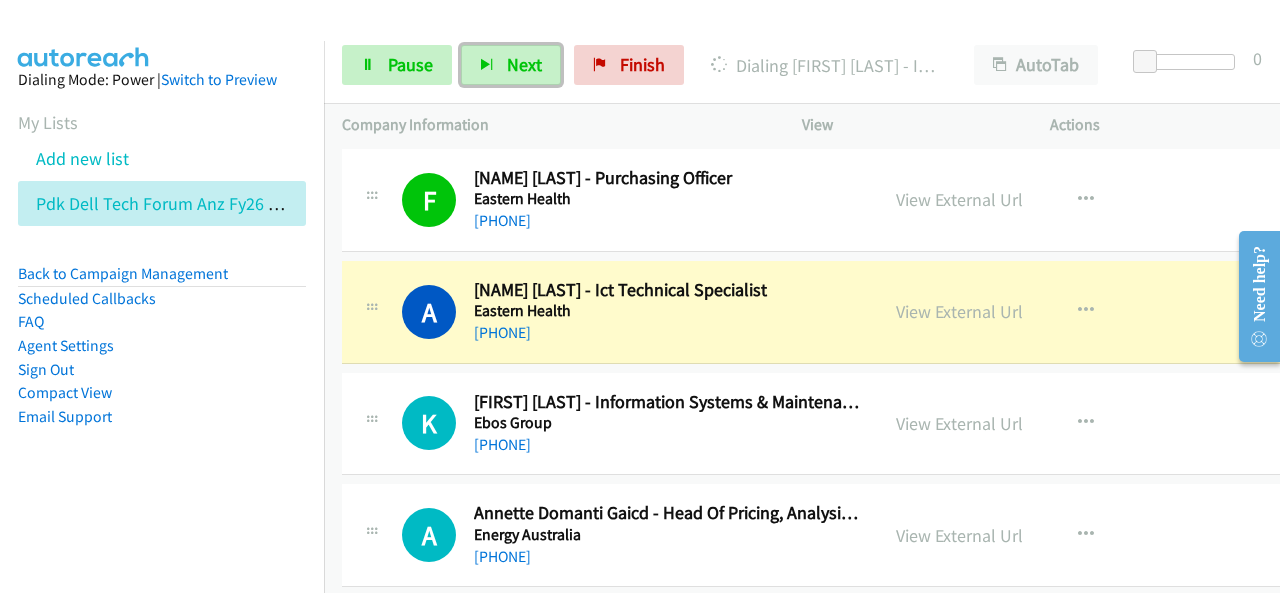 scroll, scrollTop: 8800, scrollLeft: 0, axis: vertical 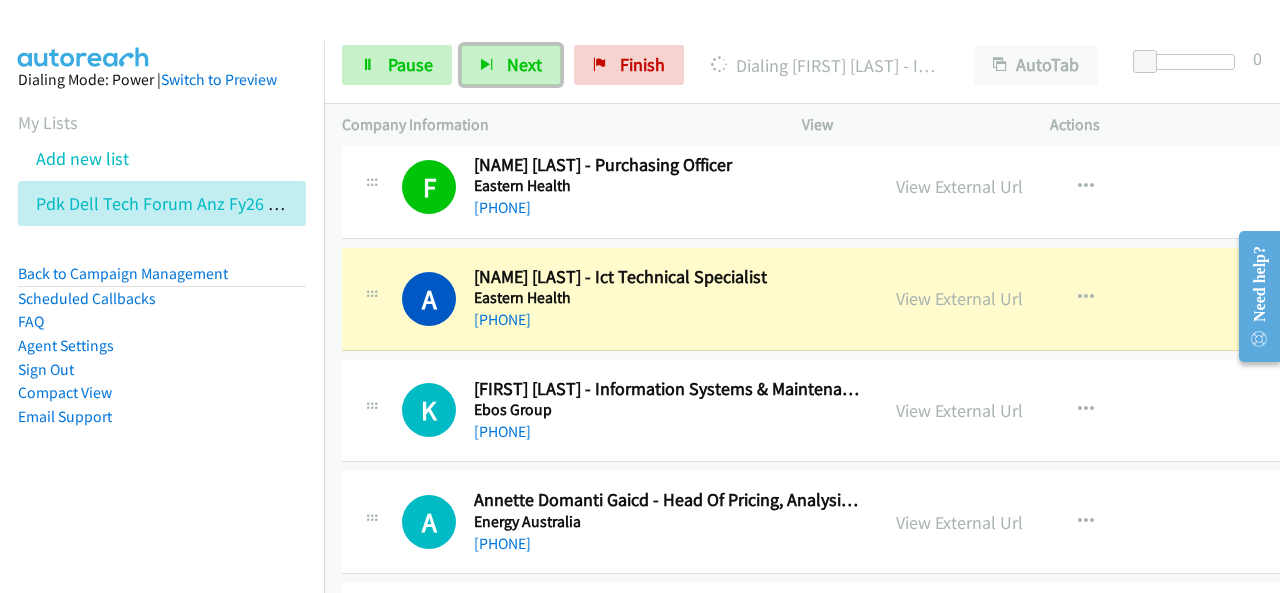 click on "Eastern Health" at bounding box center (667, 298) 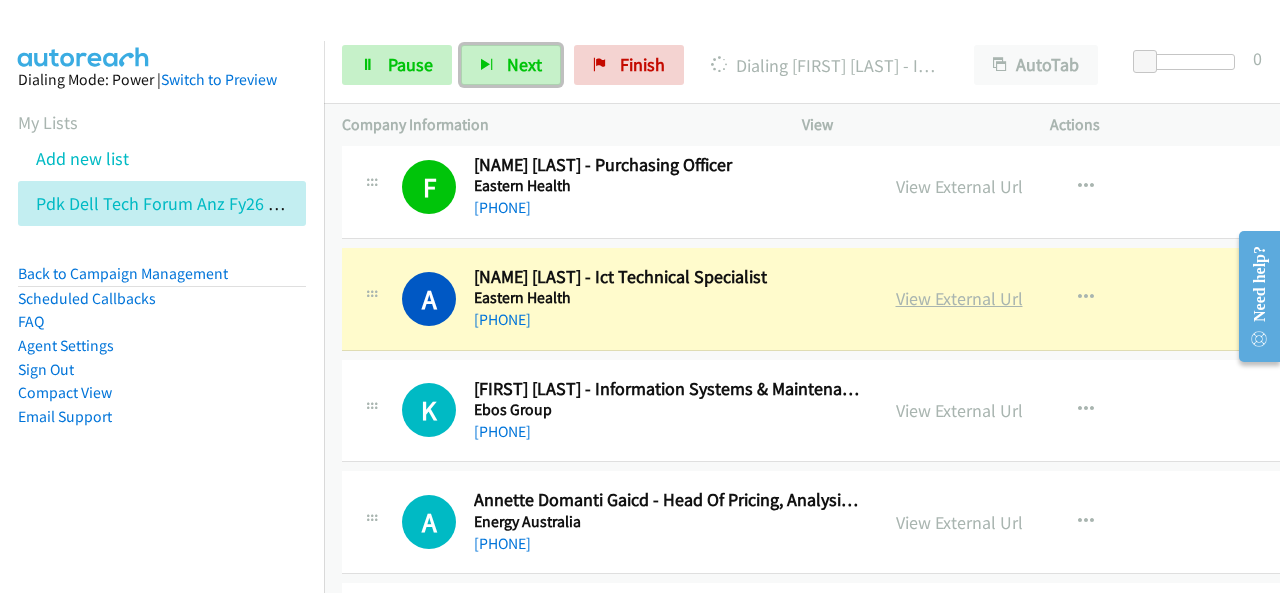 click on "View External Url" at bounding box center [959, 298] 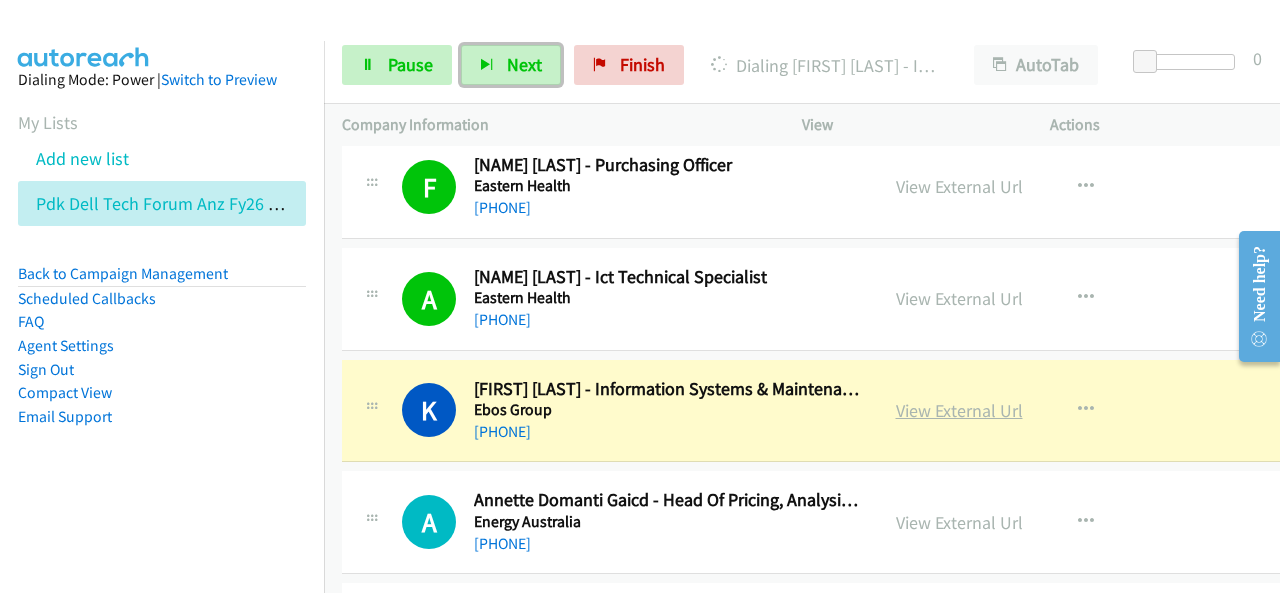 click on "View External Url" at bounding box center [959, 410] 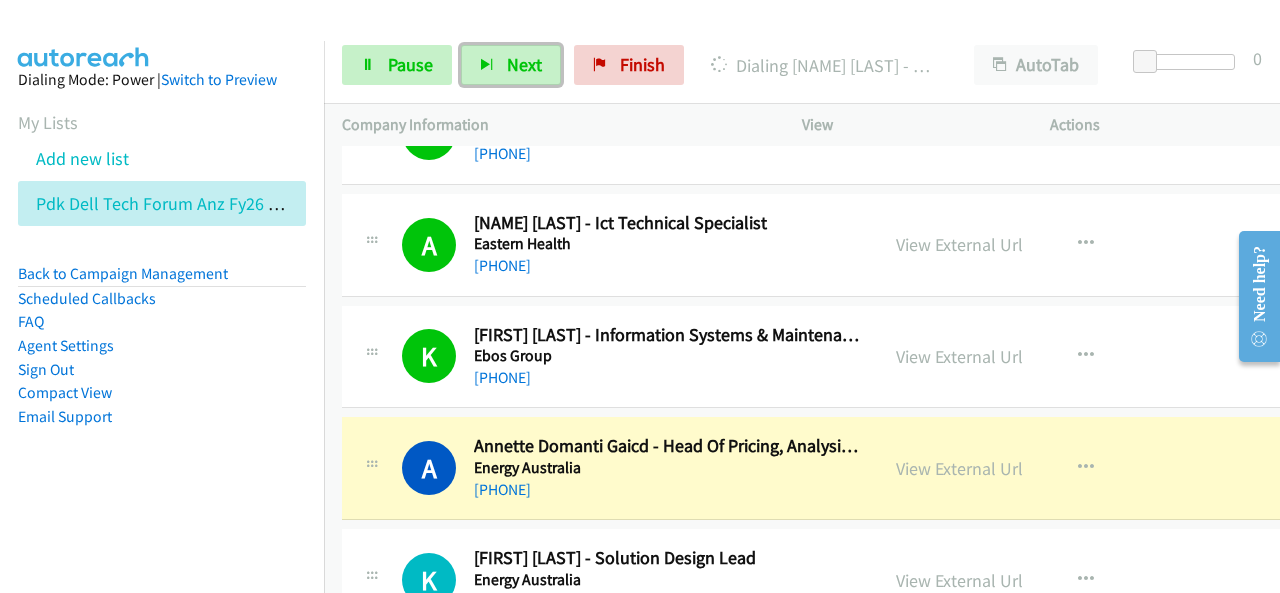 scroll, scrollTop: 8900, scrollLeft: 0, axis: vertical 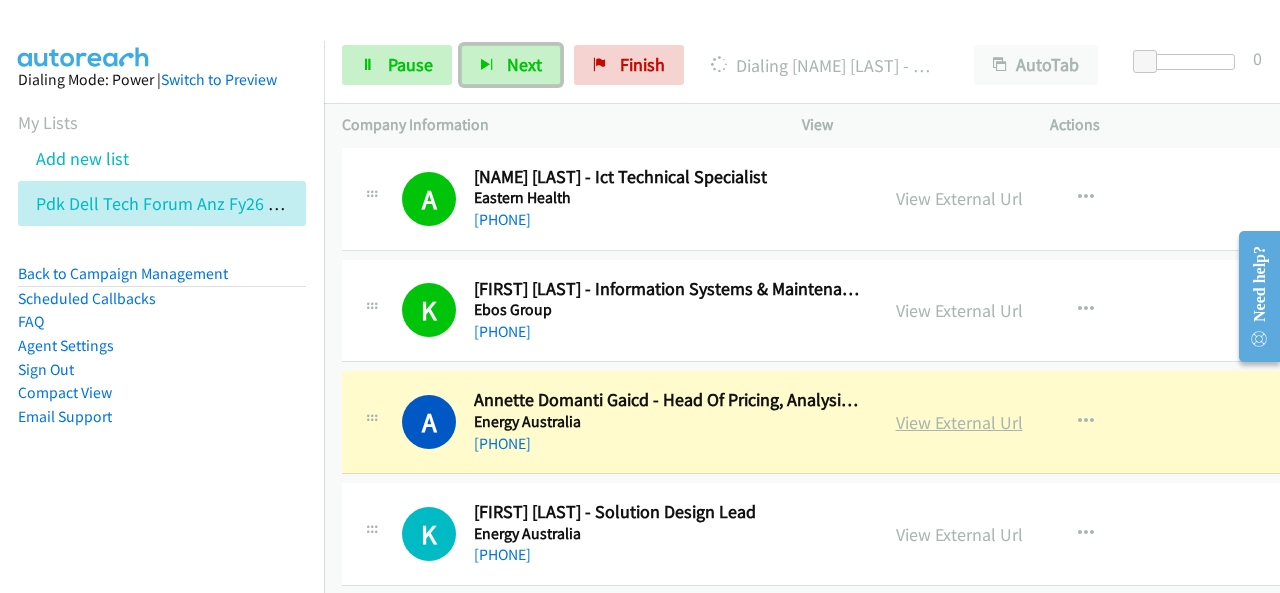 click on "View External Url" at bounding box center (959, 422) 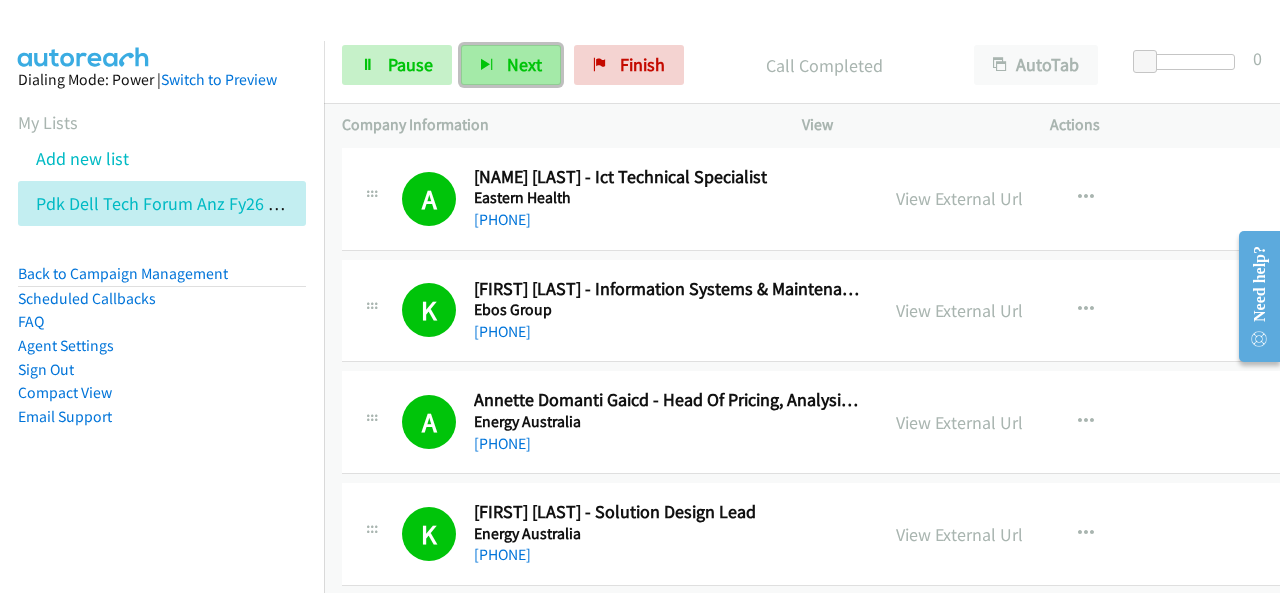 click on "Next" at bounding box center [511, 65] 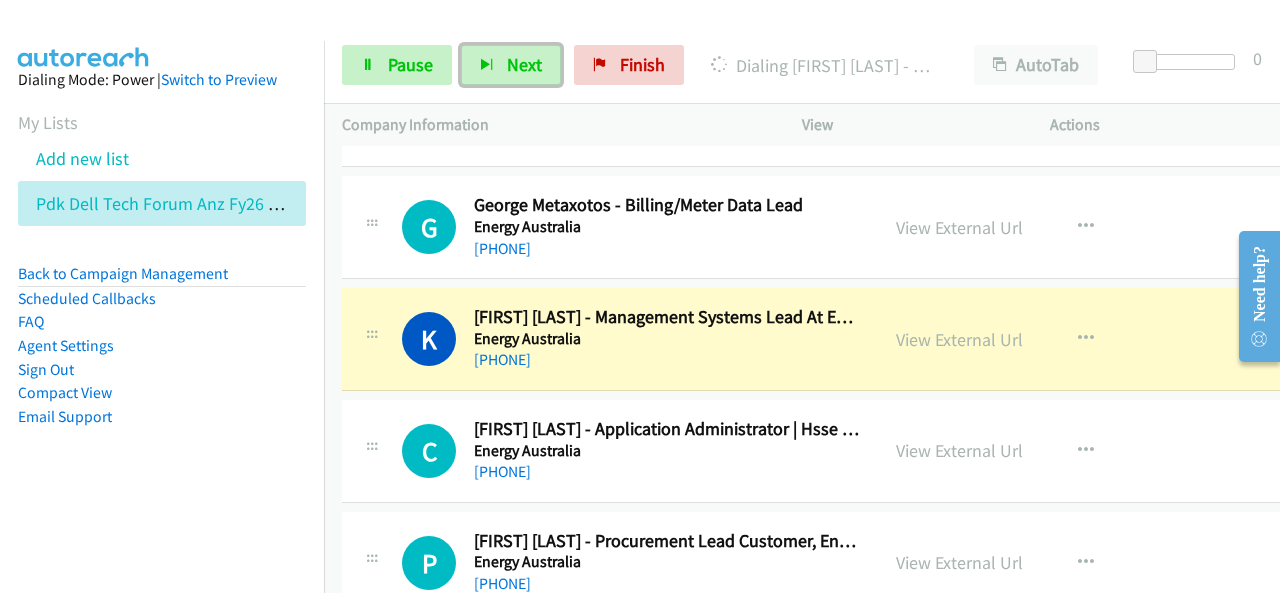 scroll, scrollTop: 9700, scrollLeft: 0, axis: vertical 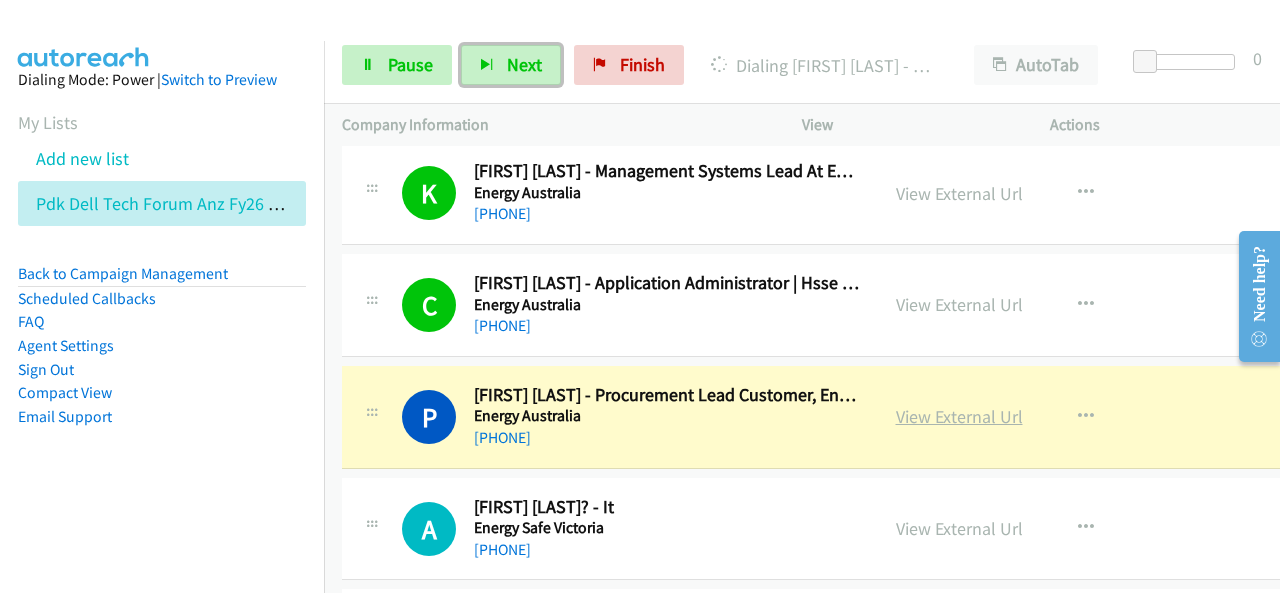 drag, startPoint x: 714, startPoint y: 395, endPoint x: 919, endPoint y: 397, distance: 205.00975 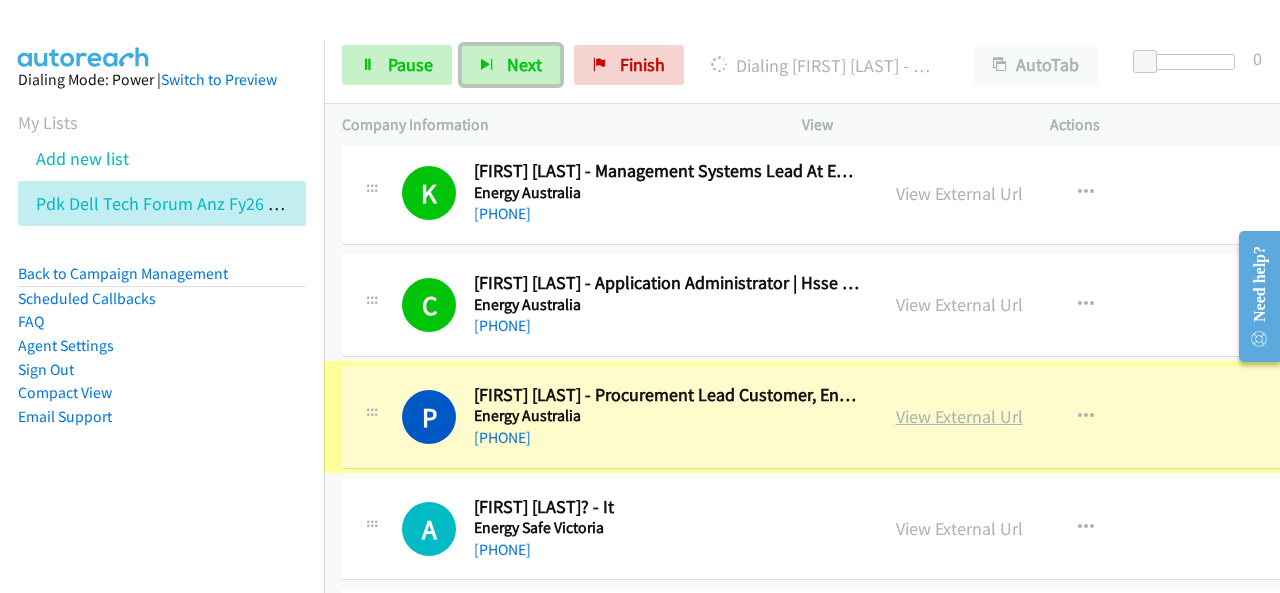 click on "View External Url" at bounding box center [959, 416] 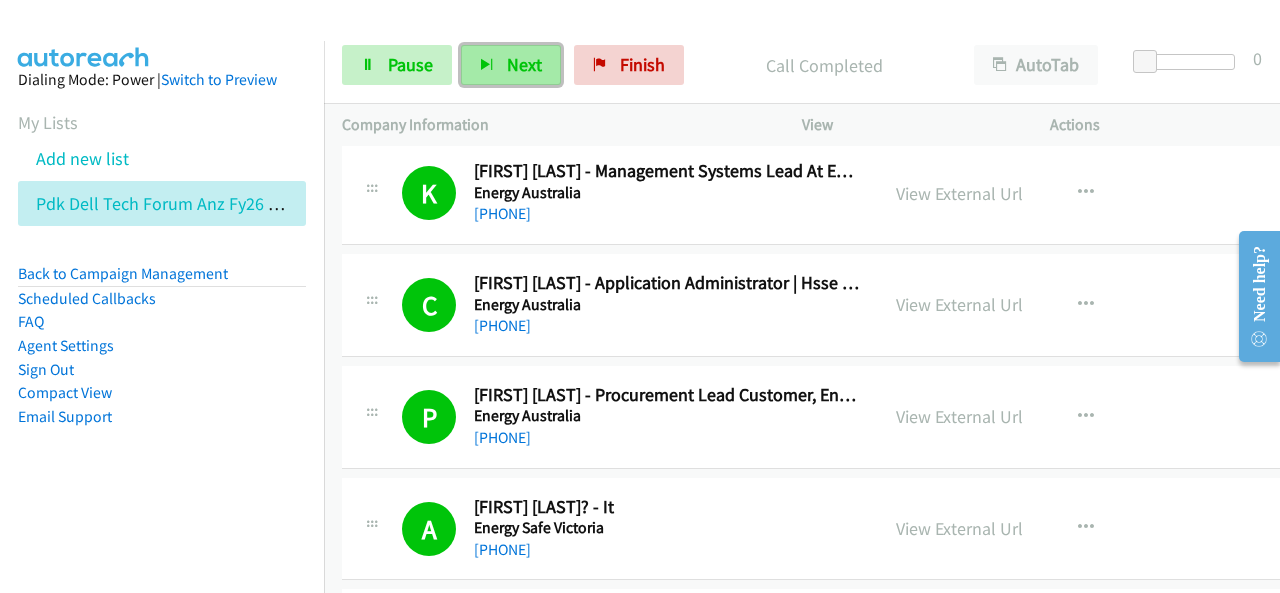 click on "Next" at bounding box center [524, 64] 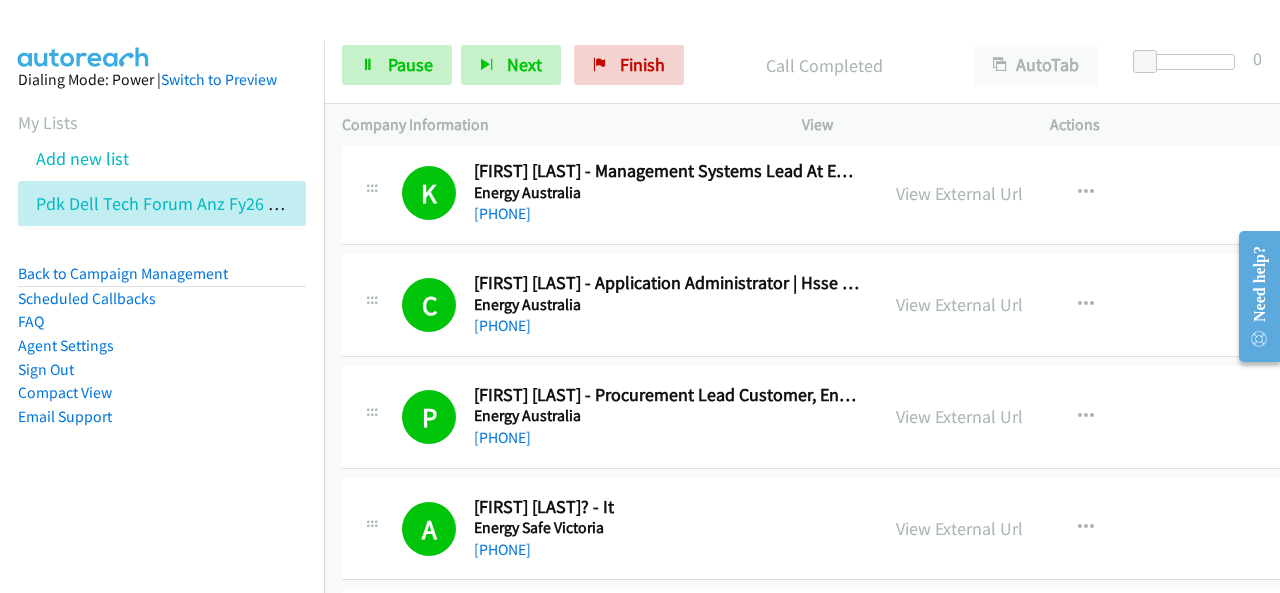 drag, startPoint x: 280, startPoint y: 422, endPoint x: 288, endPoint y: 429, distance: 10.630146 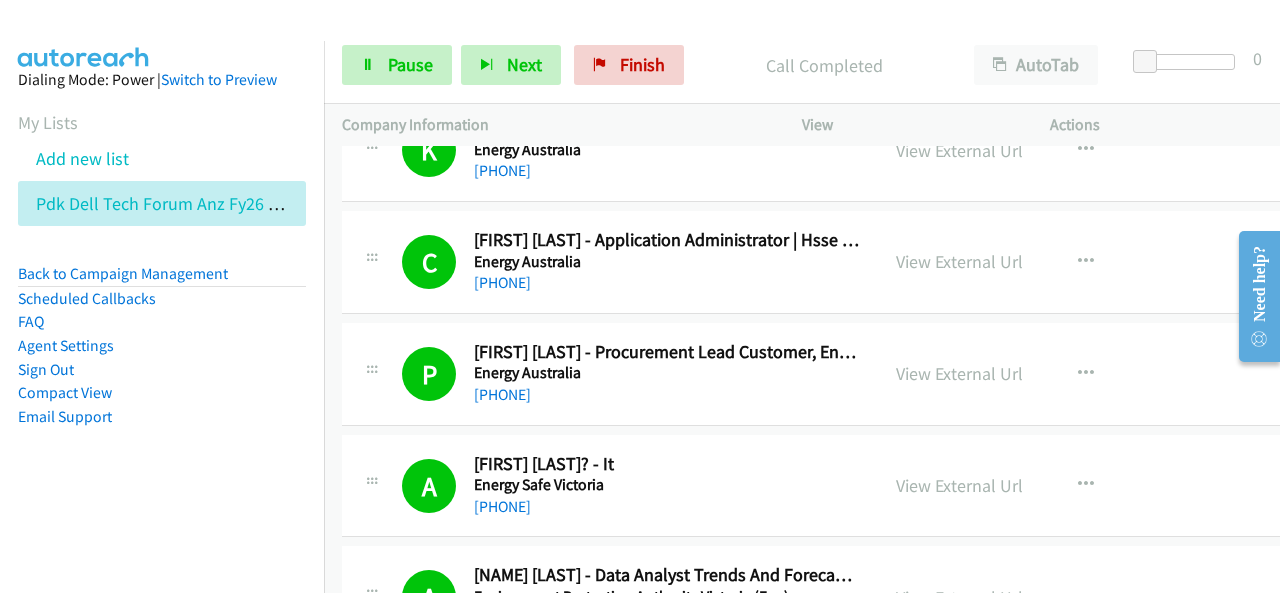 scroll, scrollTop: 9900, scrollLeft: 0, axis: vertical 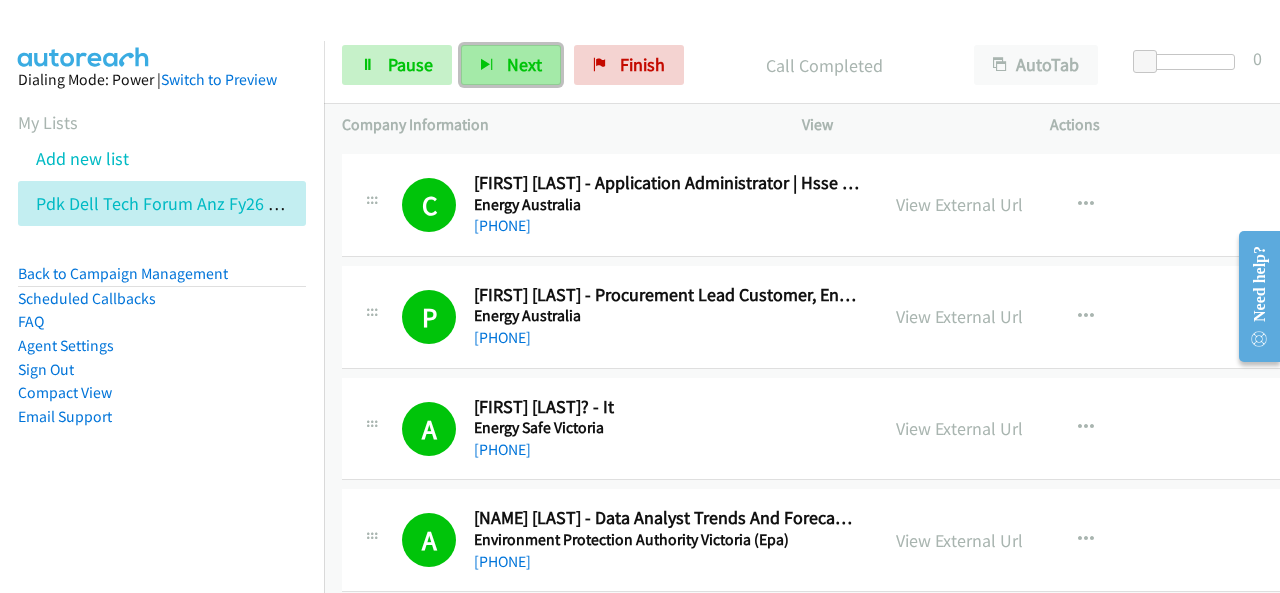 click on "Next" at bounding box center (524, 64) 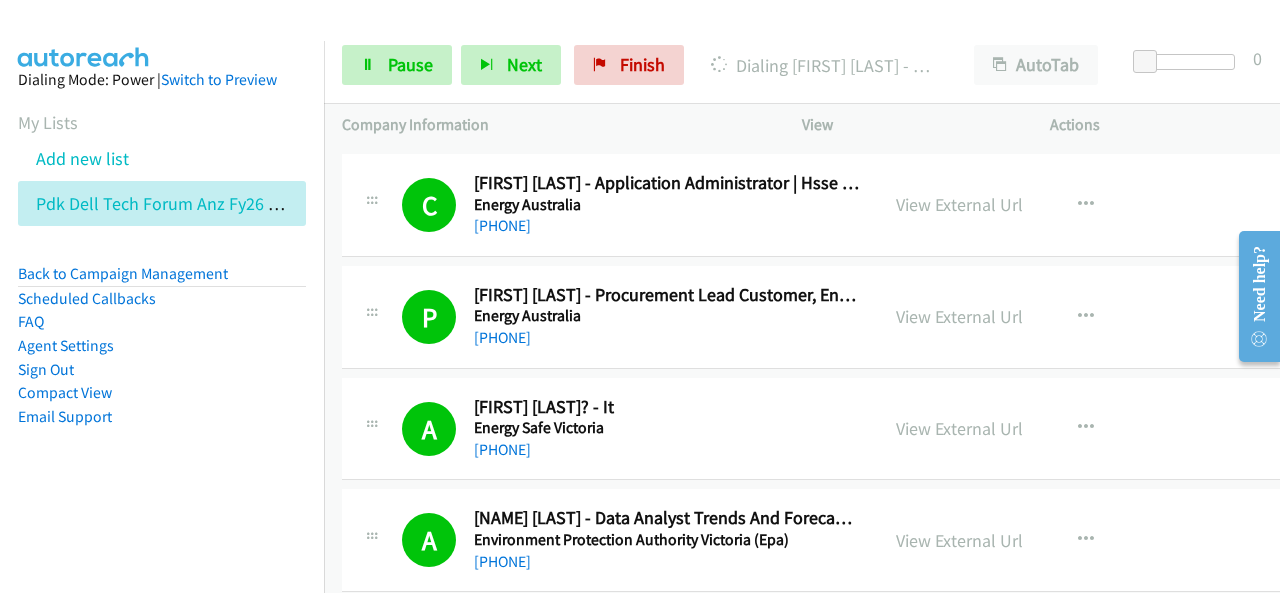 click on "Dialing Ramon Garcia - Head Of Services Australia And New Zealand, Cloud Software And Services" at bounding box center (824, 65) 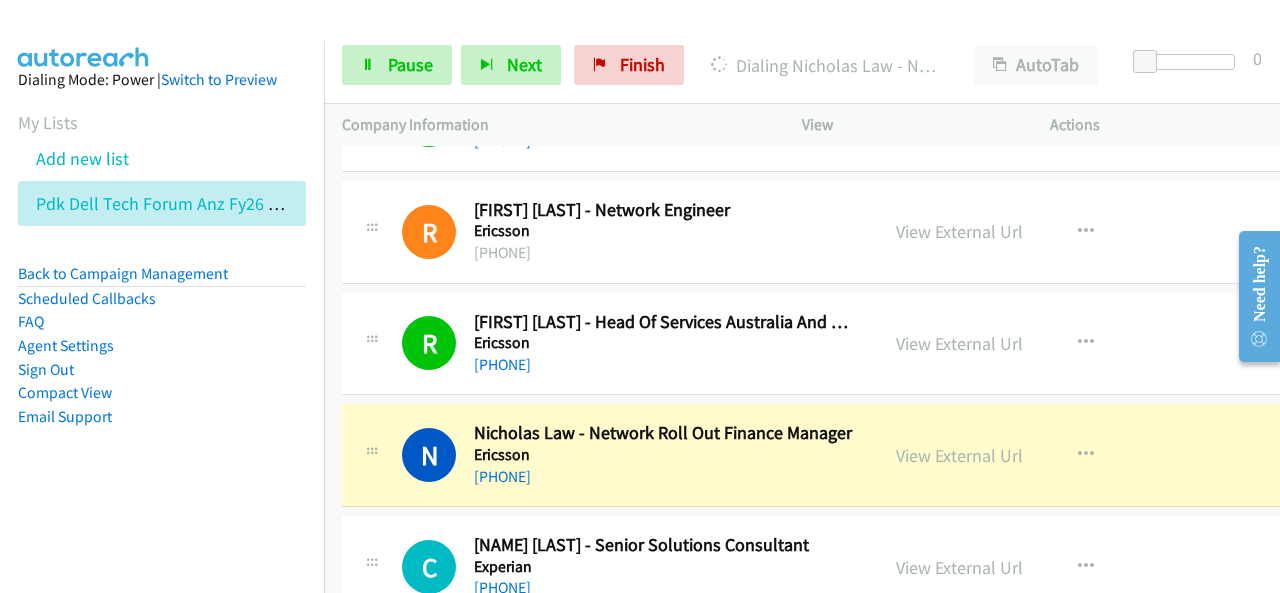scroll, scrollTop: 11400, scrollLeft: 0, axis: vertical 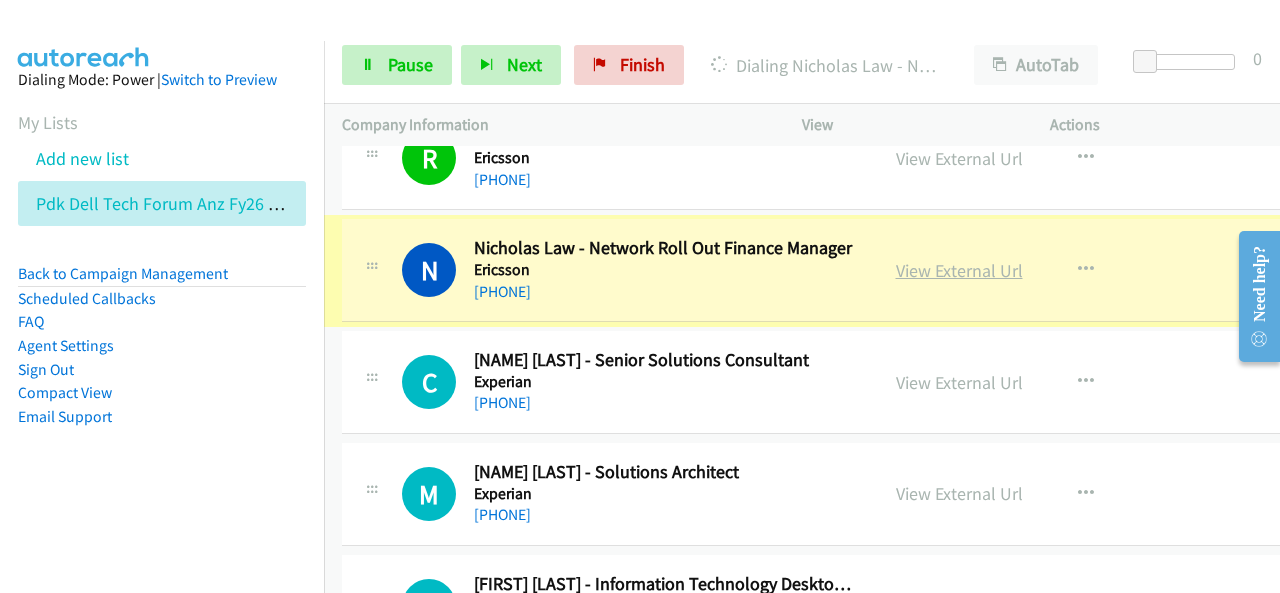 click on "View External Url" at bounding box center (959, 270) 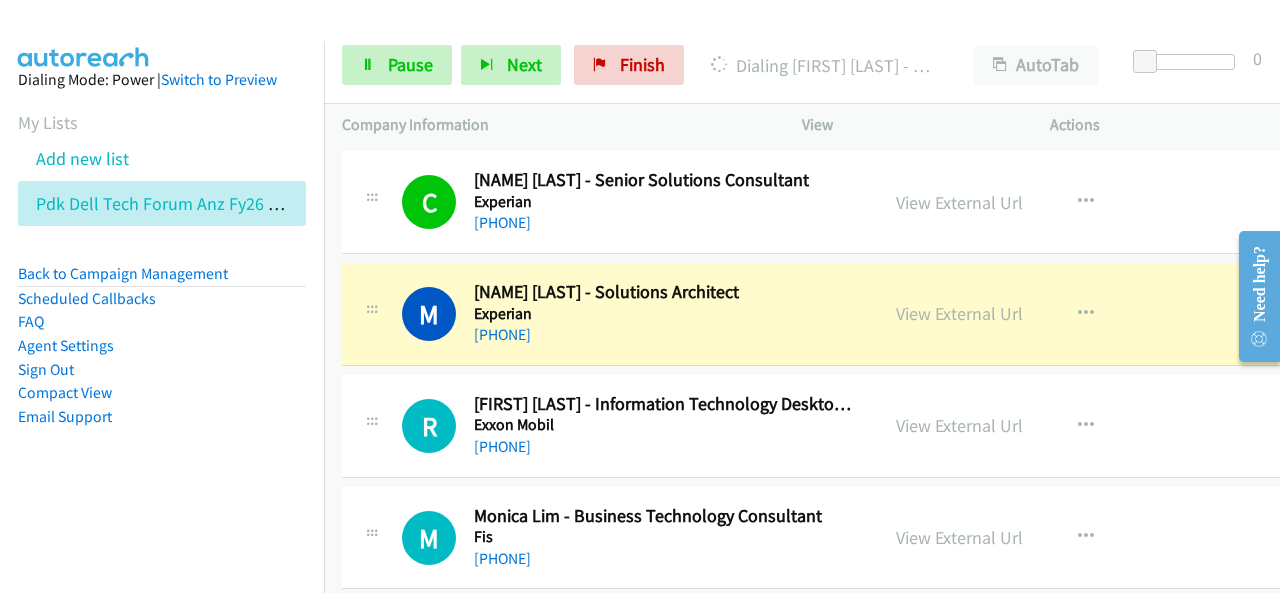 scroll, scrollTop: 11600, scrollLeft: 0, axis: vertical 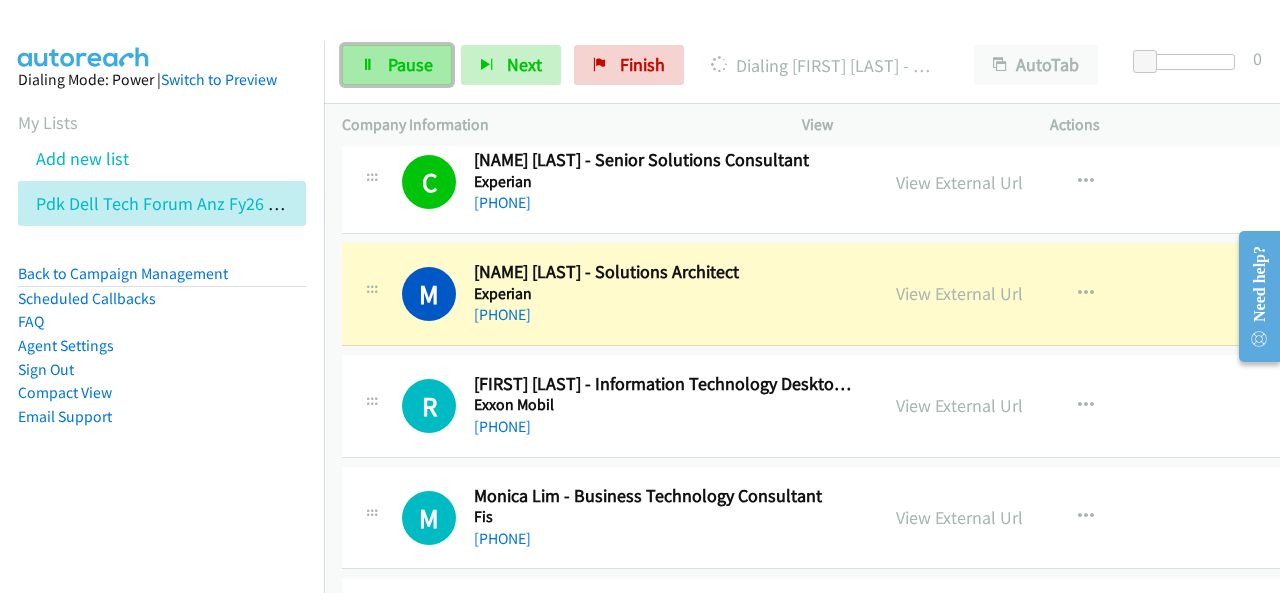 click on "Pause" at bounding box center (410, 64) 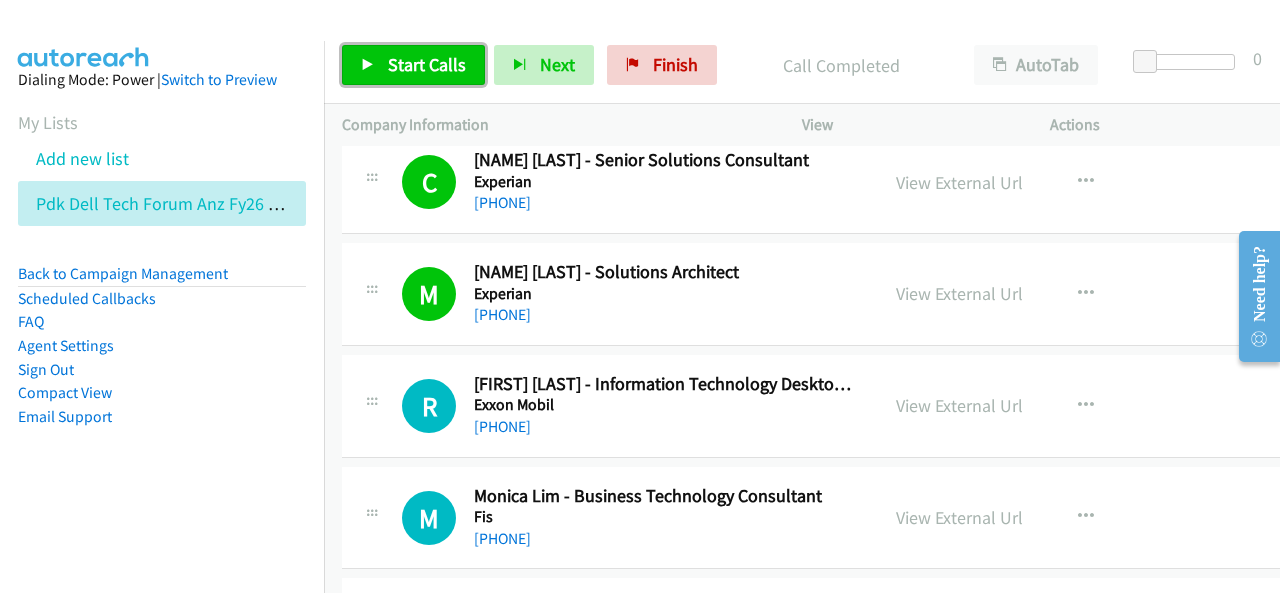 click on "Start Calls" at bounding box center (427, 64) 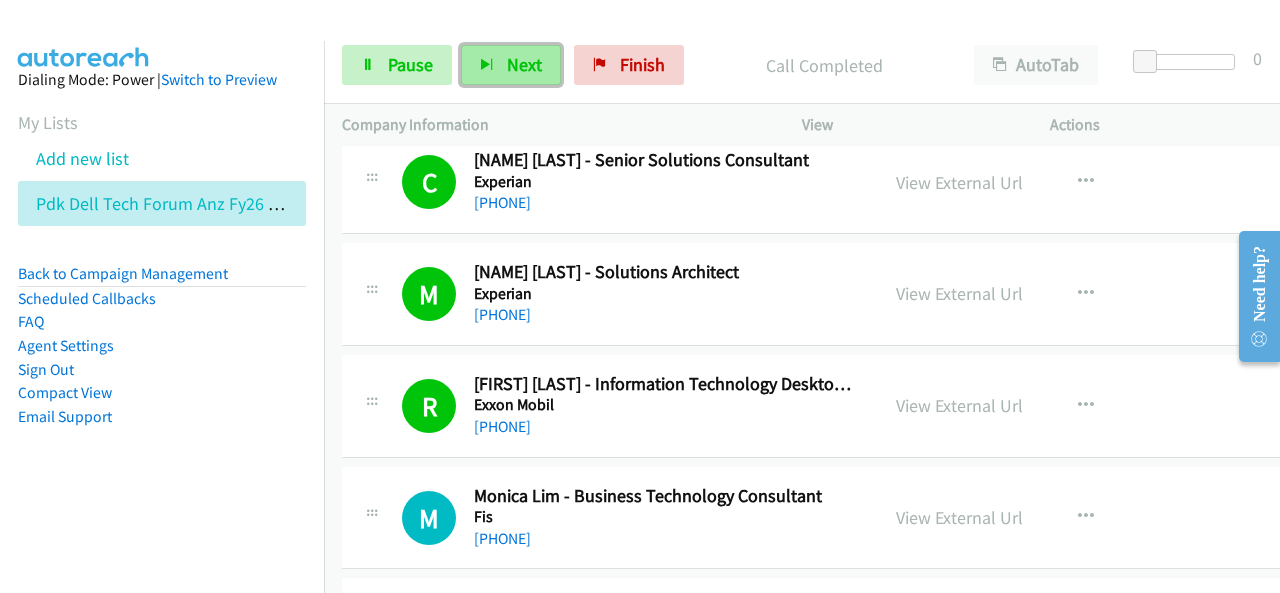 click on "Next" at bounding box center (524, 64) 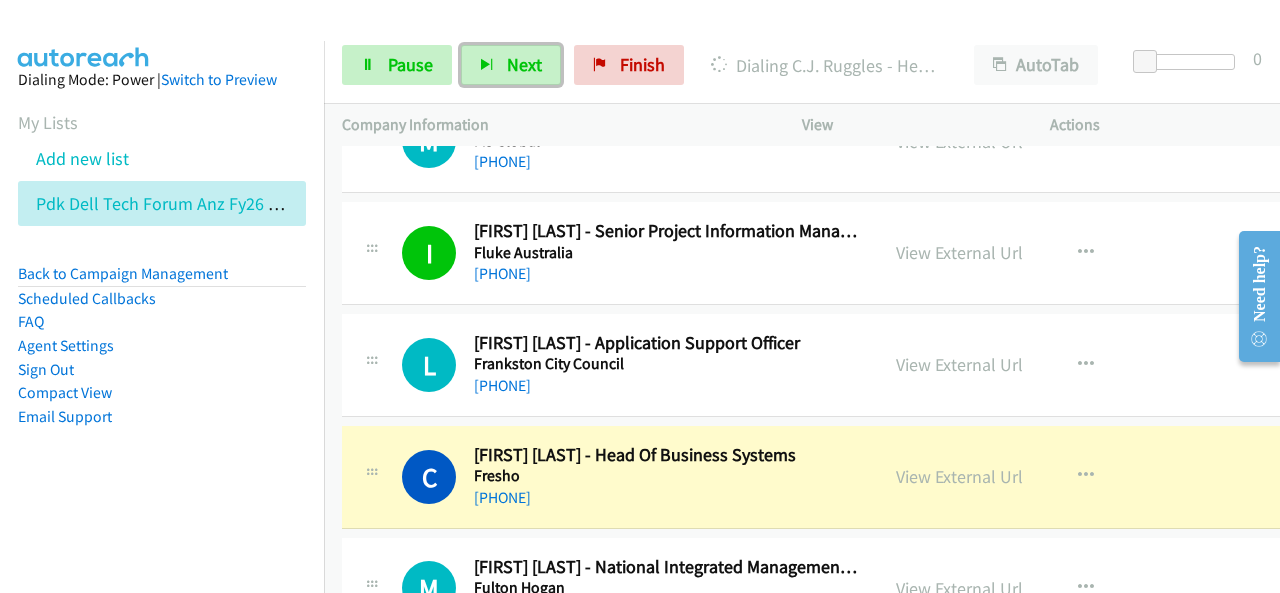 scroll, scrollTop: 12300, scrollLeft: 0, axis: vertical 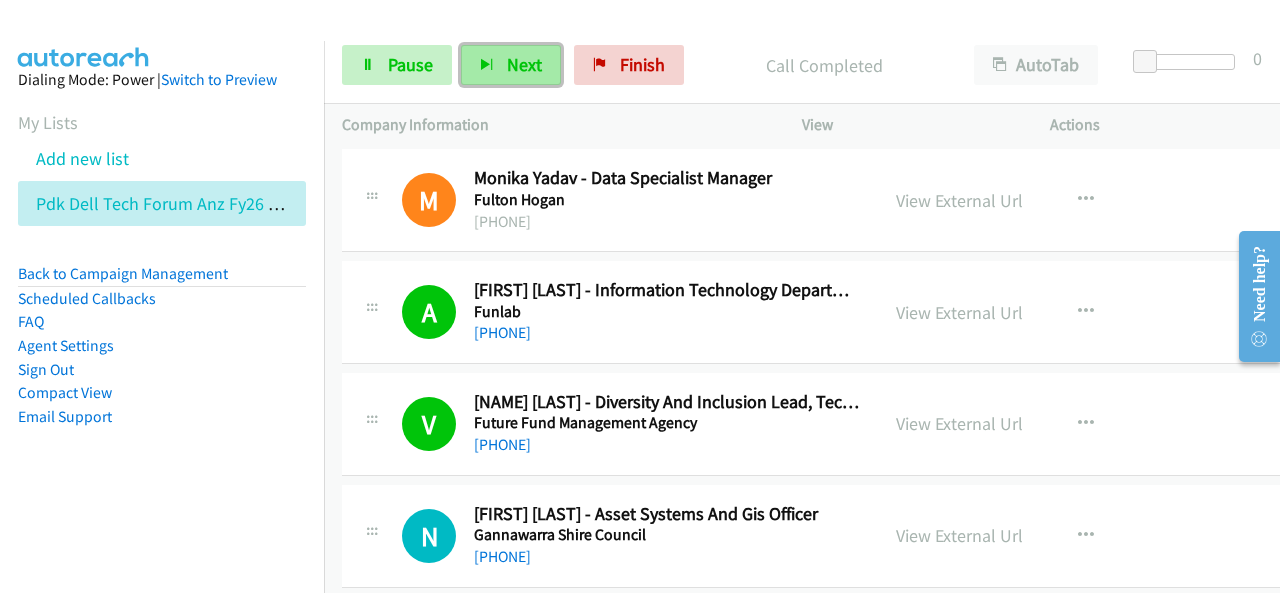 click on "Next" at bounding box center [524, 64] 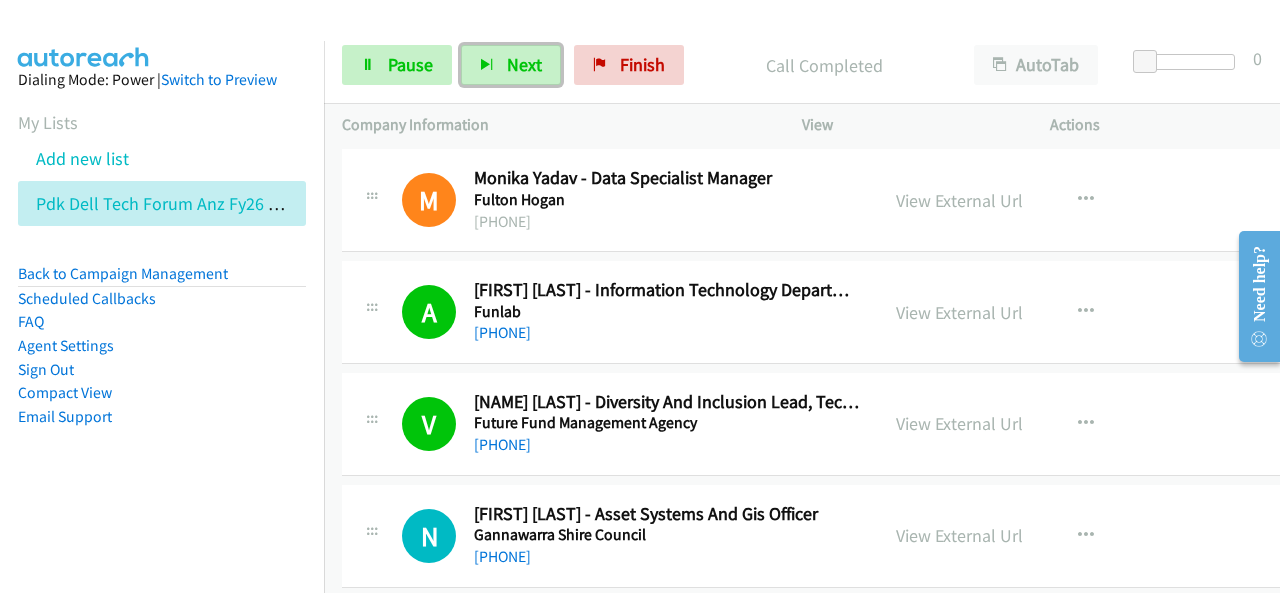 drag, startPoint x: 1134, startPoint y: 184, endPoint x: 1121, endPoint y: 179, distance: 13.928389 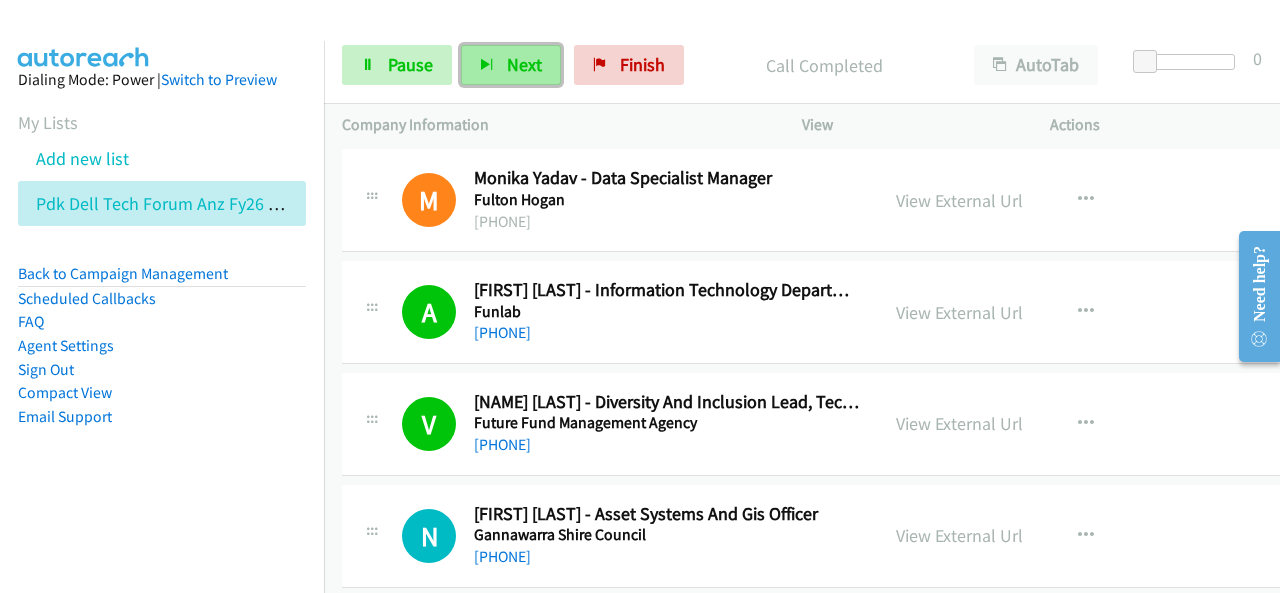 click on "Next" at bounding box center (511, 65) 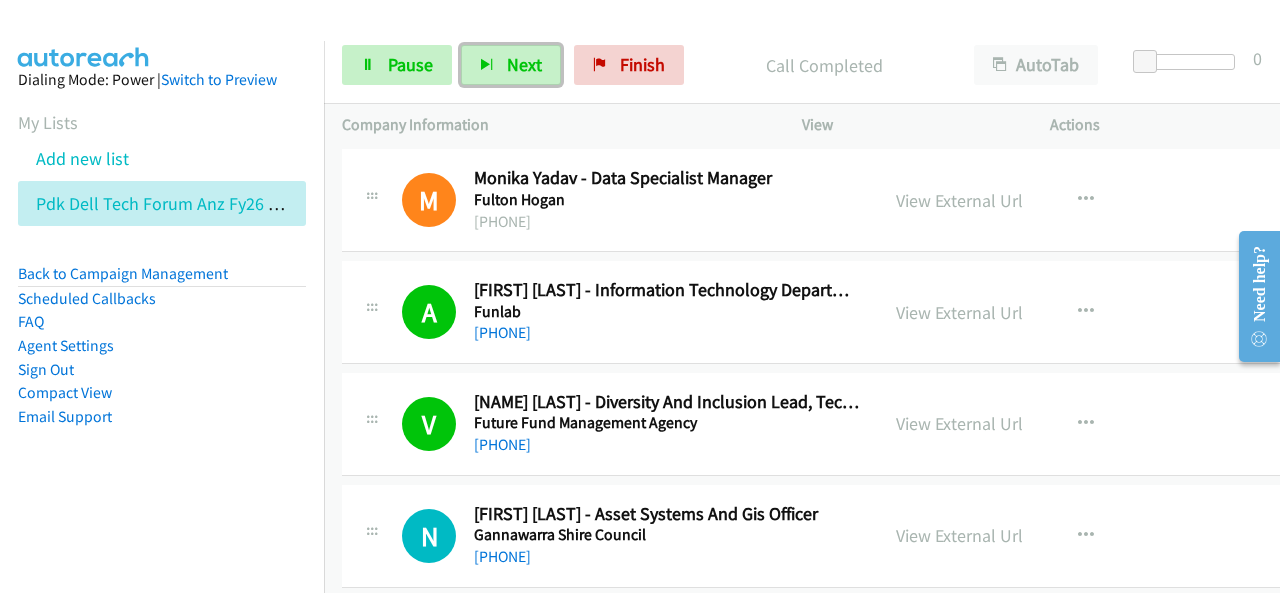 click on "View External Url
View External Url
Schedule/Manage Callback
Start Calls Here
Remove from list
Add to do not call list
Reset Call Status" at bounding box center [1021, 424] 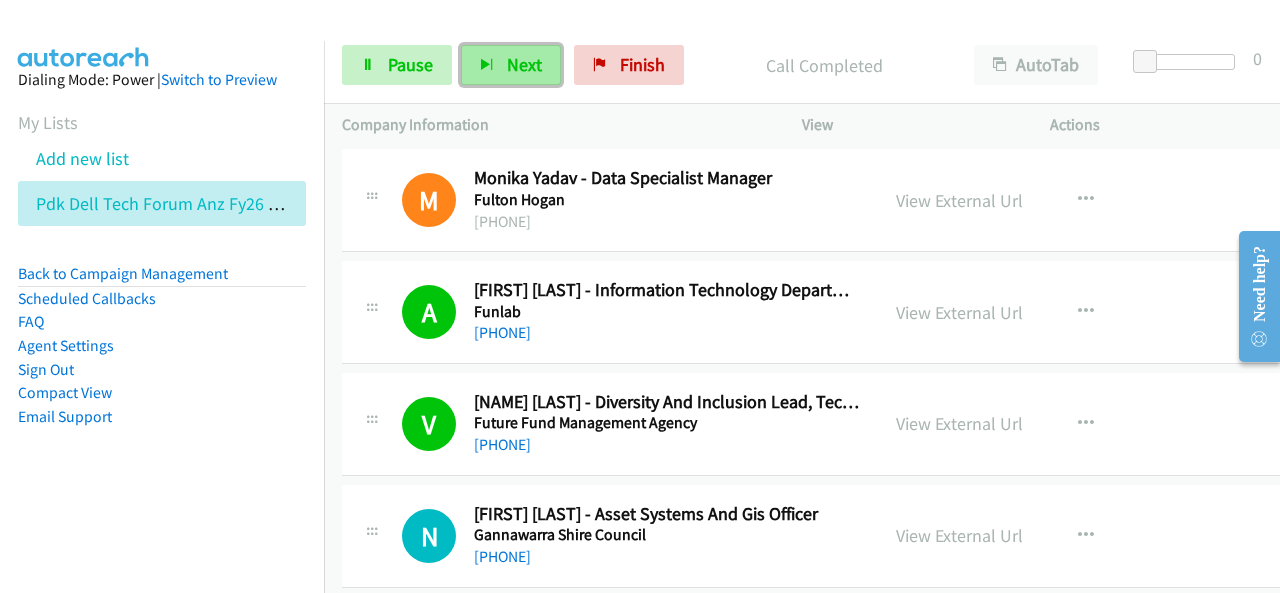 click on "Next" at bounding box center (524, 64) 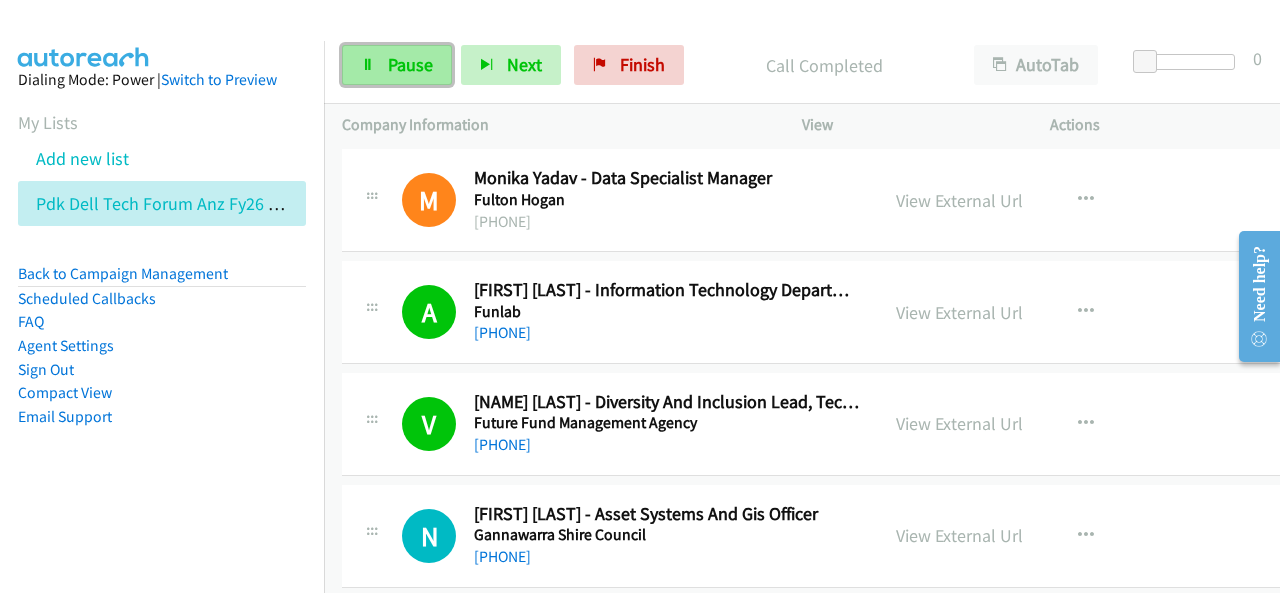 click on "Pause" at bounding box center (410, 64) 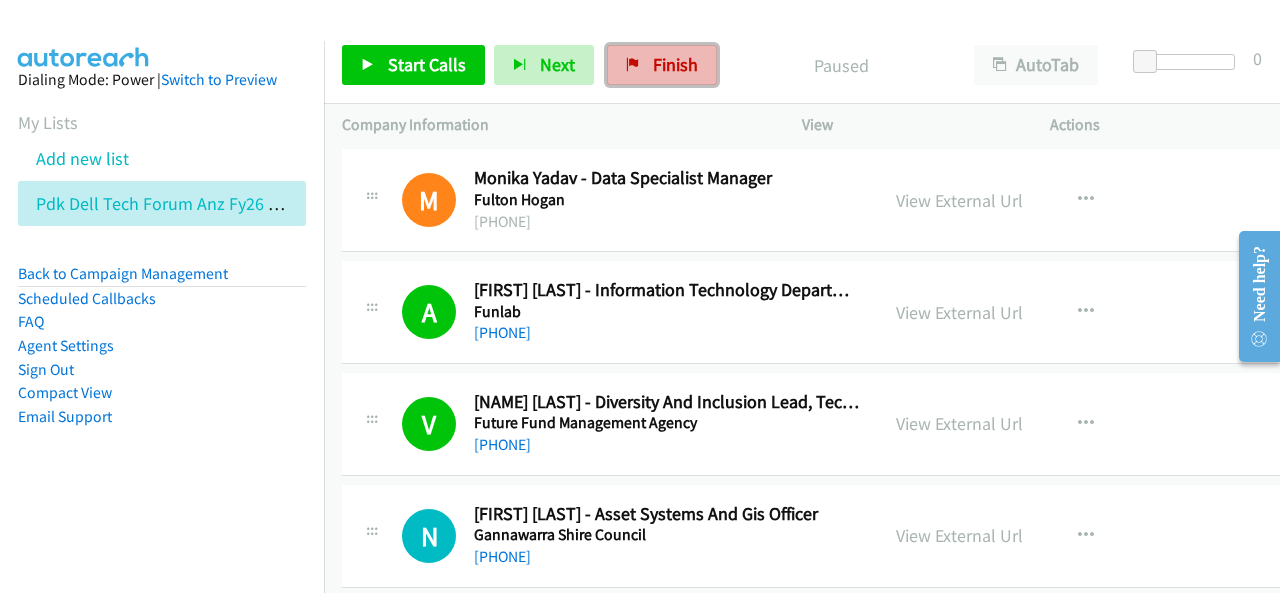 click on "Finish" at bounding box center [662, 65] 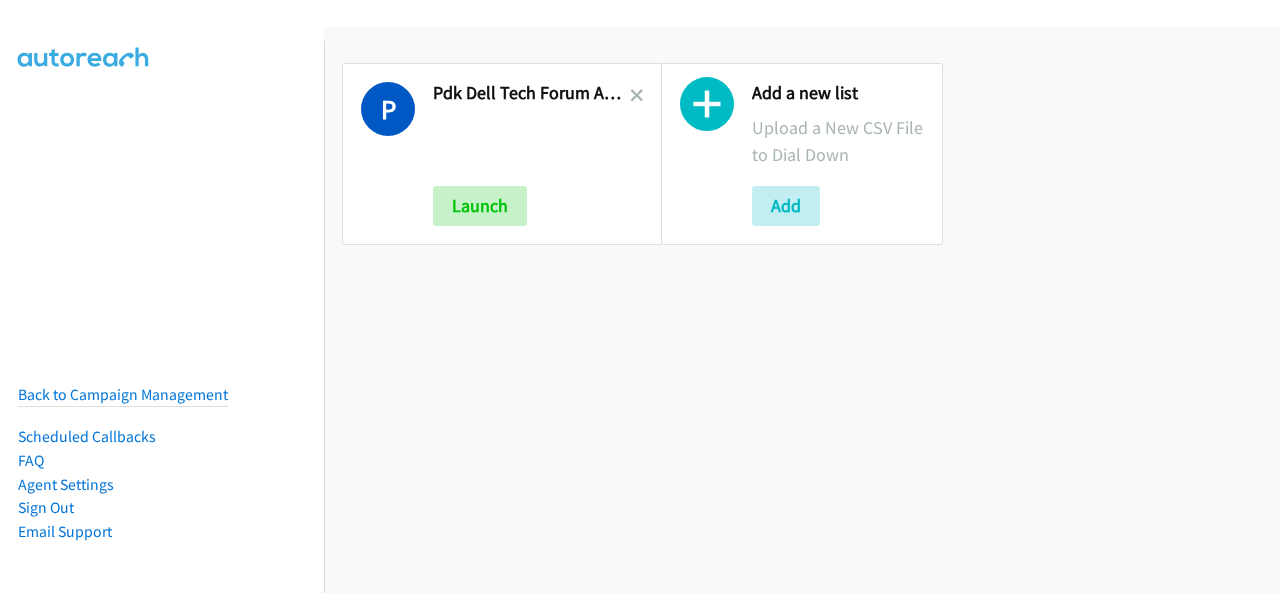 scroll, scrollTop: 0, scrollLeft: 0, axis: both 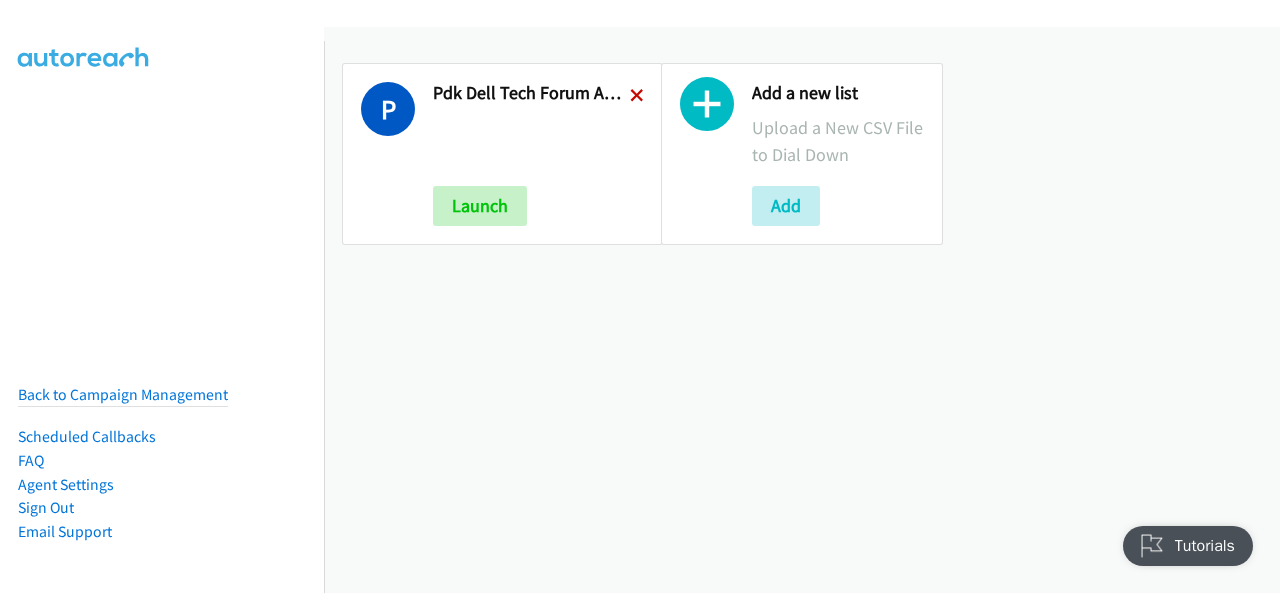 click at bounding box center (637, 97) 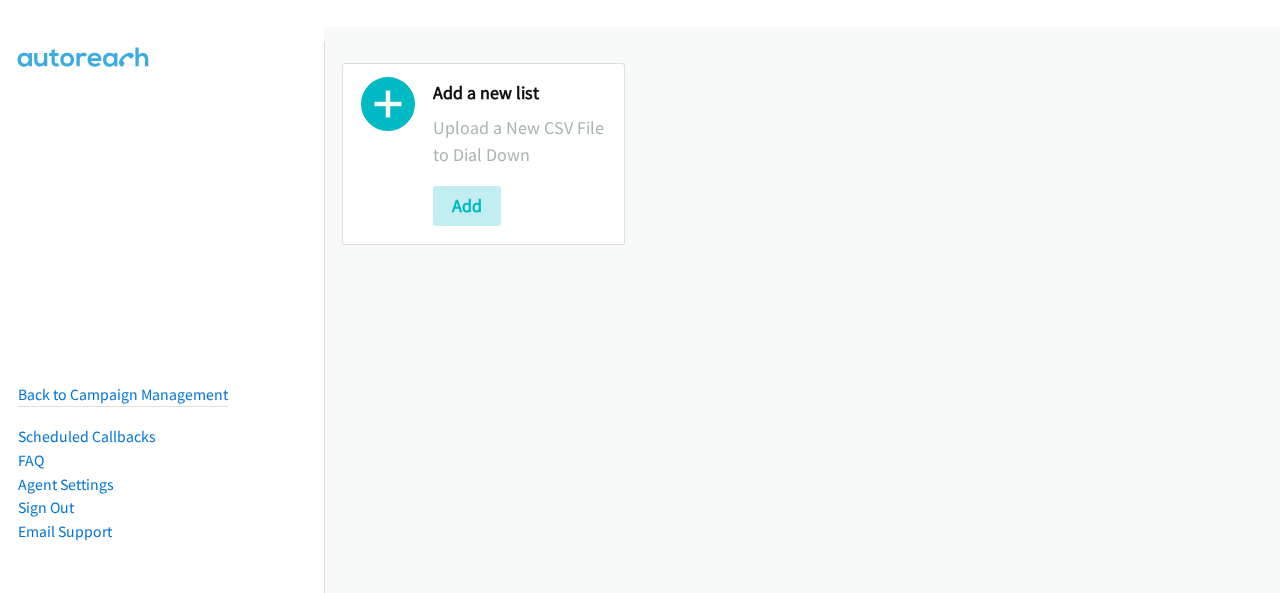 scroll, scrollTop: 0, scrollLeft: 0, axis: both 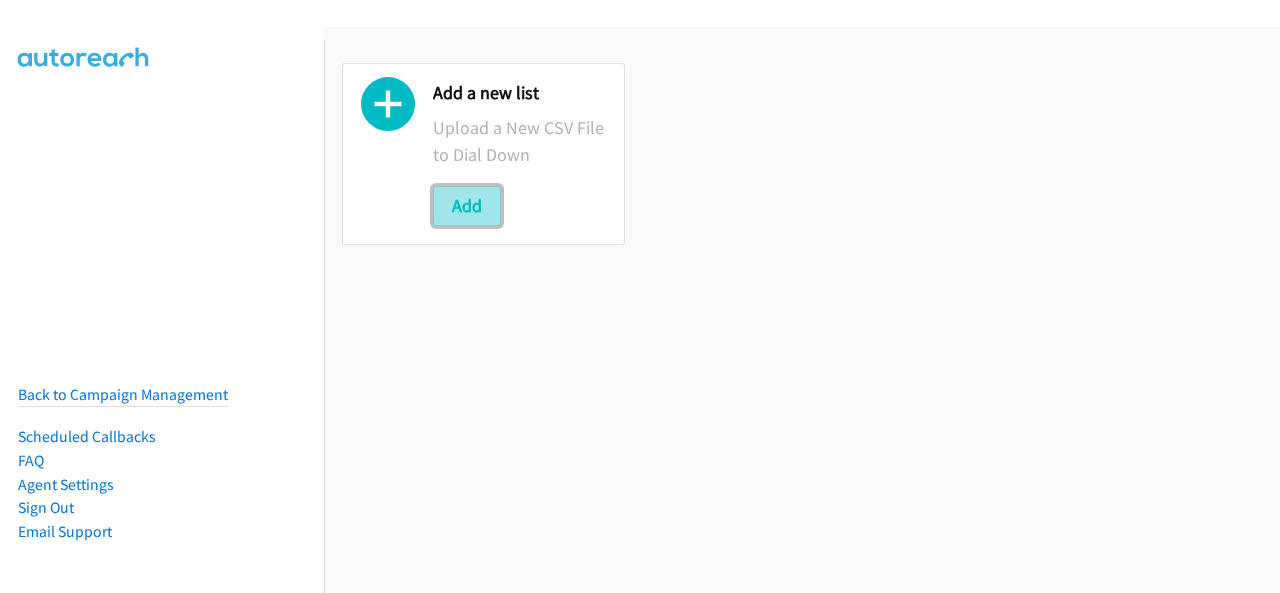 click on "Add" at bounding box center [467, 206] 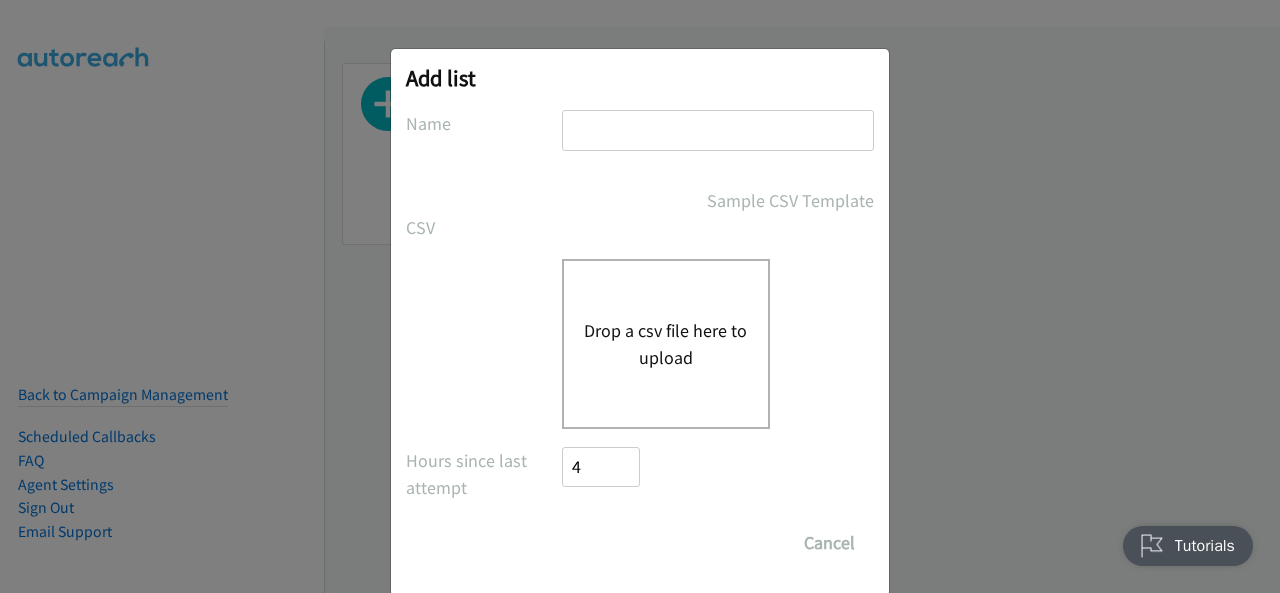 scroll, scrollTop: 0, scrollLeft: 0, axis: both 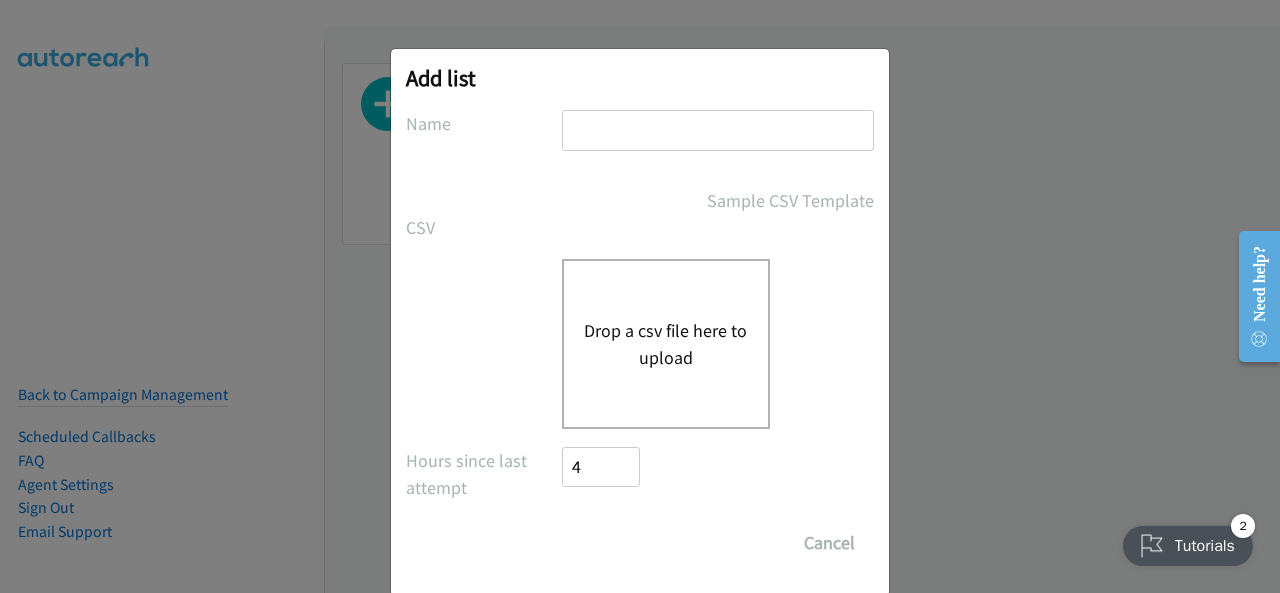 type on "PDK Dell Tech Forum ANZ FY26Q3 Melbourne In-Person 12 August - K12" 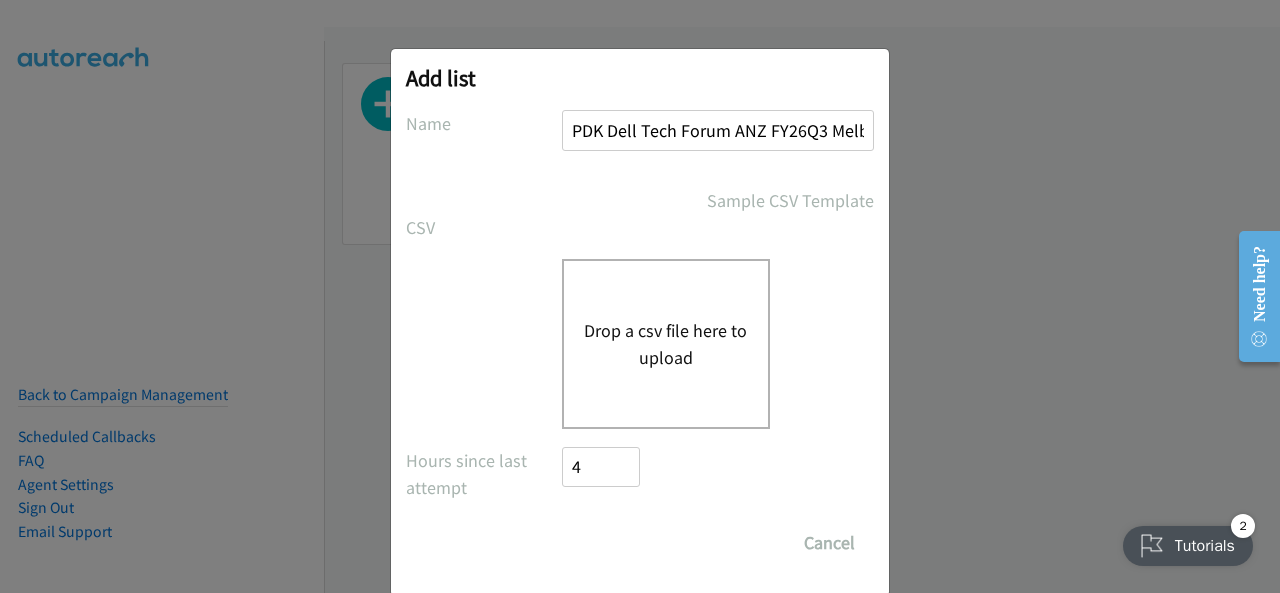 click on "Drop a csv file here to upload" at bounding box center [666, 344] 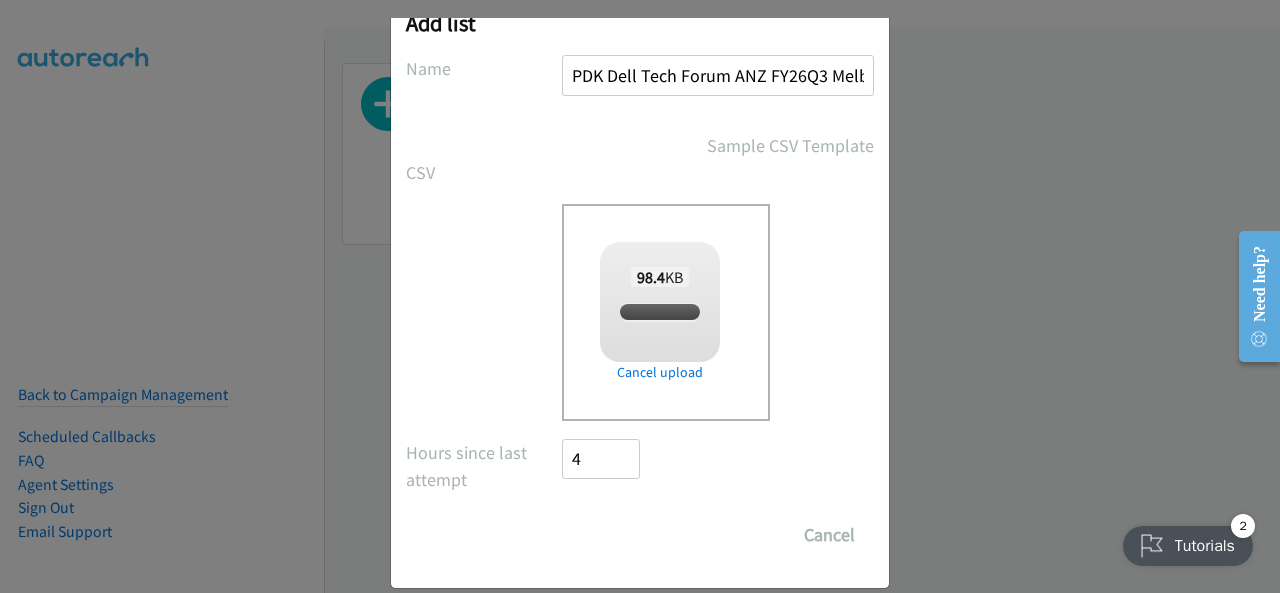 checkbox on "true" 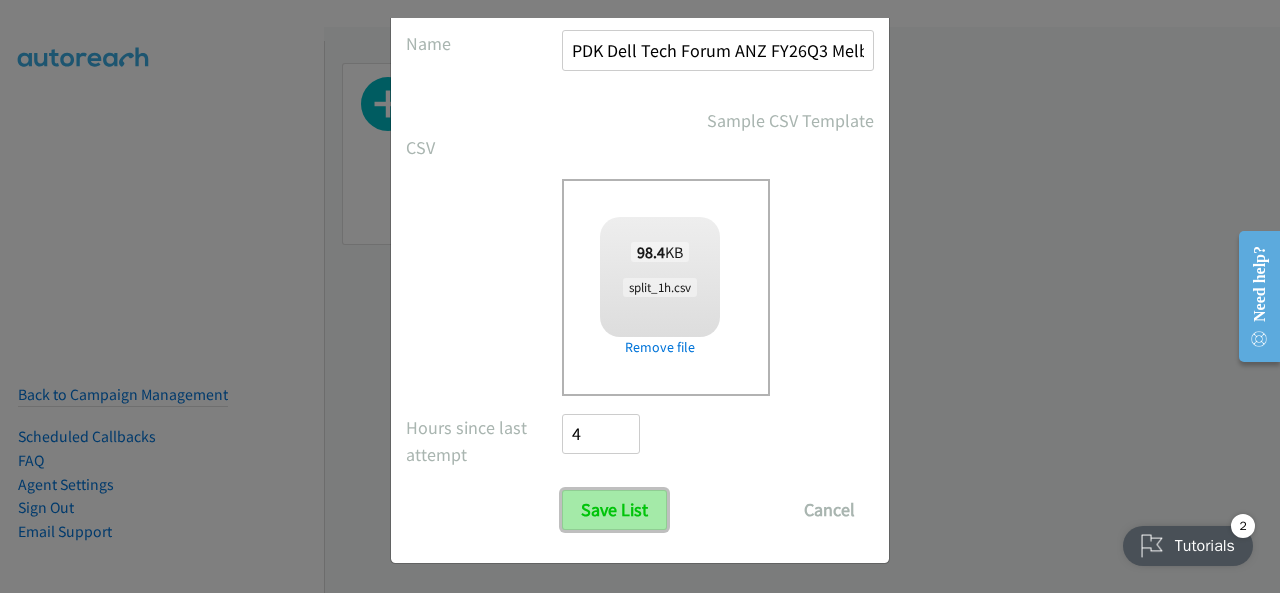 click on "Save List" at bounding box center (614, 510) 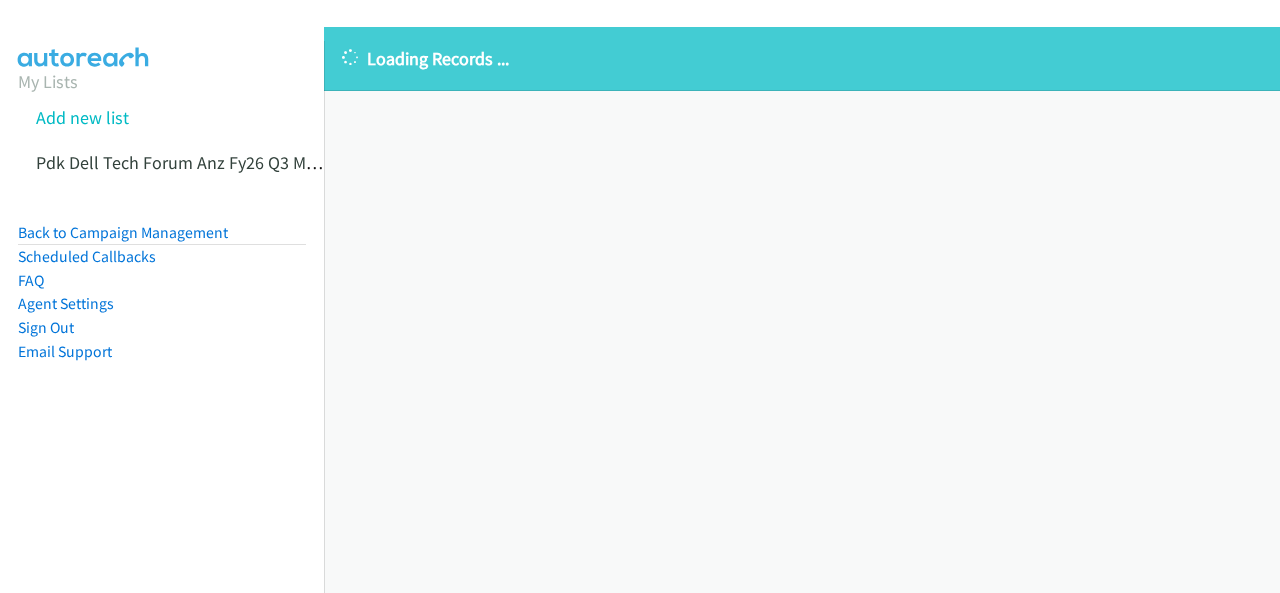 scroll, scrollTop: 0, scrollLeft: 0, axis: both 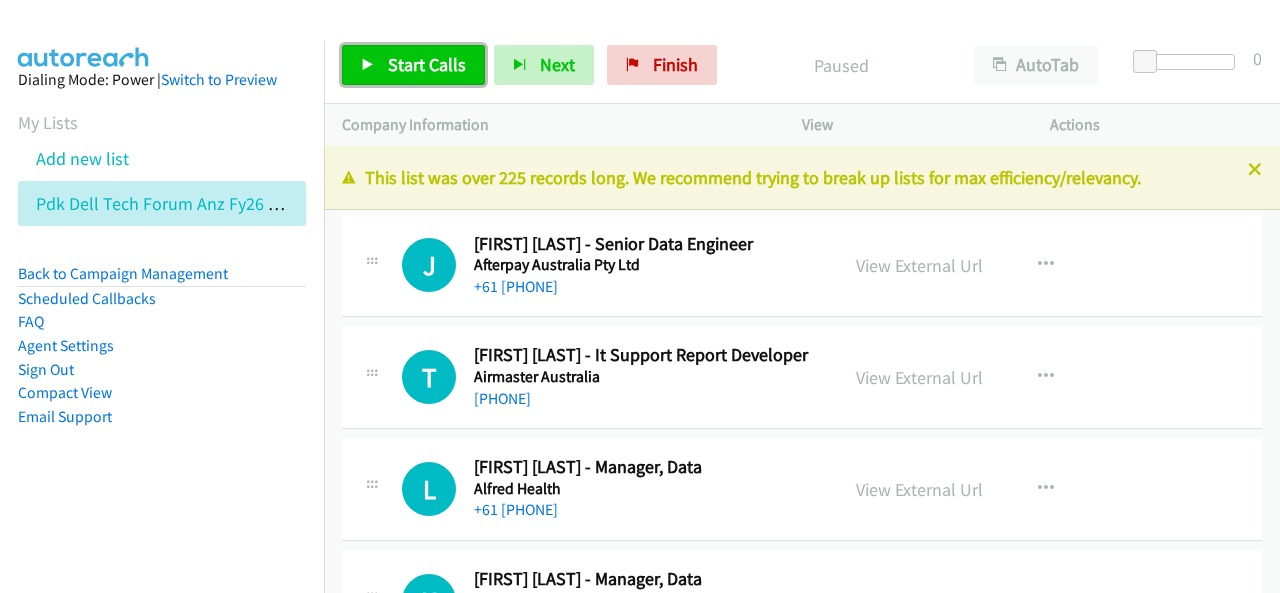 click on "Start Calls" at bounding box center [427, 64] 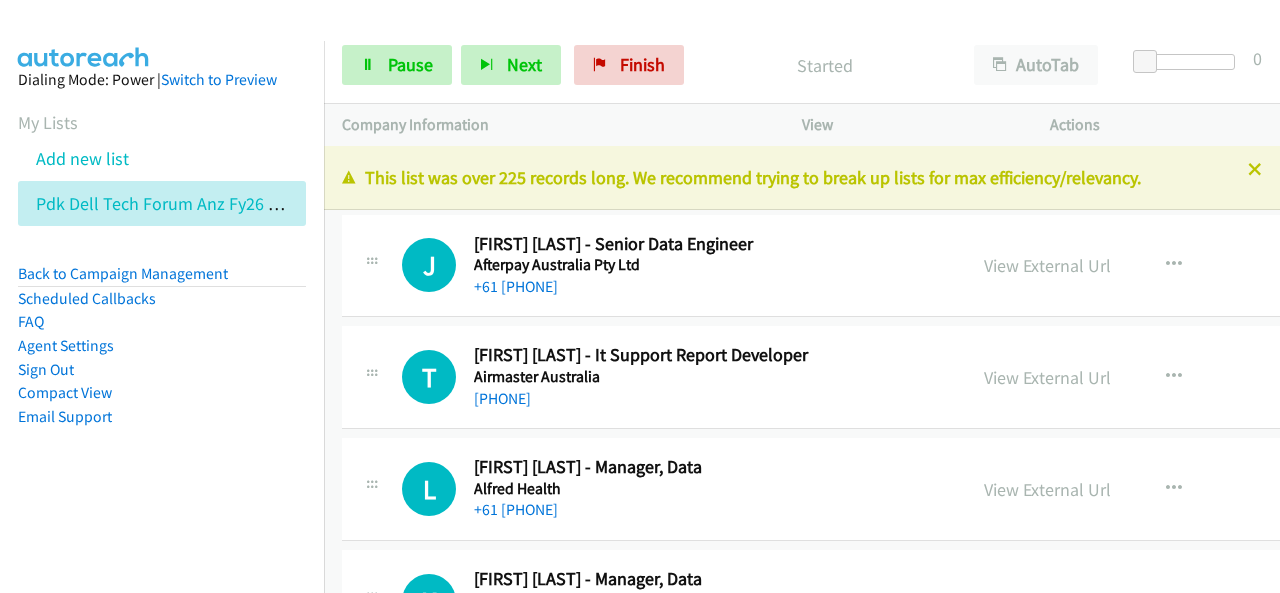 scroll, scrollTop: 0, scrollLeft: 0, axis: both 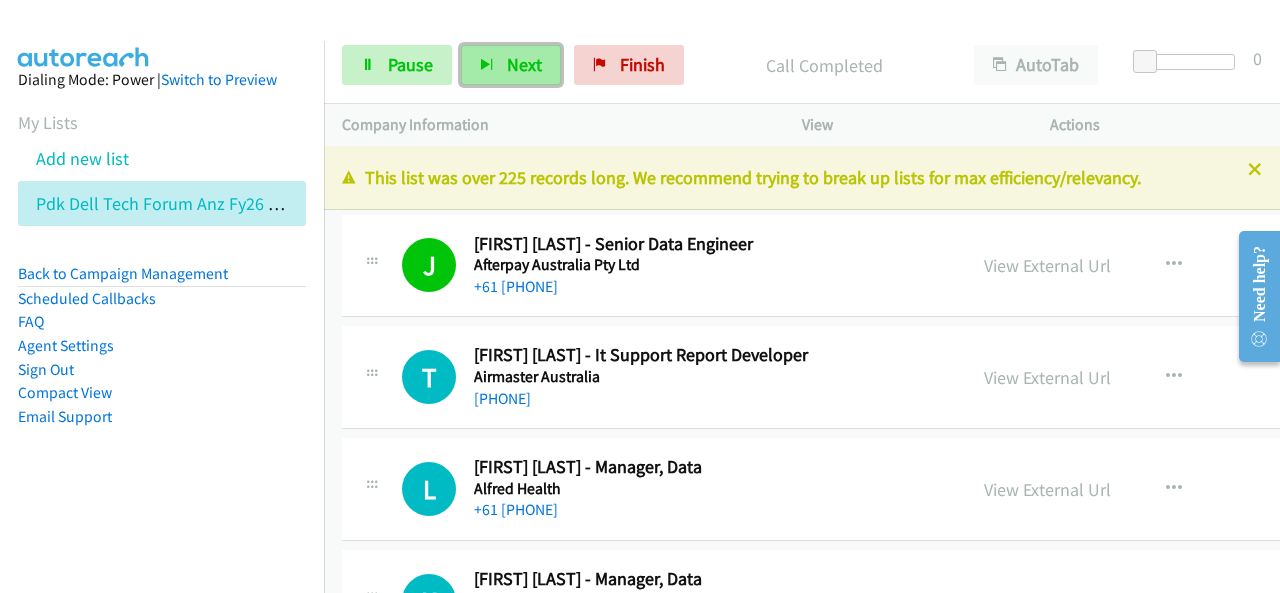 click at bounding box center (487, 66) 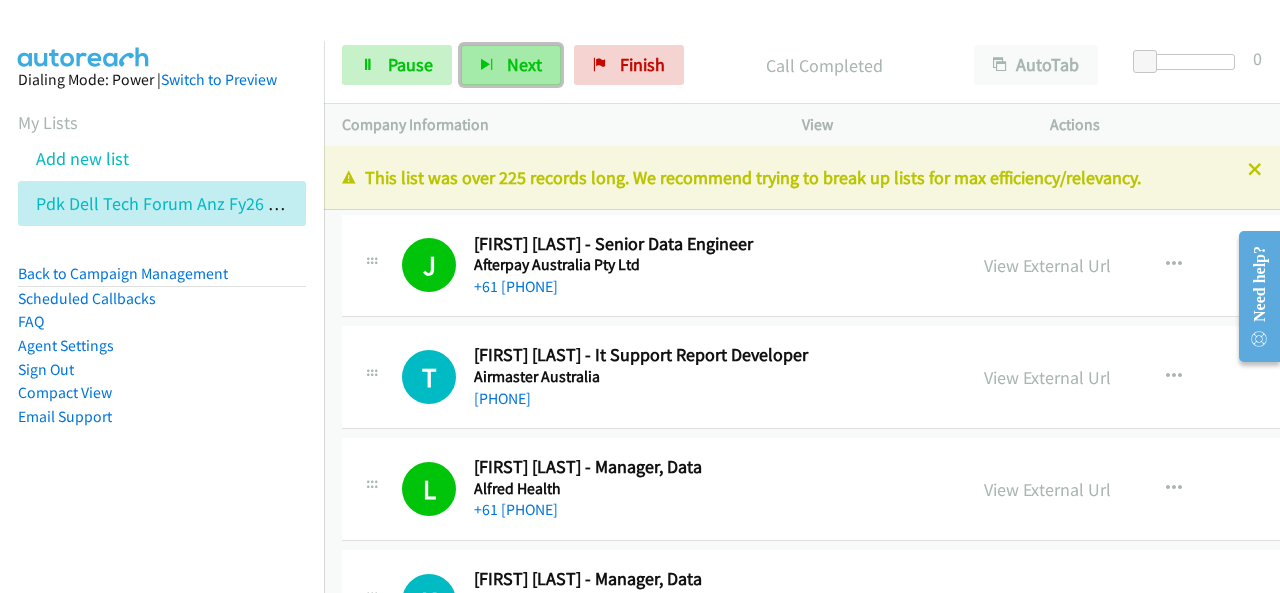 click on "Next" at bounding box center (511, 65) 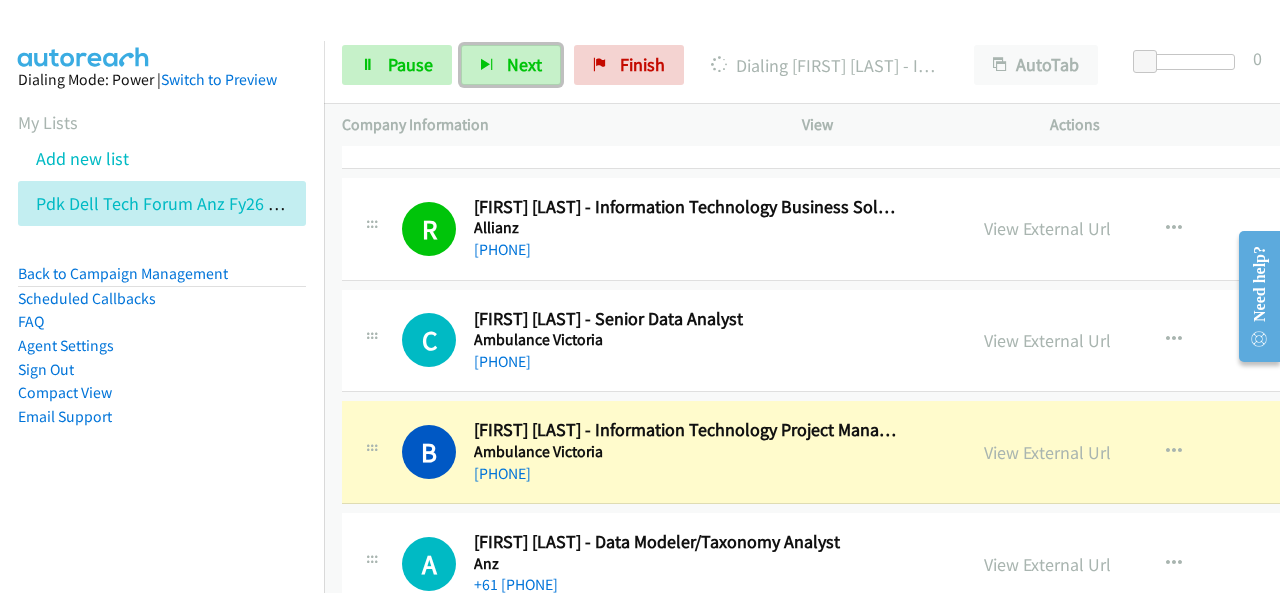 scroll, scrollTop: 600, scrollLeft: 0, axis: vertical 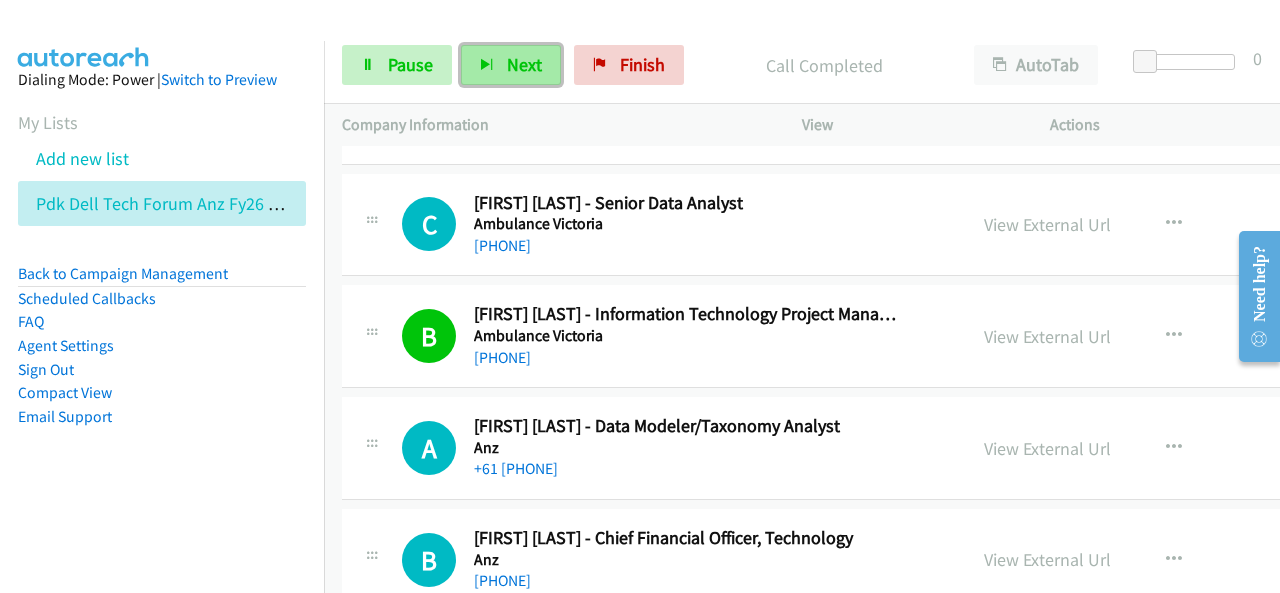 click on "Next" at bounding box center [511, 65] 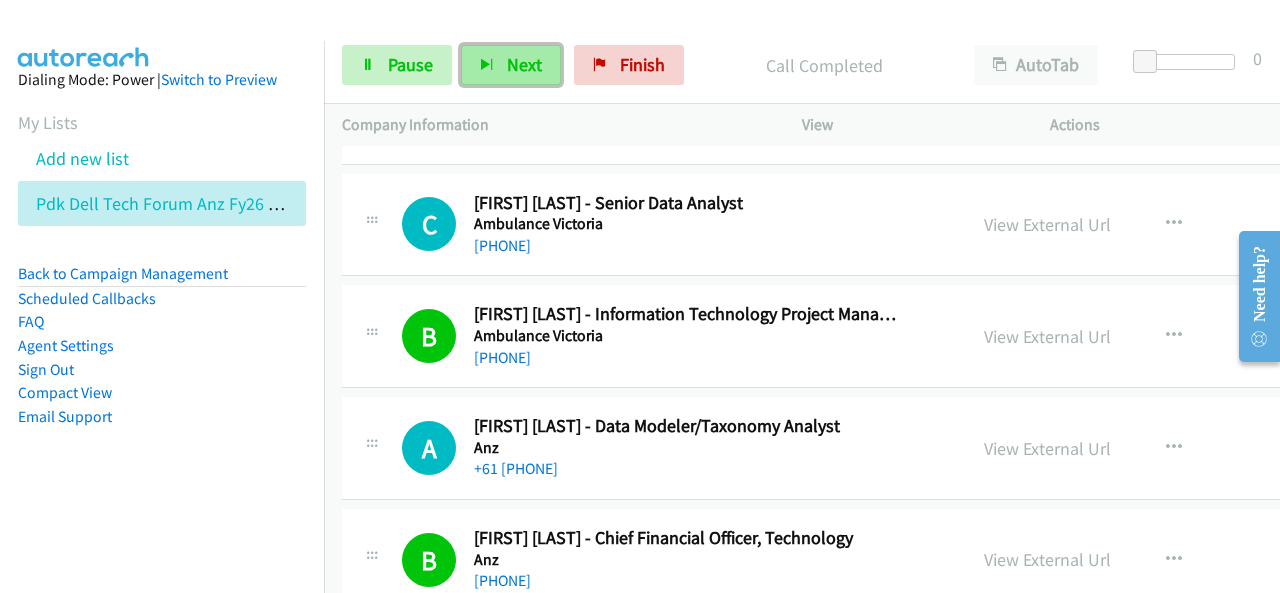 click on "Next" at bounding box center (511, 65) 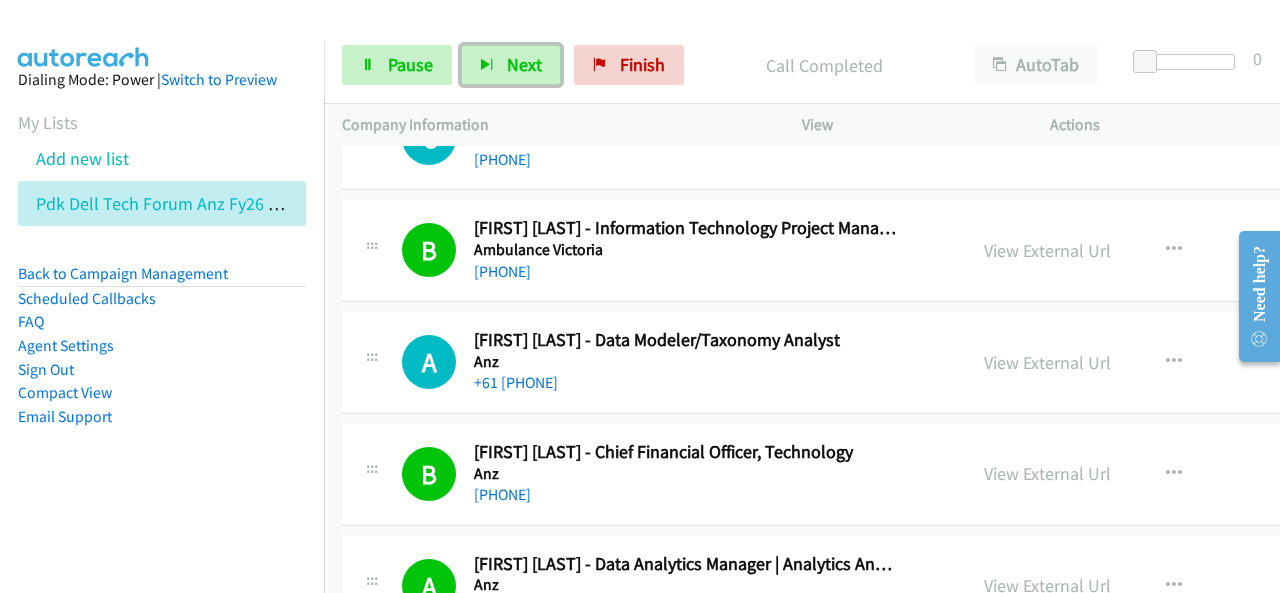 scroll, scrollTop: 900, scrollLeft: 0, axis: vertical 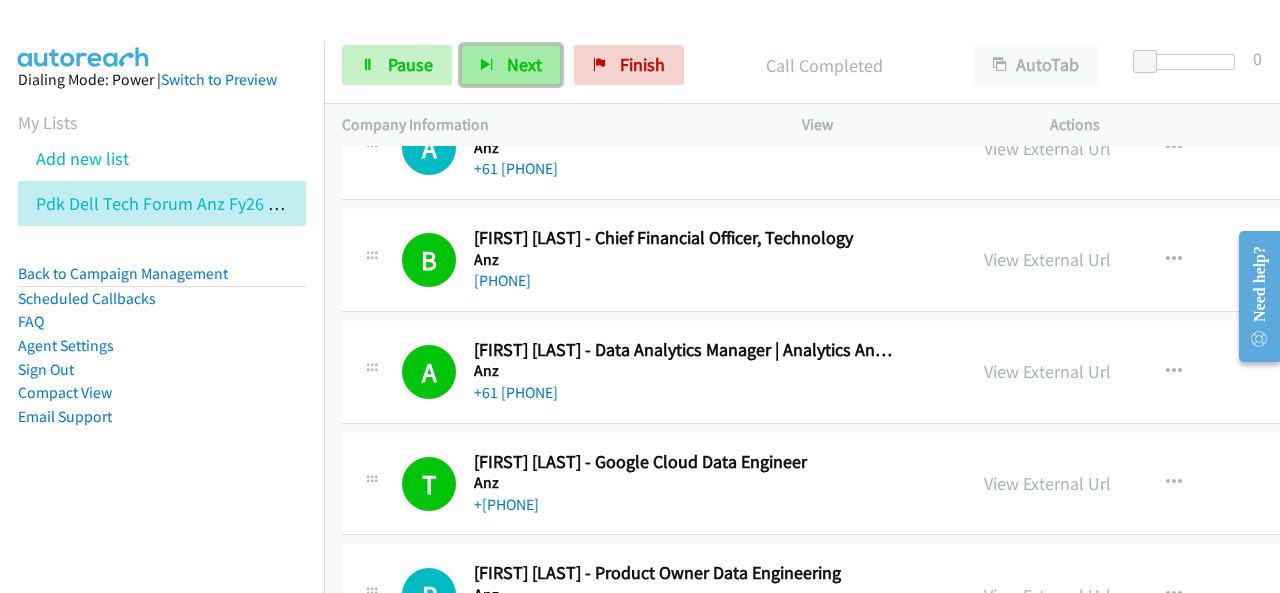 click on "Next" at bounding box center (524, 64) 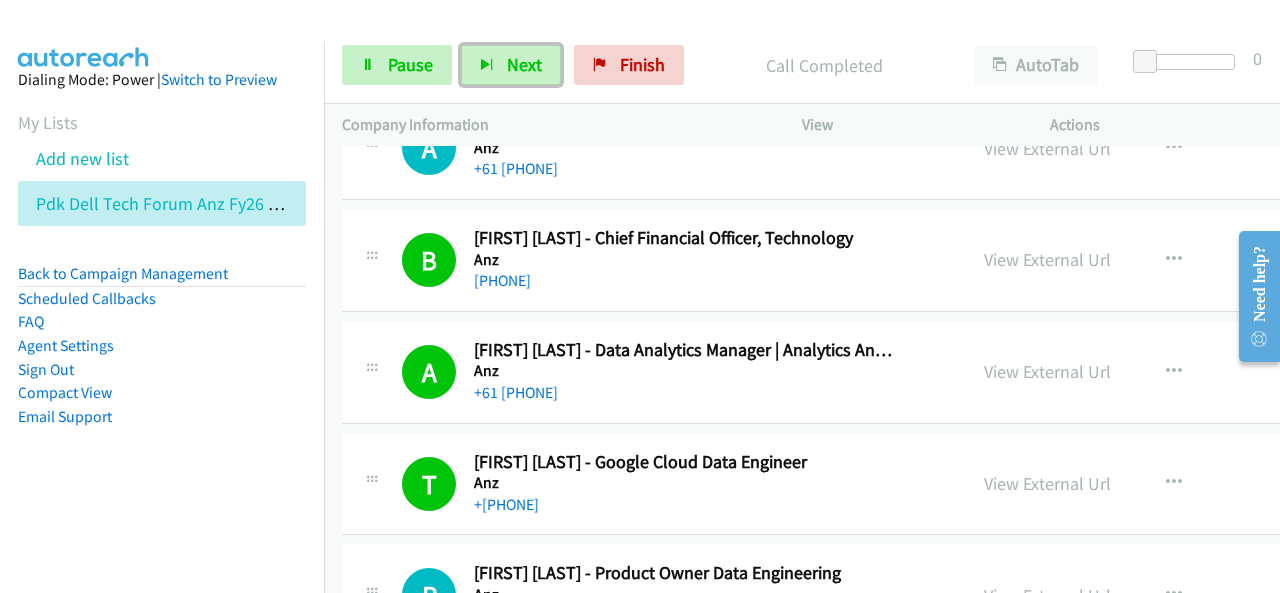drag, startPoint x: 520, startPoint y: 75, endPoint x: 701, endPoint y: 106, distance: 183.63551 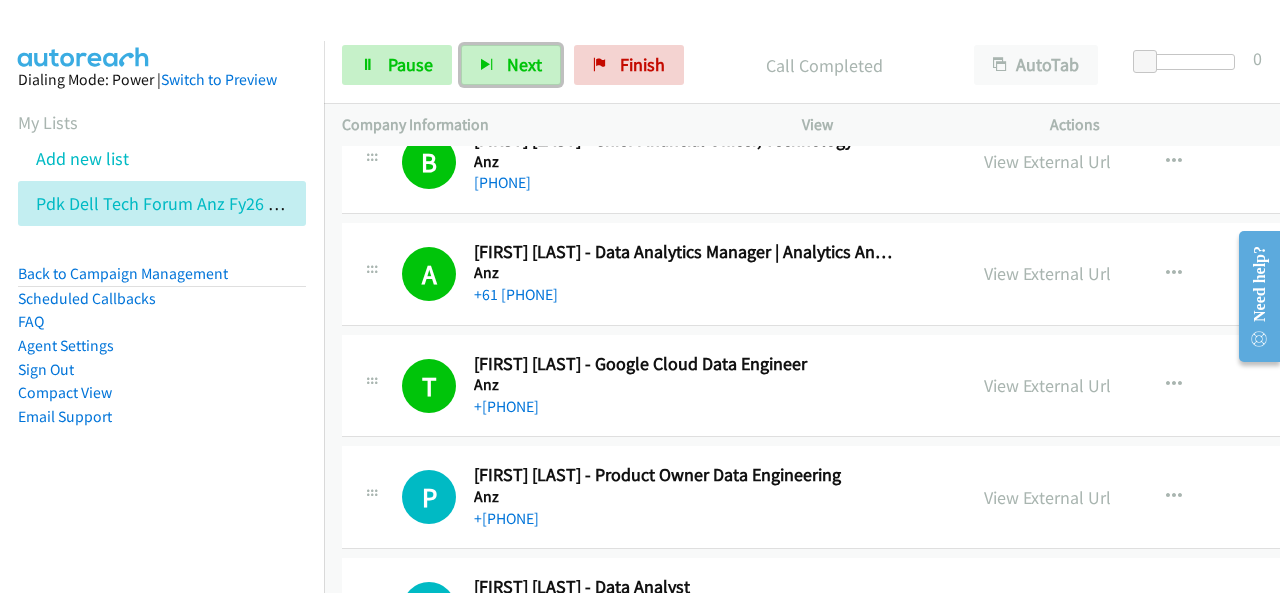 scroll, scrollTop: 1200, scrollLeft: 0, axis: vertical 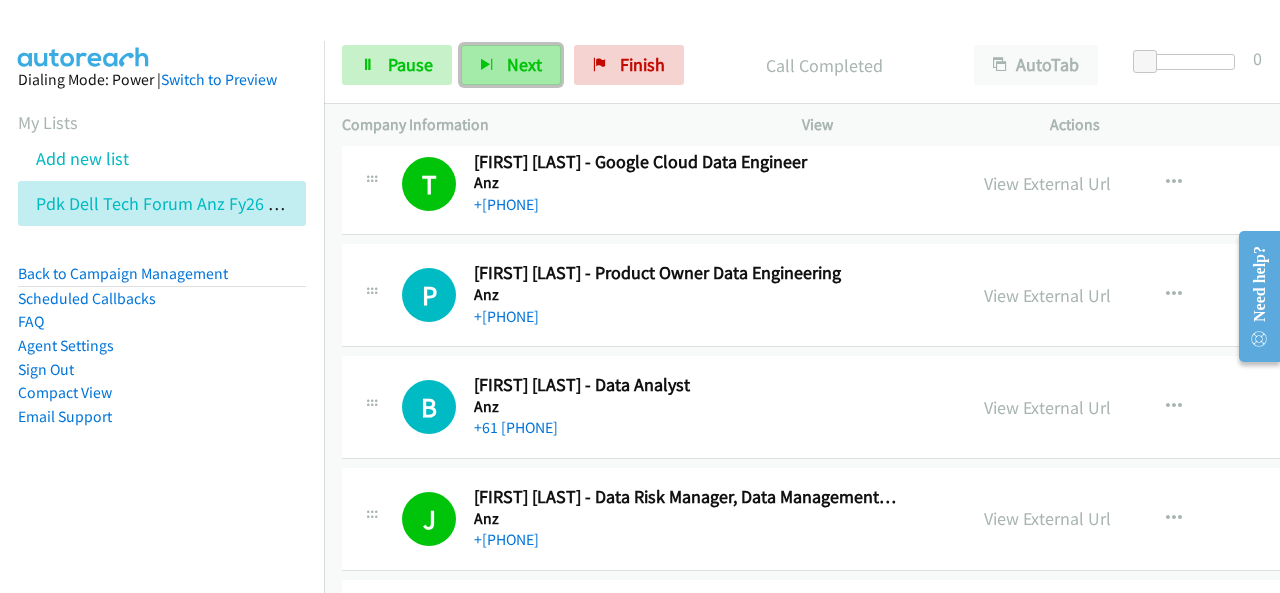 click on "Next" at bounding box center [524, 64] 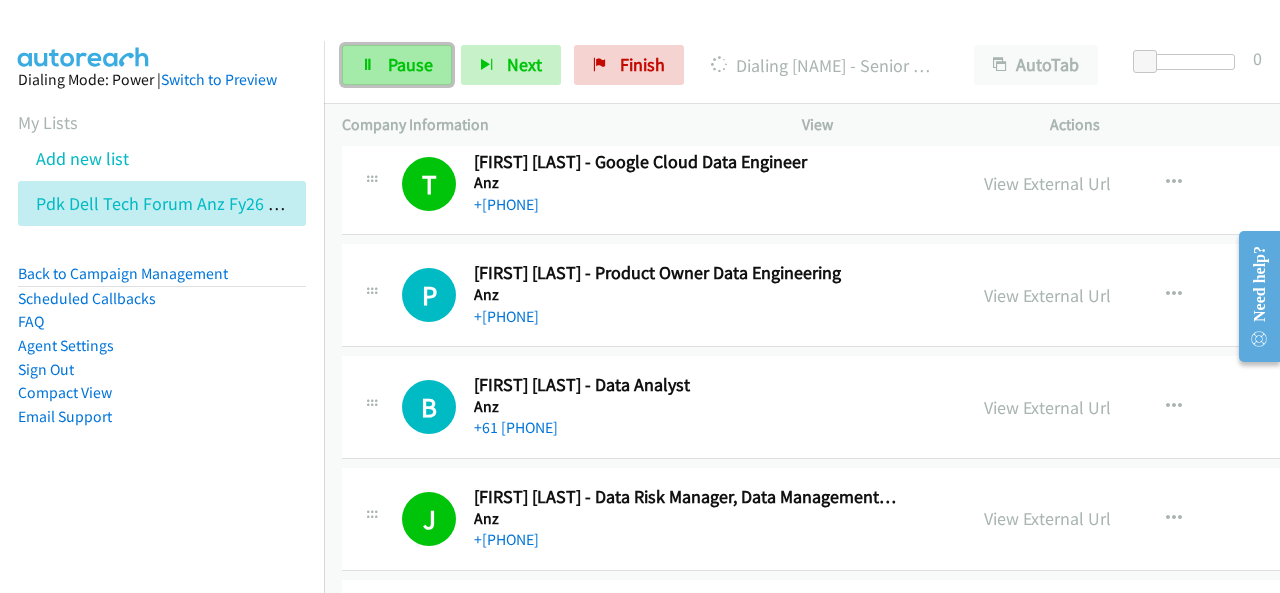 click on "Pause" at bounding box center [397, 65] 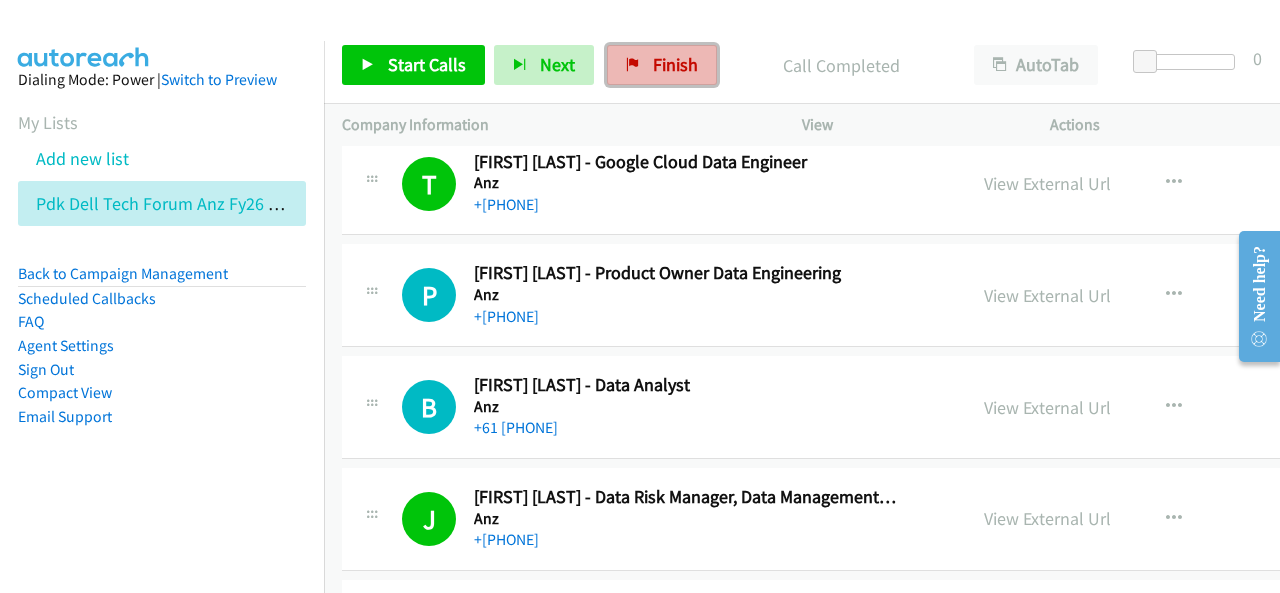 click on "Finish" at bounding box center [662, 65] 